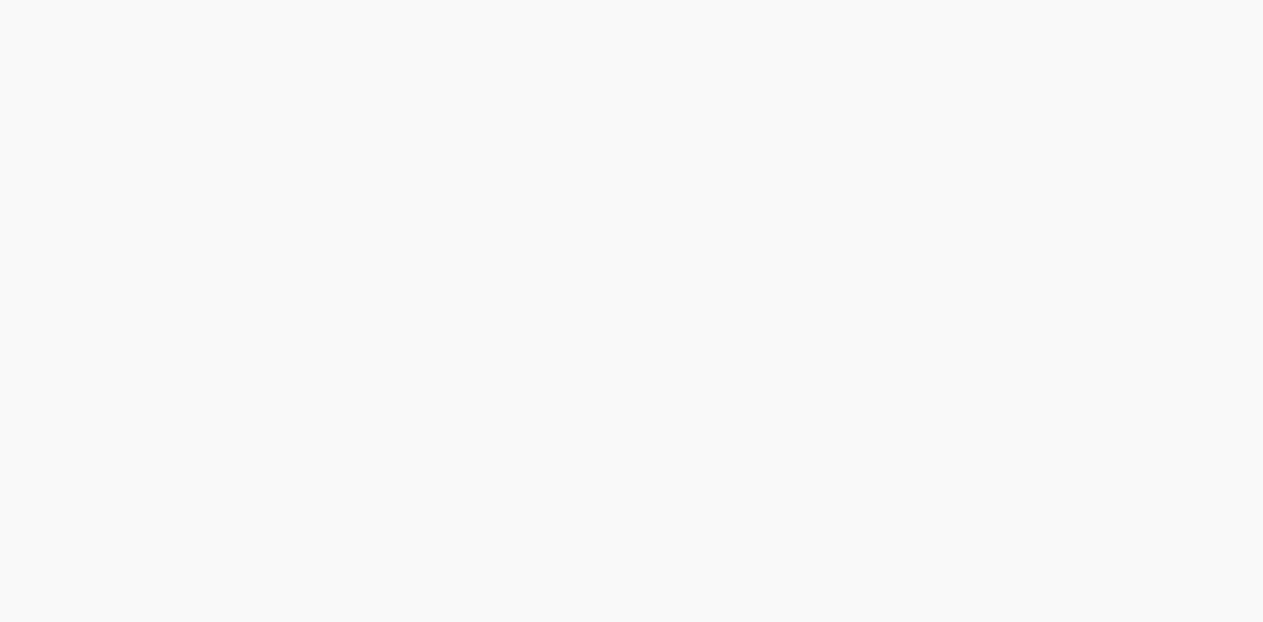 scroll, scrollTop: 0, scrollLeft: 0, axis: both 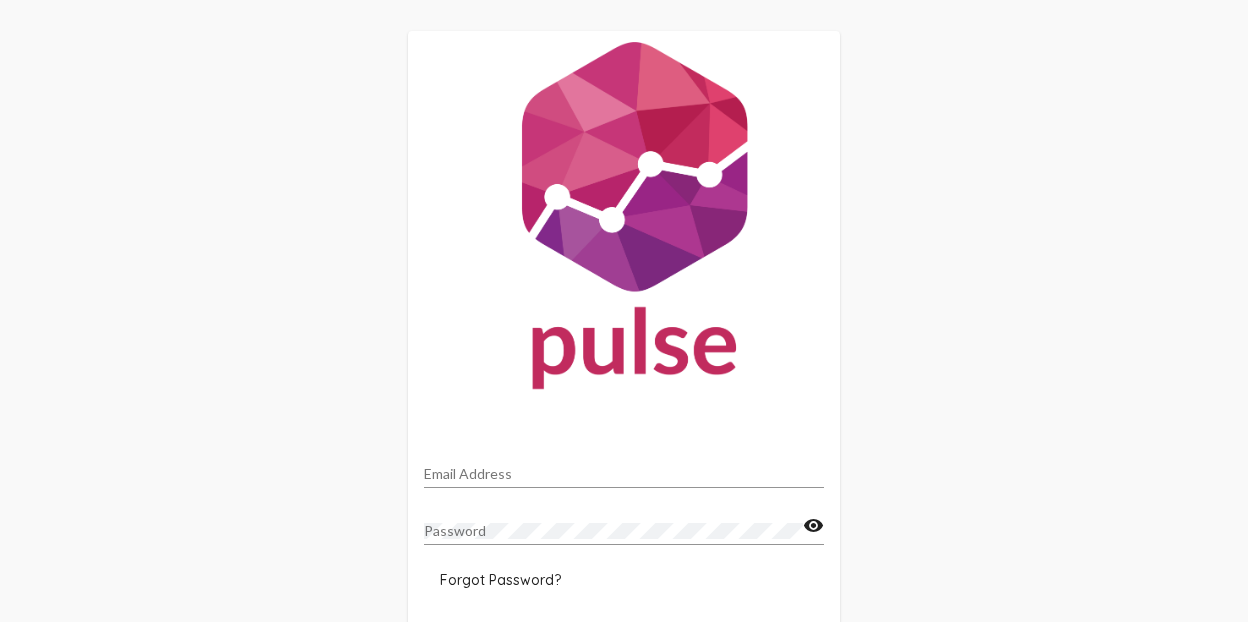 click on "Email Address" at bounding box center [624, 474] 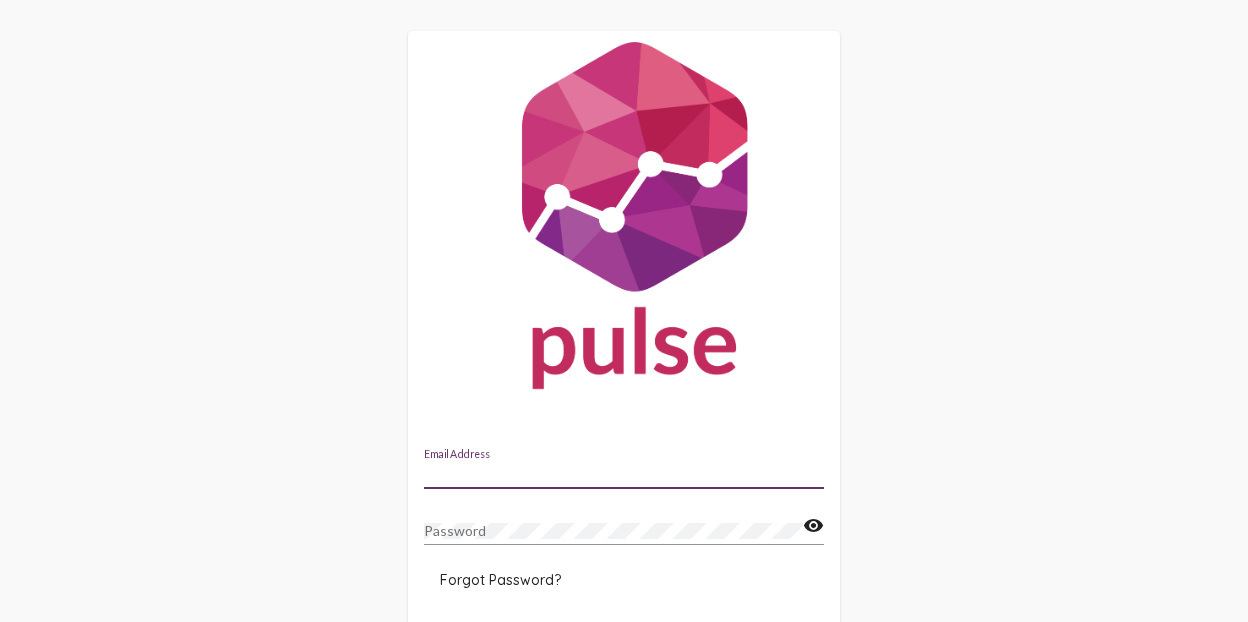 type on "Megan.Dowell@usw.salvationarmy.org" 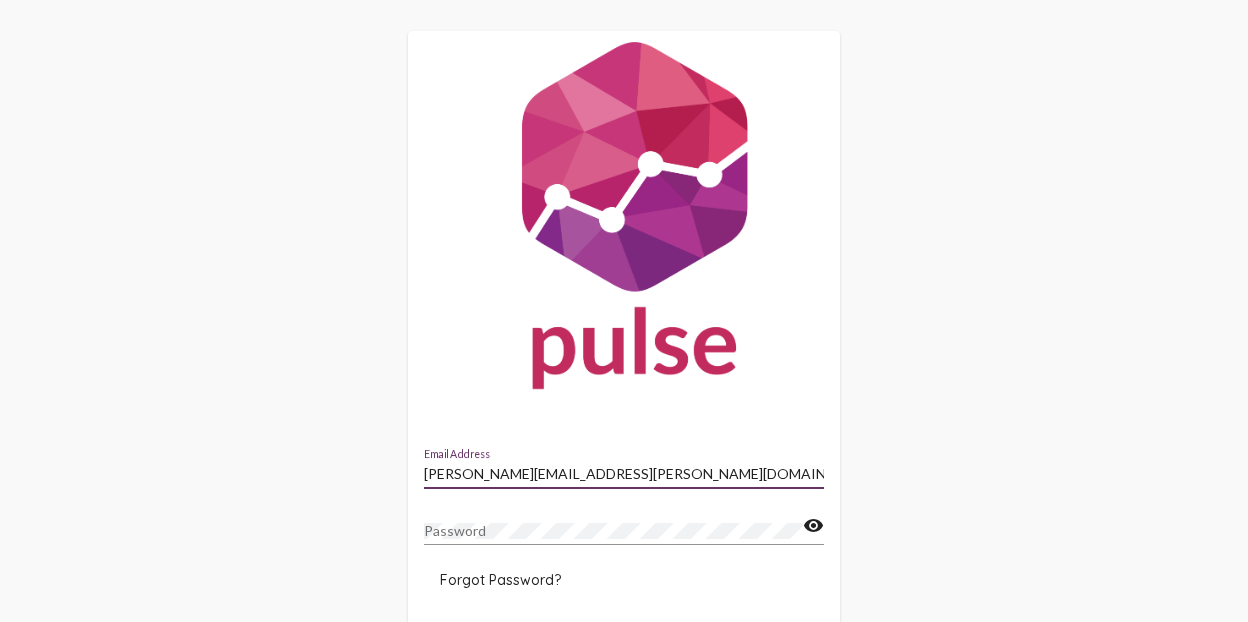 click on "Forgot Password?" 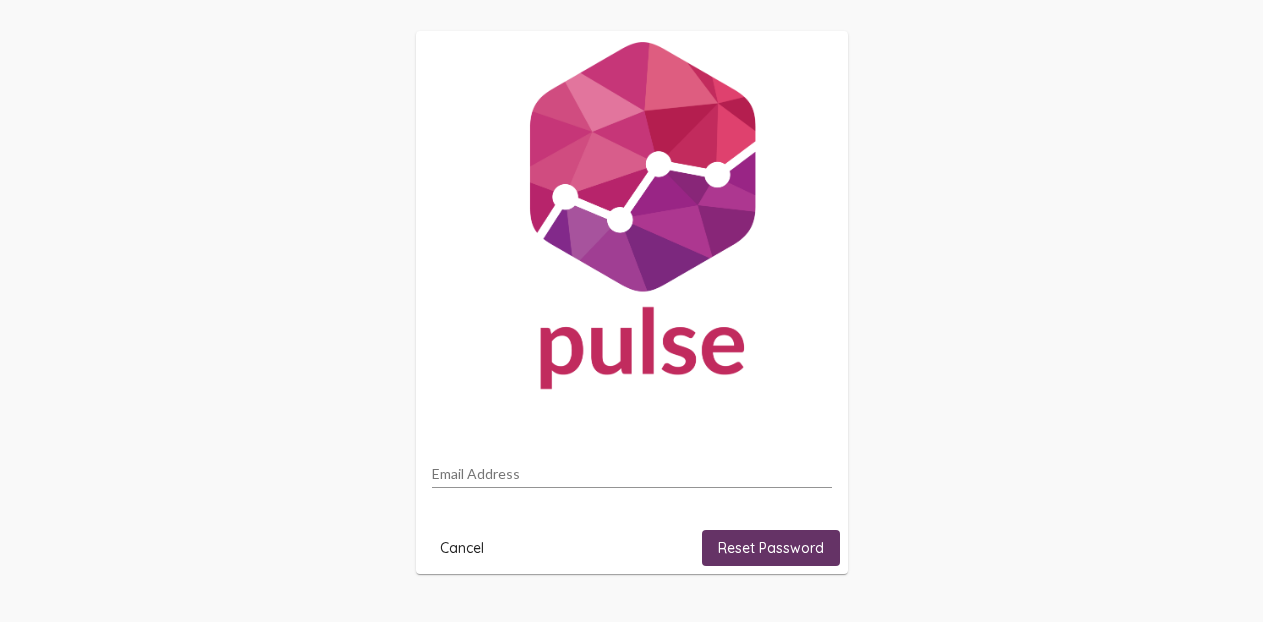 click on "Email Address" 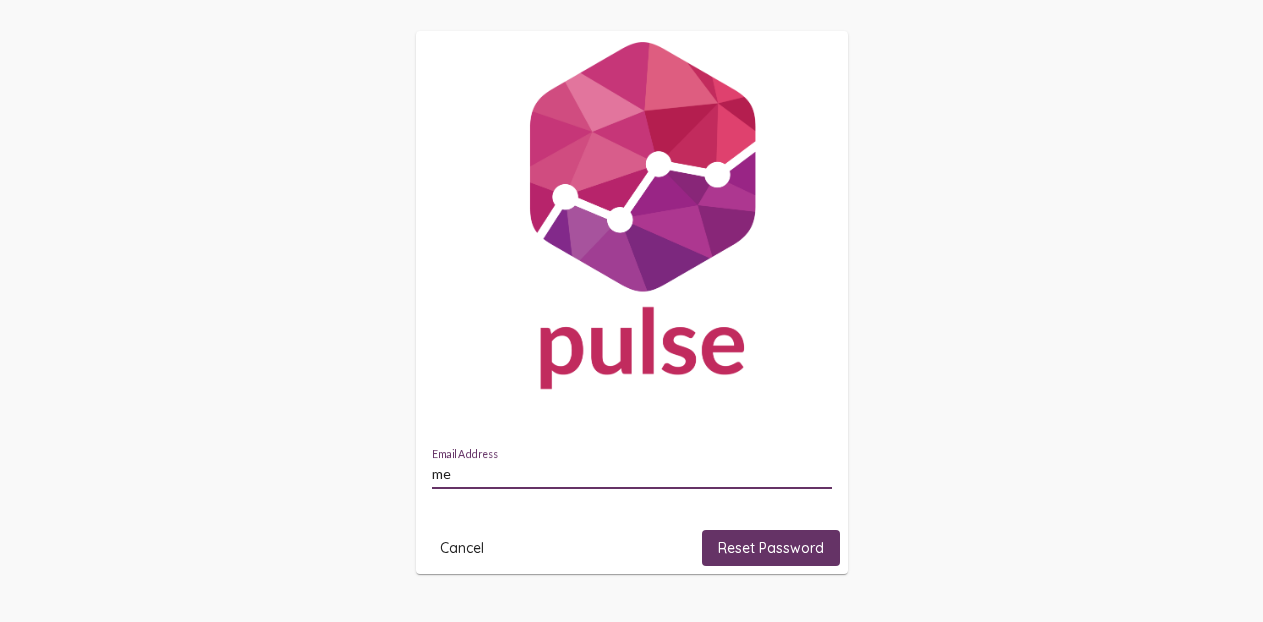 type on "Megan.Dowell@usw.salvationarmy.org" 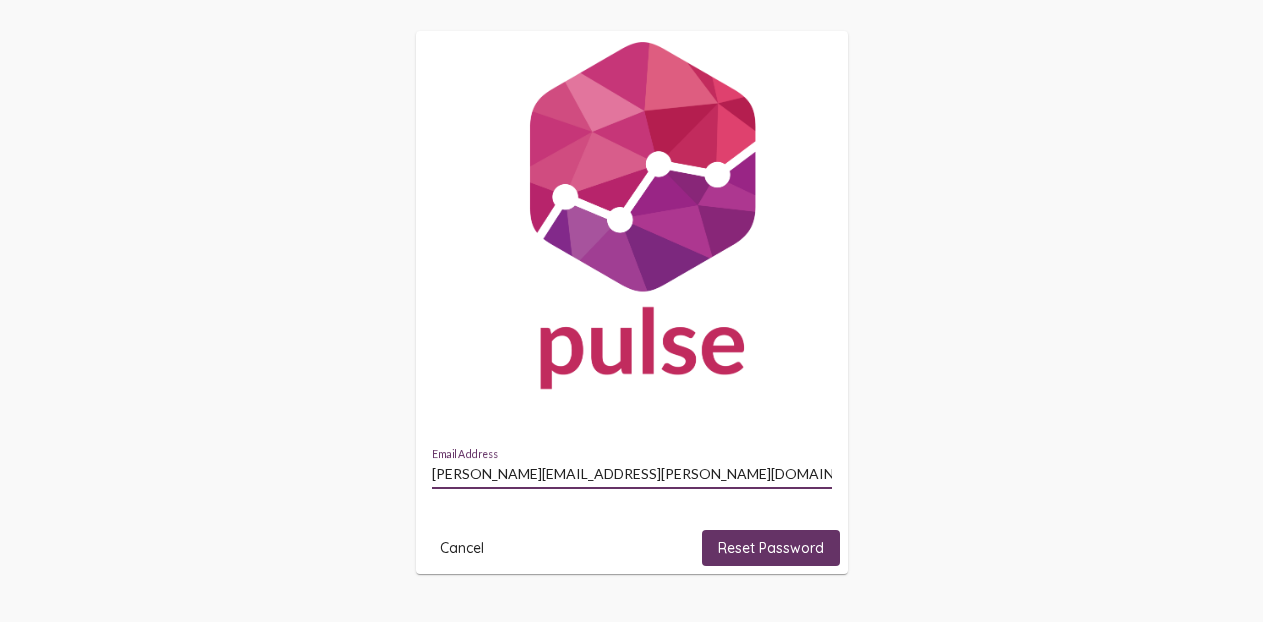 click on "Reset Password" 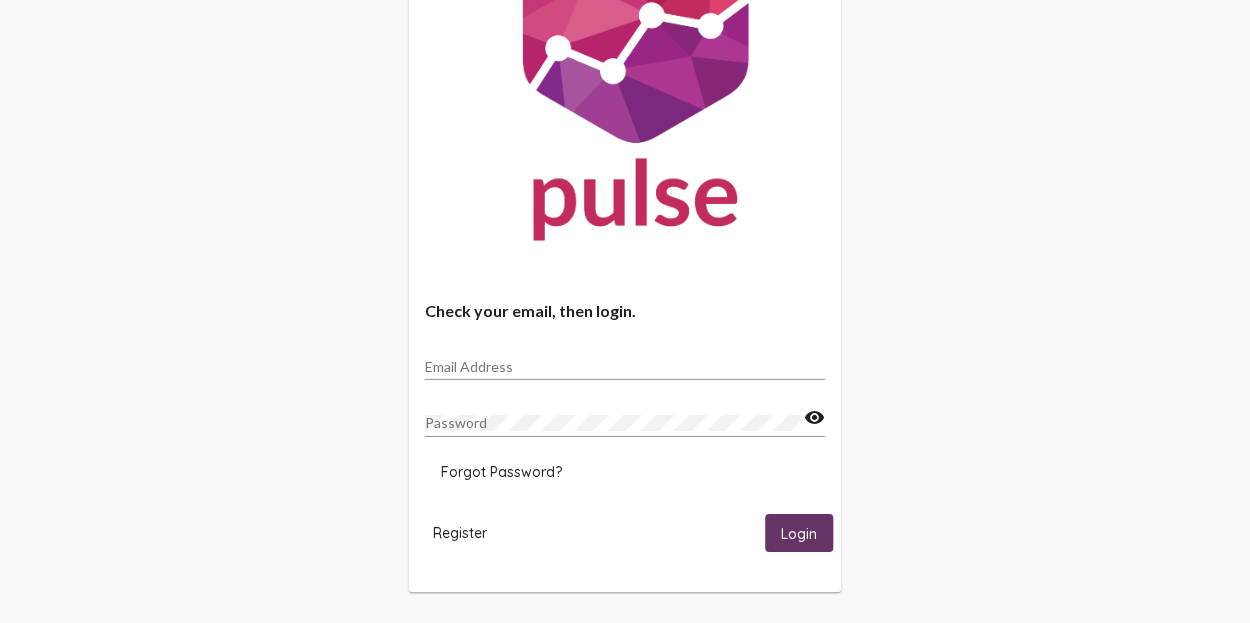 scroll, scrollTop: 148, scrollLeft: 0, axis: vertical 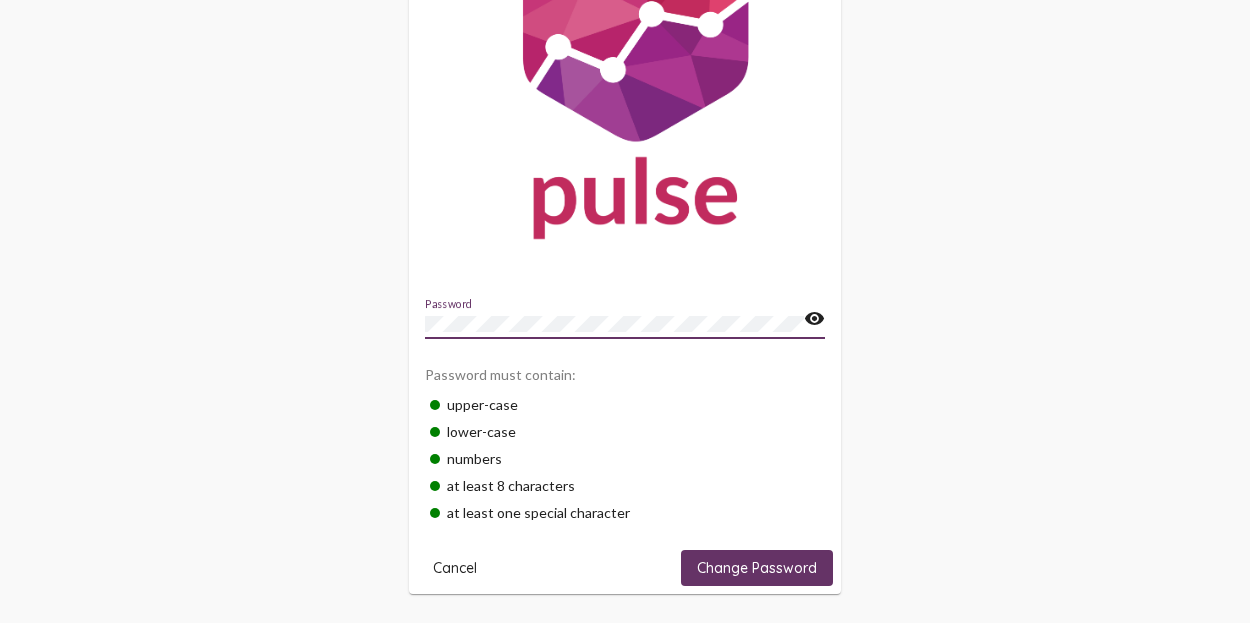 click on "Change Password" 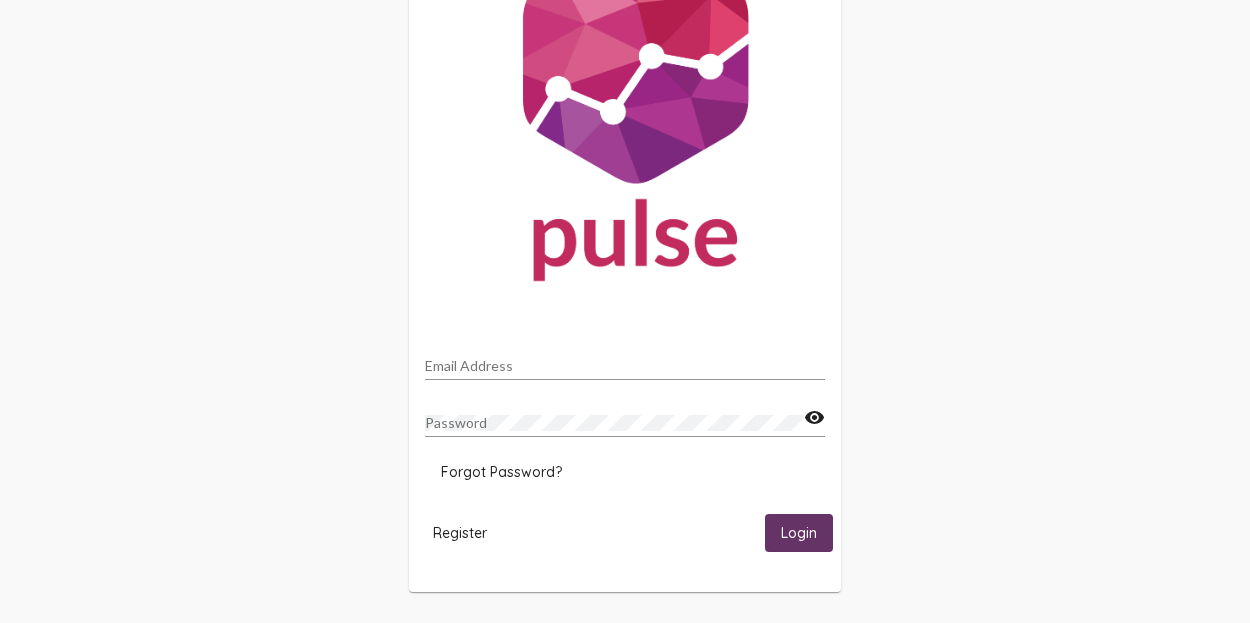 scroll, scrollTop: 0, scrollLeft: 0, axis: both 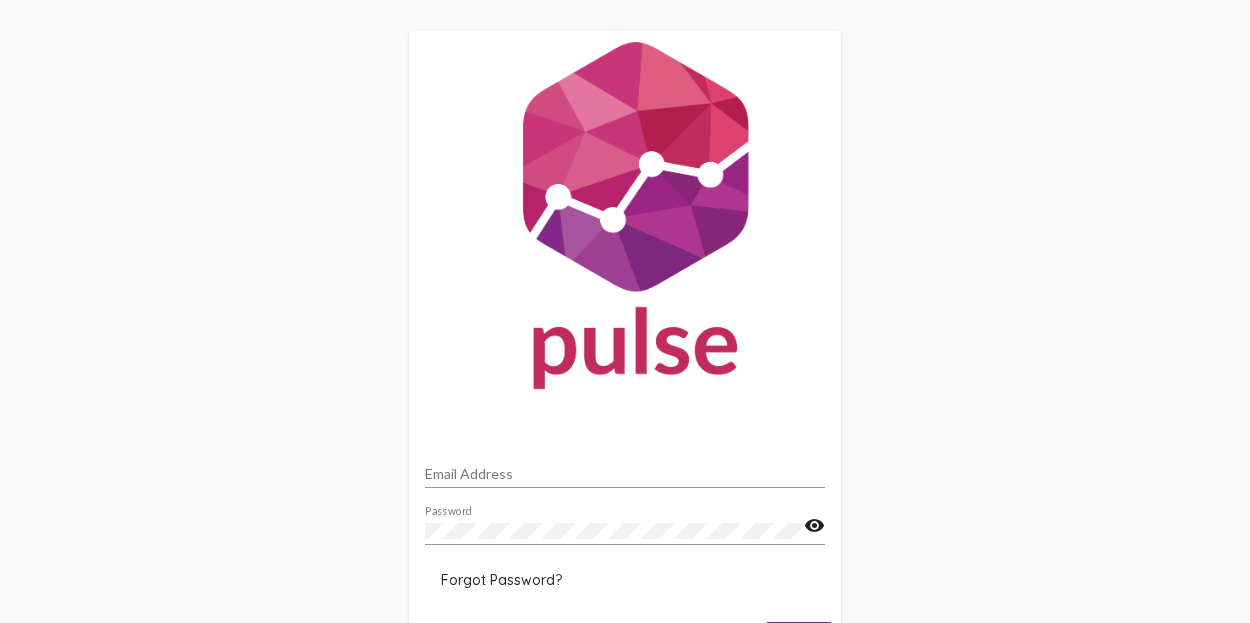 click on "Email Address" at bounding box center [625, 474] 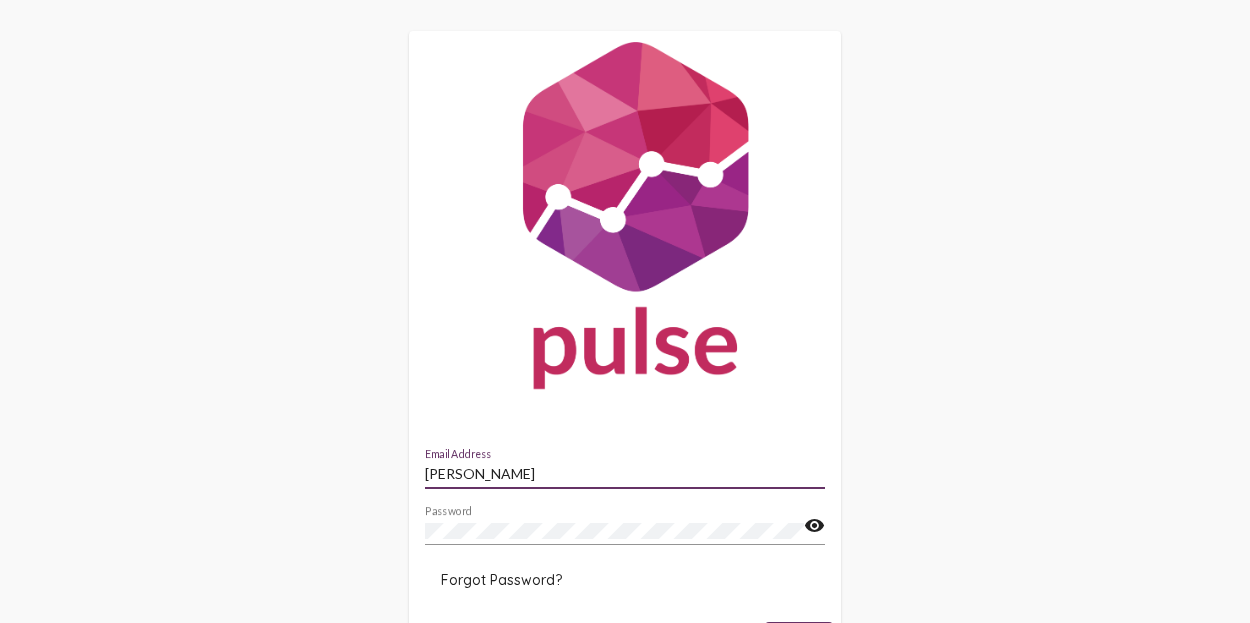type on "Megan.Dowell@usw.salvationarmy.org" 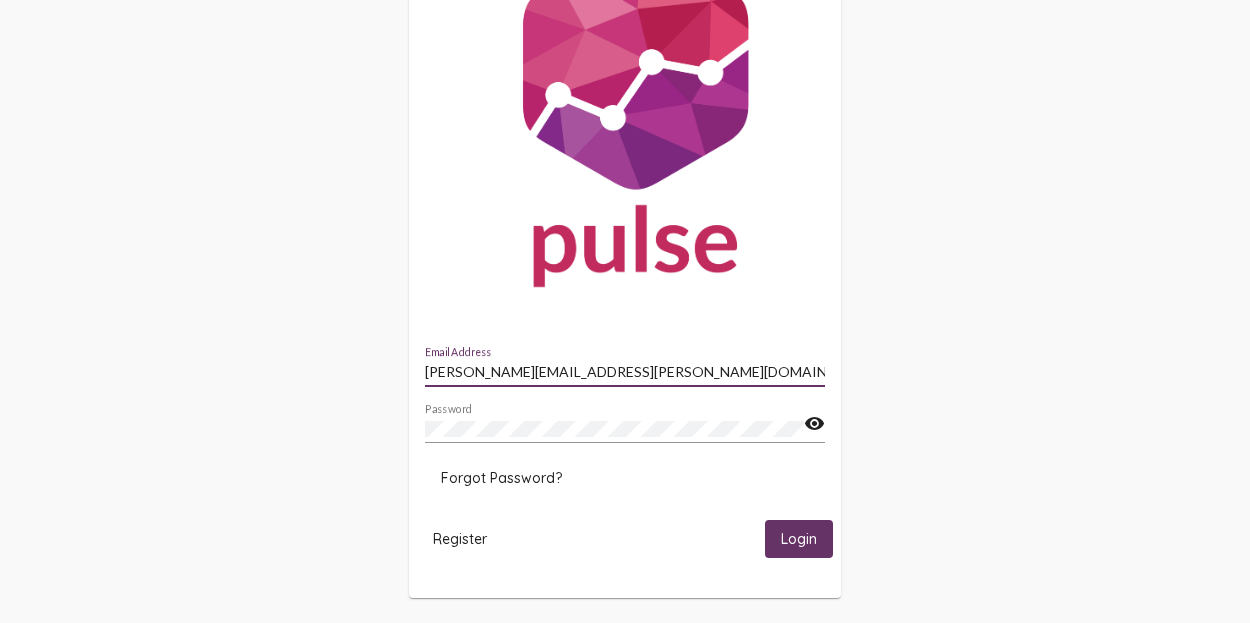 scroll, scrollTop: 108, scrollLeft: 0, axis: vertical 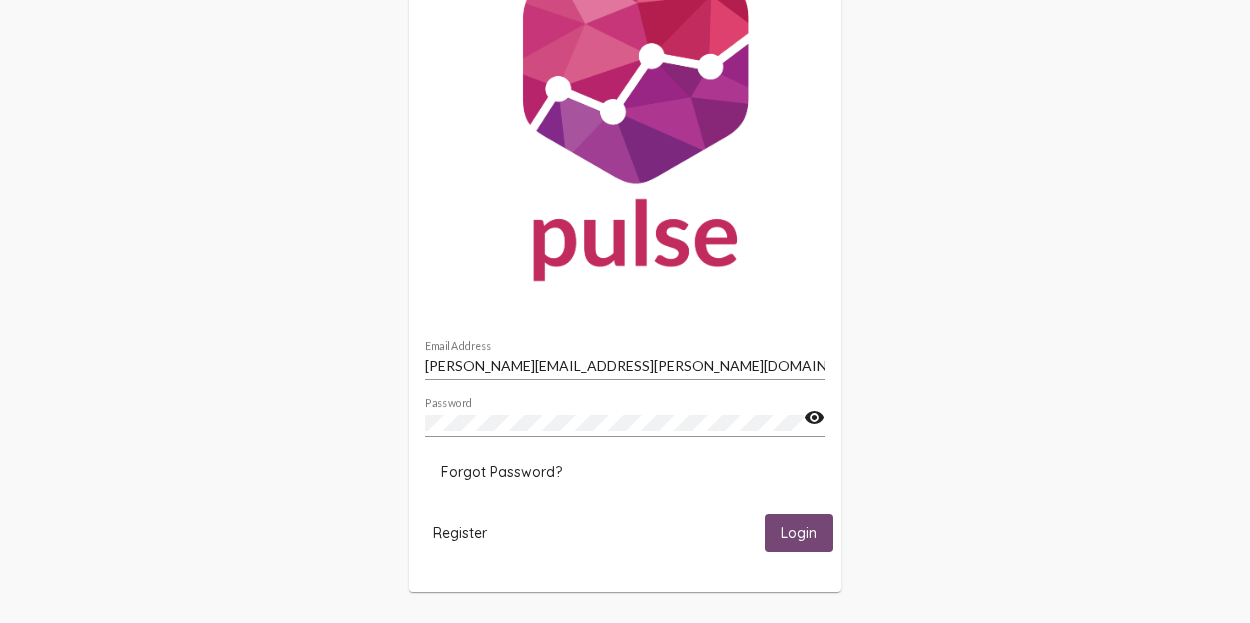 click on "Login" 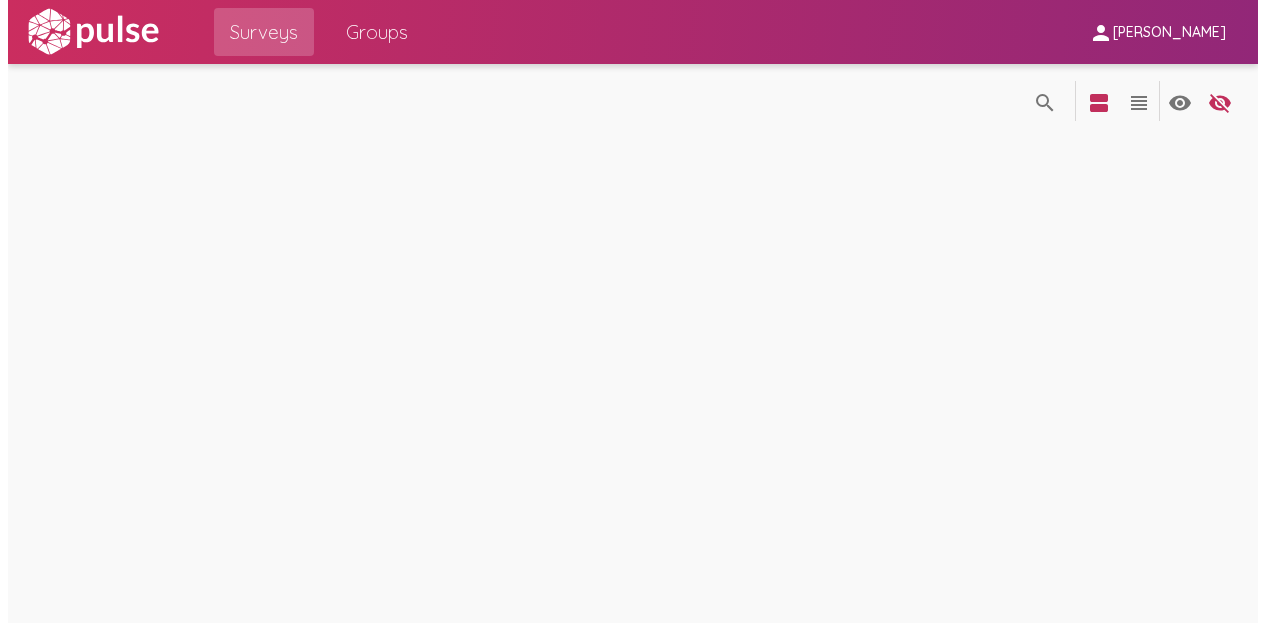 scroll, scrollTop: 0, scrollLeft: 0, axis: both 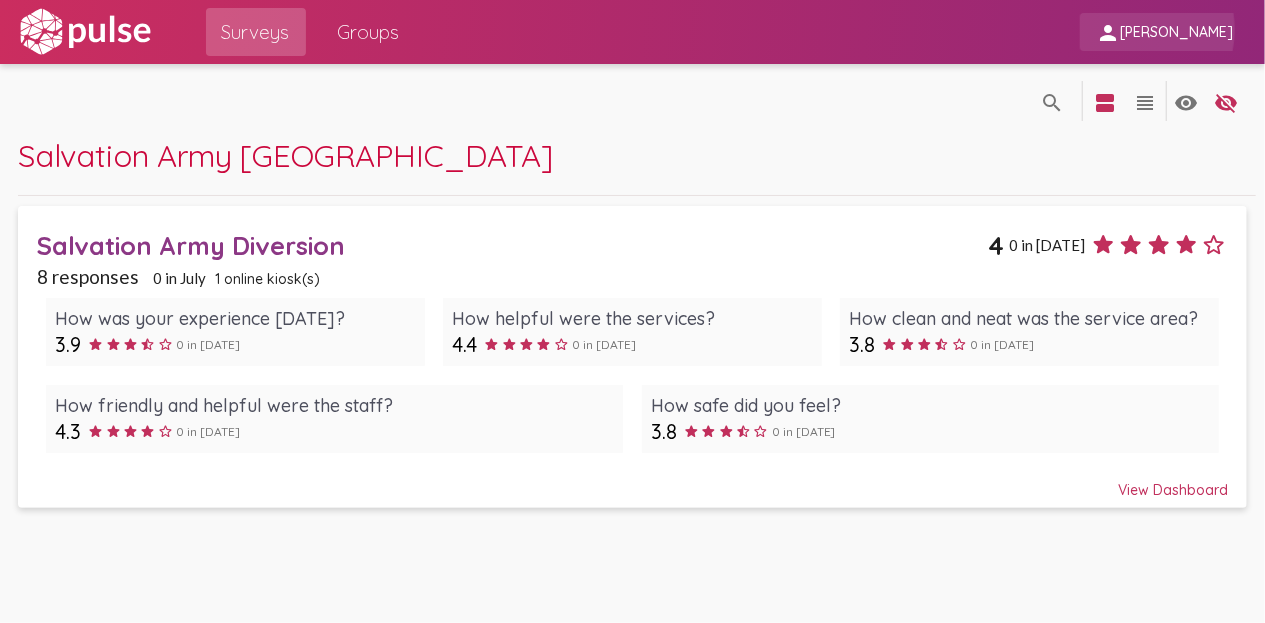 click on "[PERSON_NAME]" 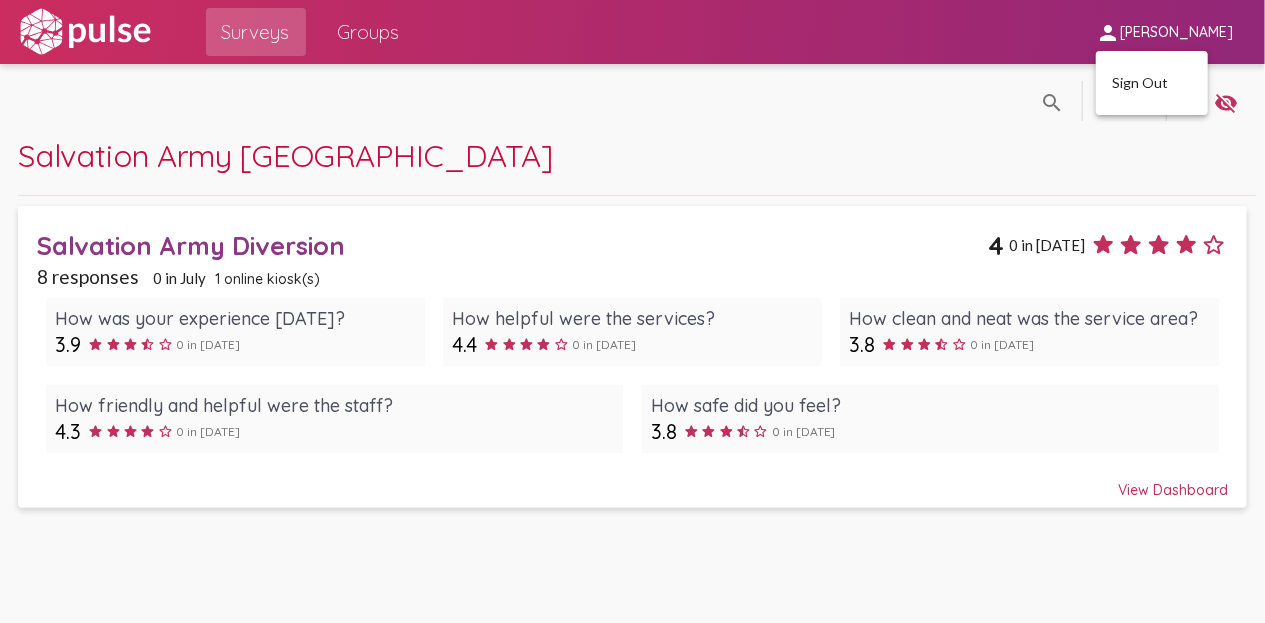 drag, startPoint x: 847, startPoint y: 152, endPoint x: 1001, endPoint y: 116, distance: 158.15182 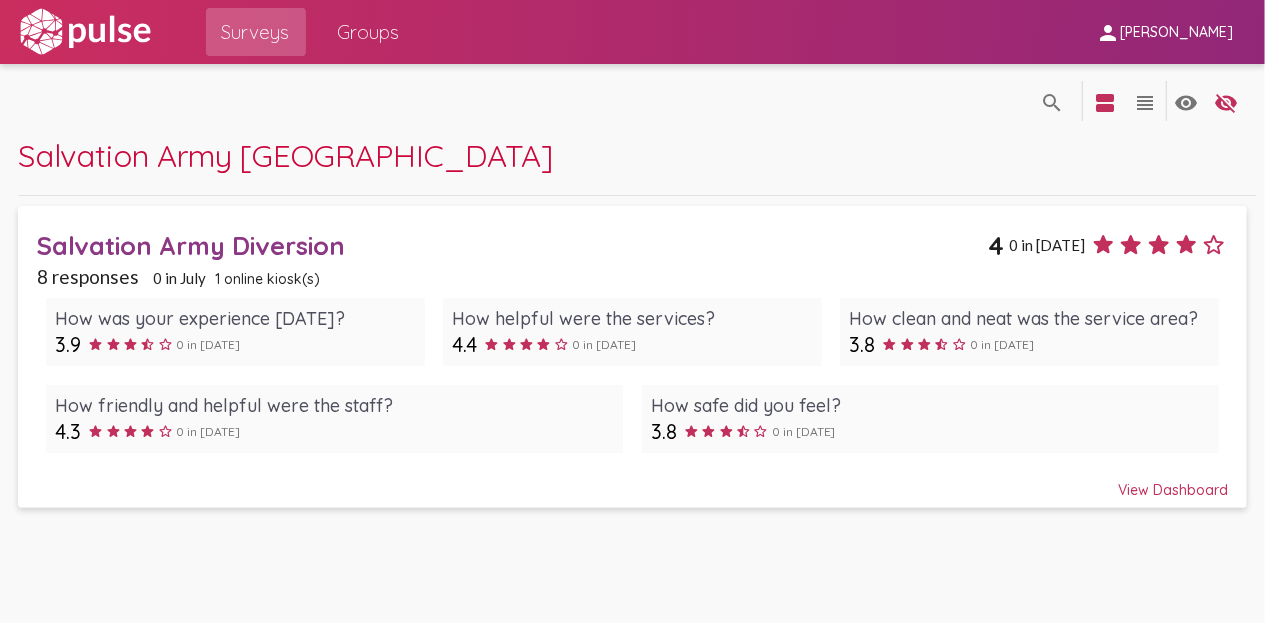 click on "Salvation Army [GEOGRAPHIC_DATA]" 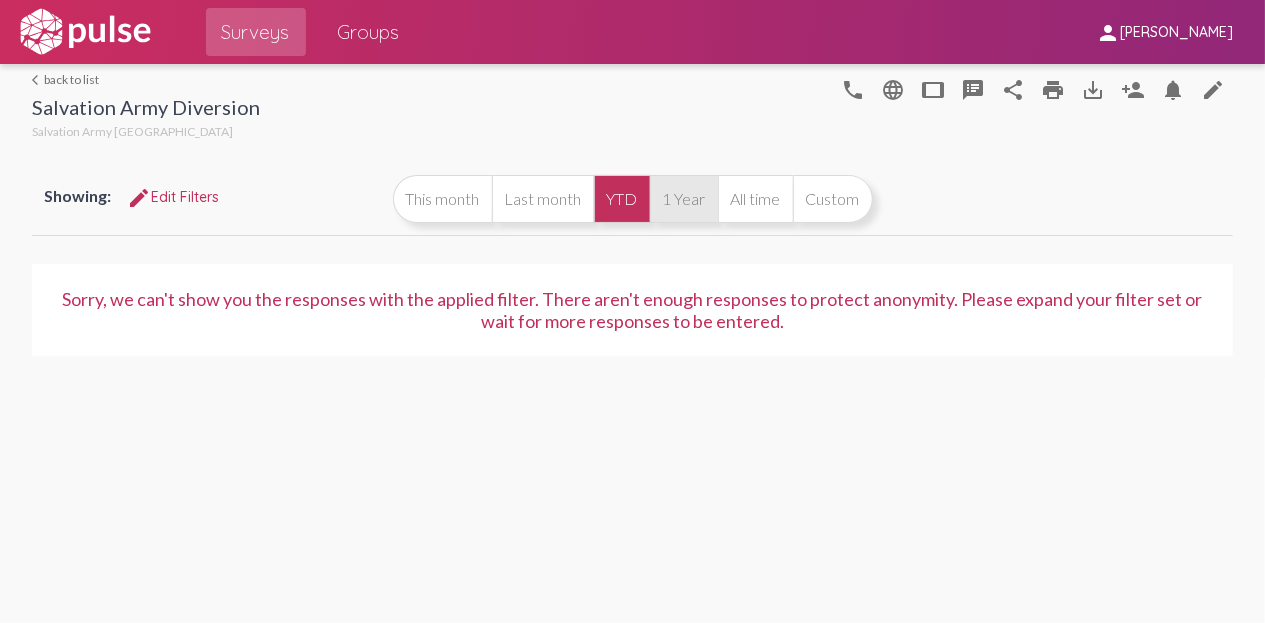 click on "1 Year" 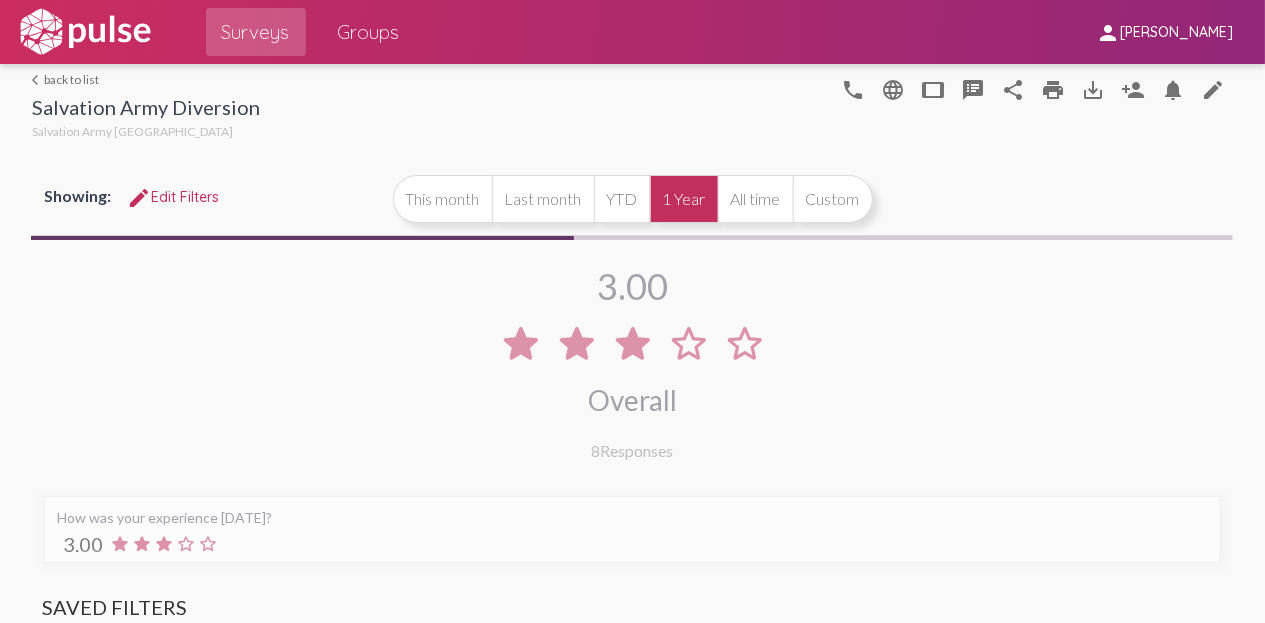 click on "1 Year" 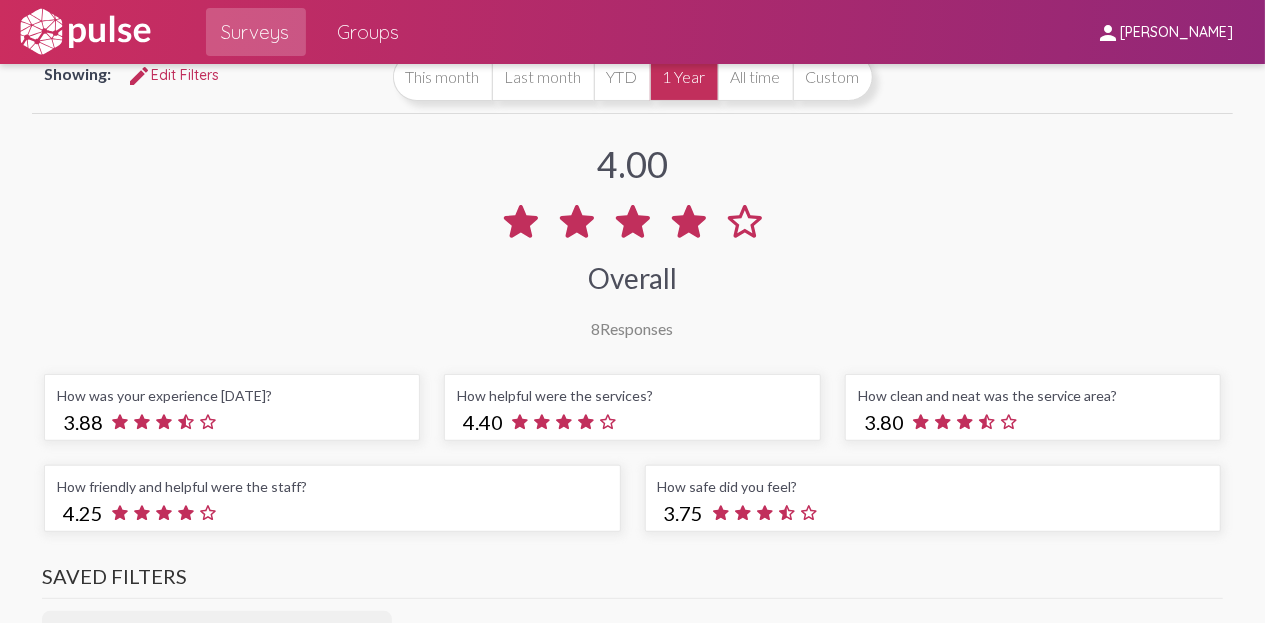 scroll, scrollTop: 0, scrollLeft: 0, axis: both 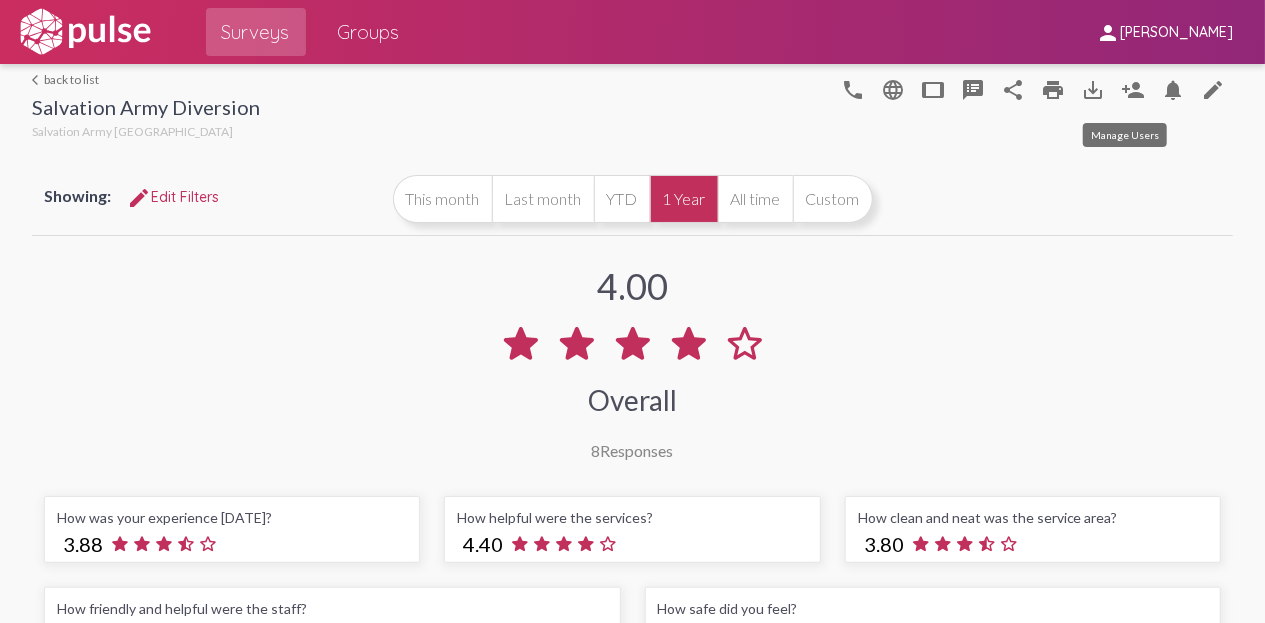 click on "person_add" 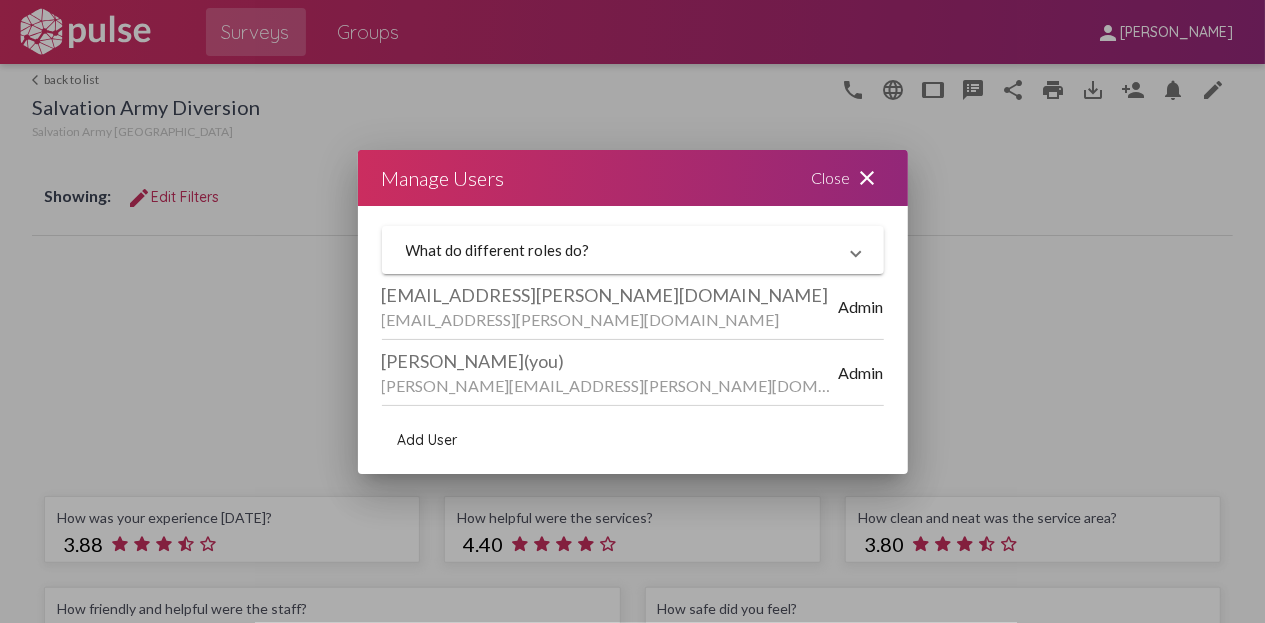 click on "geof.lippert@usw.salvationarmy.org" at bounding box center (610, 319) 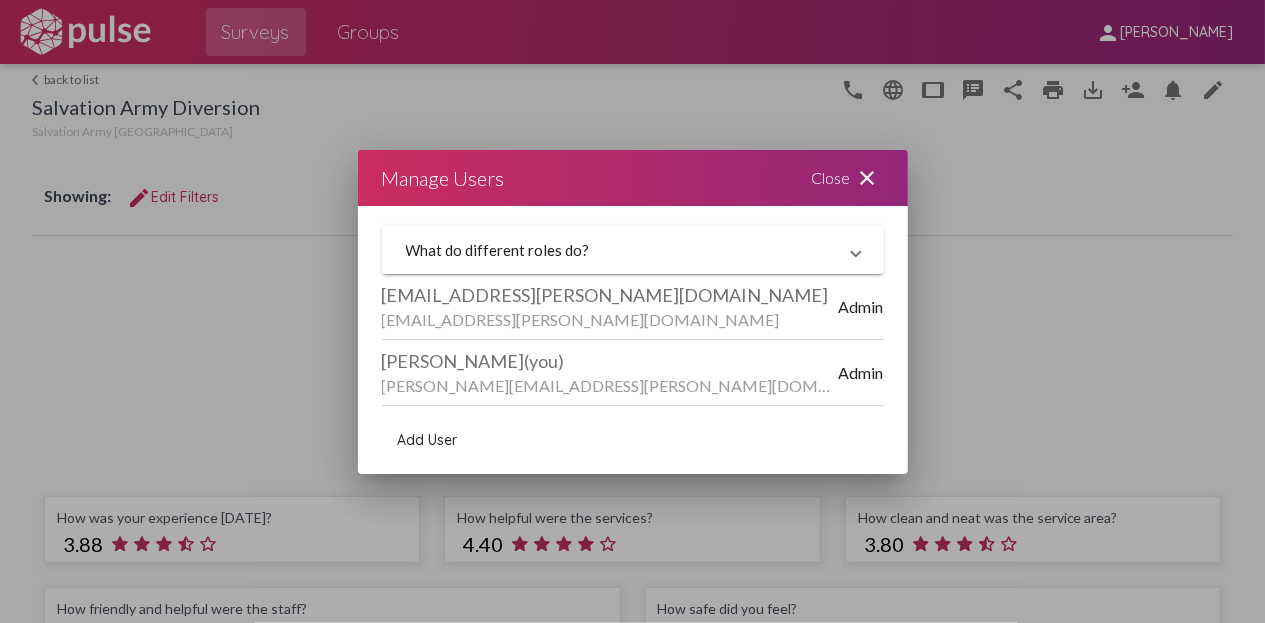 click on "What do different roles do?" at bounding box center (633, 250) 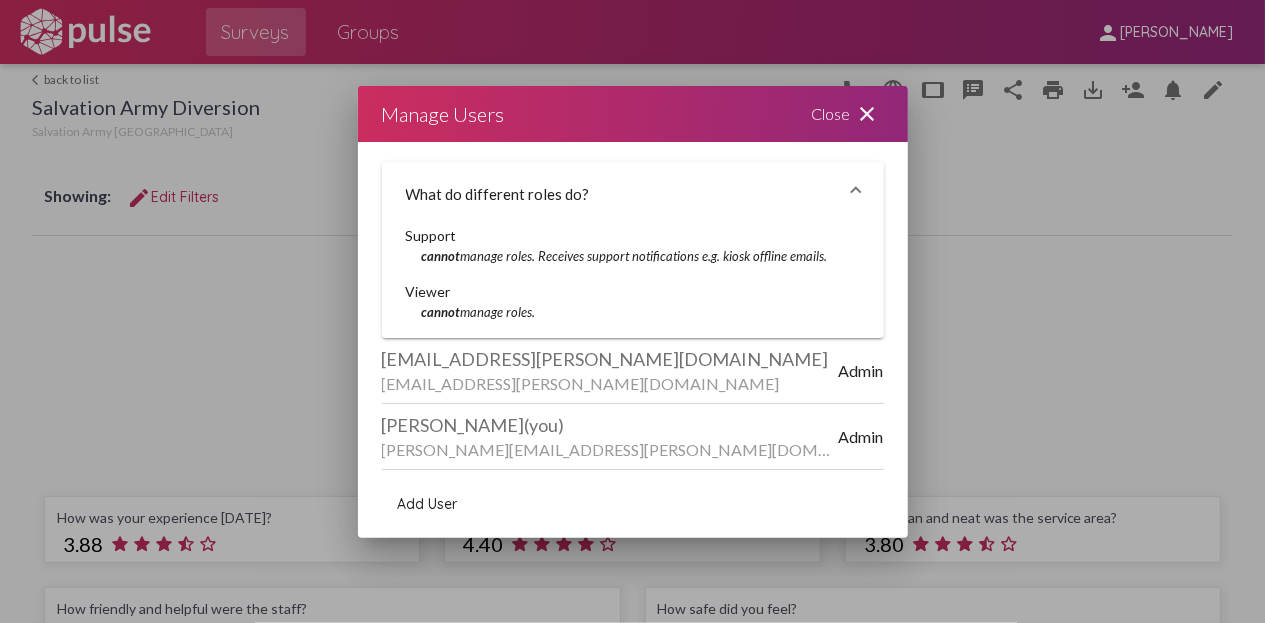 click on "Add User" at bounding box center [428, 504] 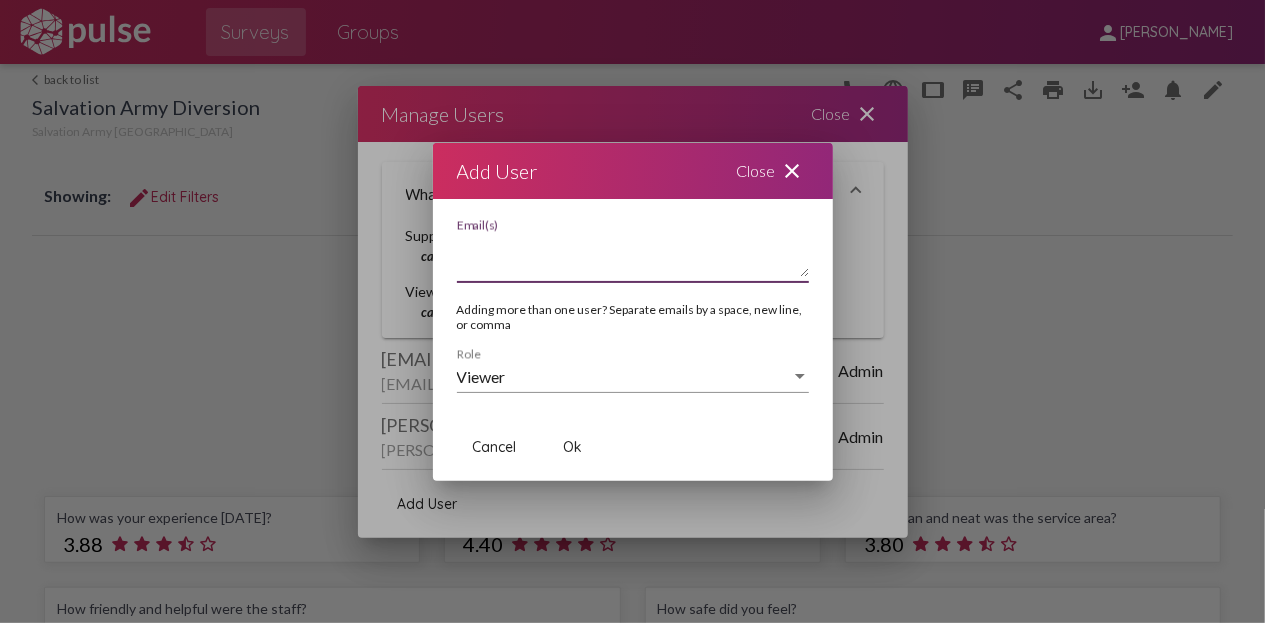 click on "Email(s)" at bounding box center (633, 257) 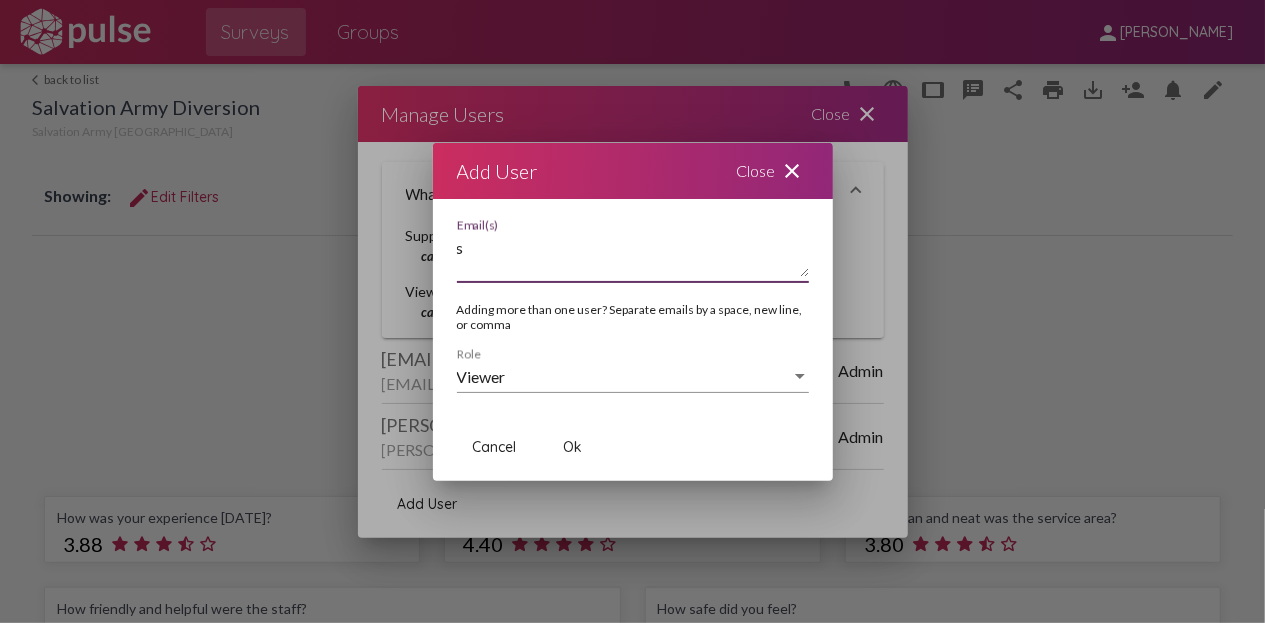 drag, startPoint x: 505, startPoint y: 263, endPoint x: 447, endPoint y: 267, distance: 58.137768 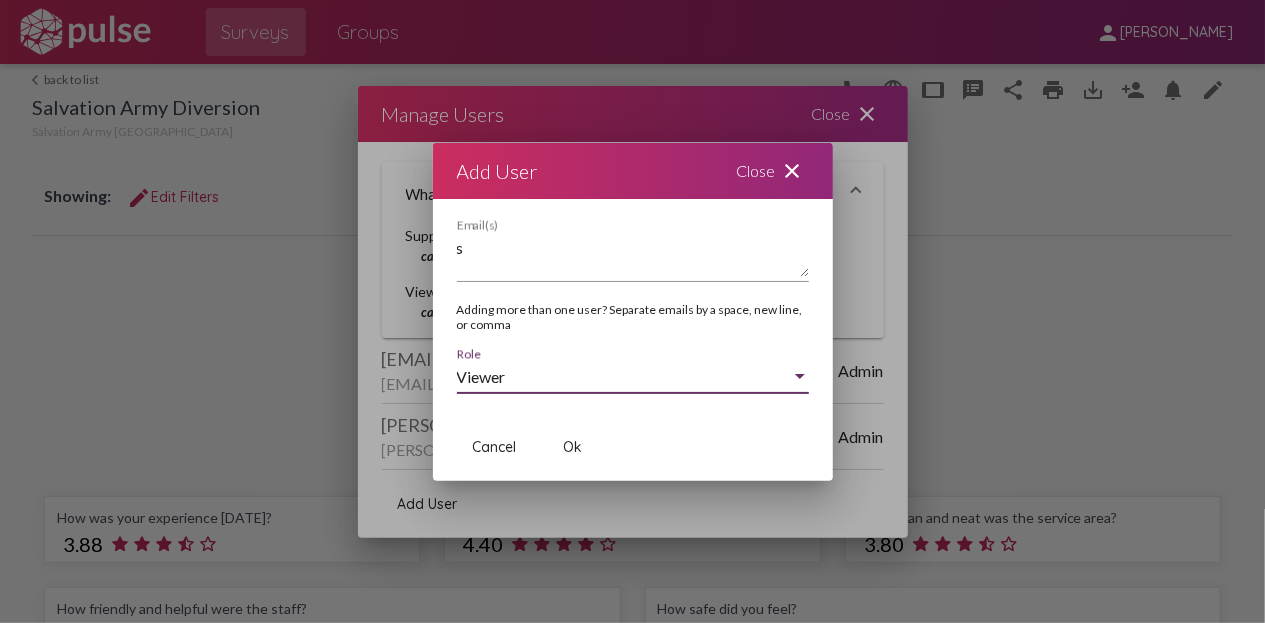 click on "Viewer" at bounding box center [624, 377] 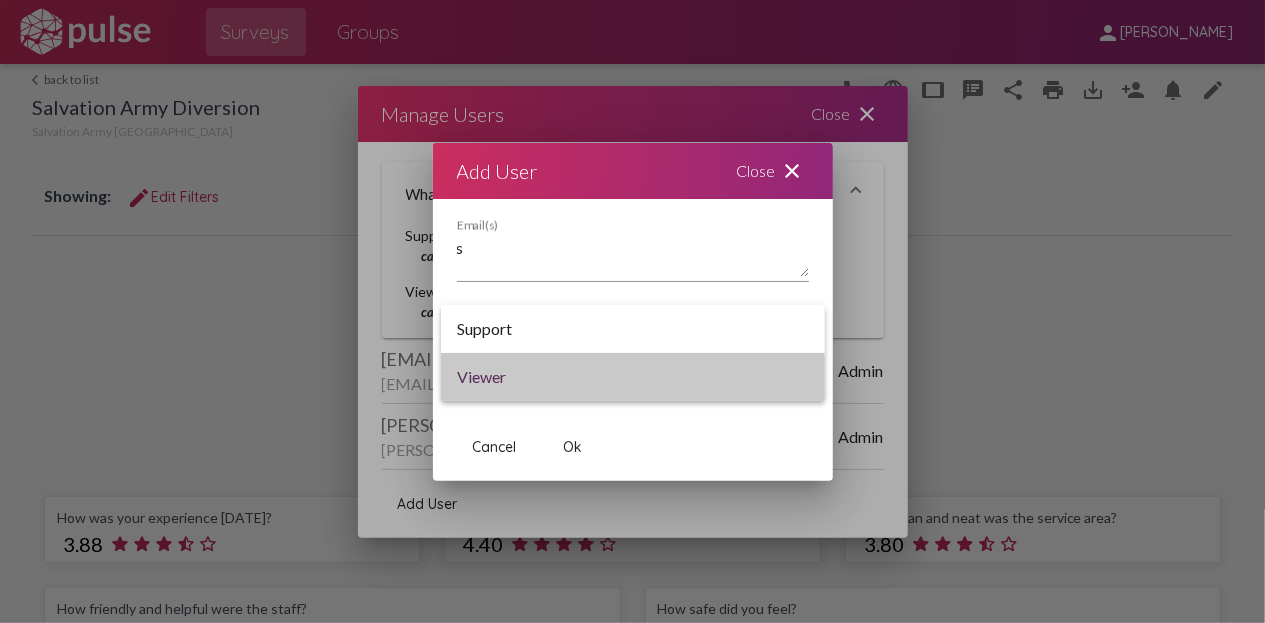 click on "Viewer" at bounding box center [633, 377] 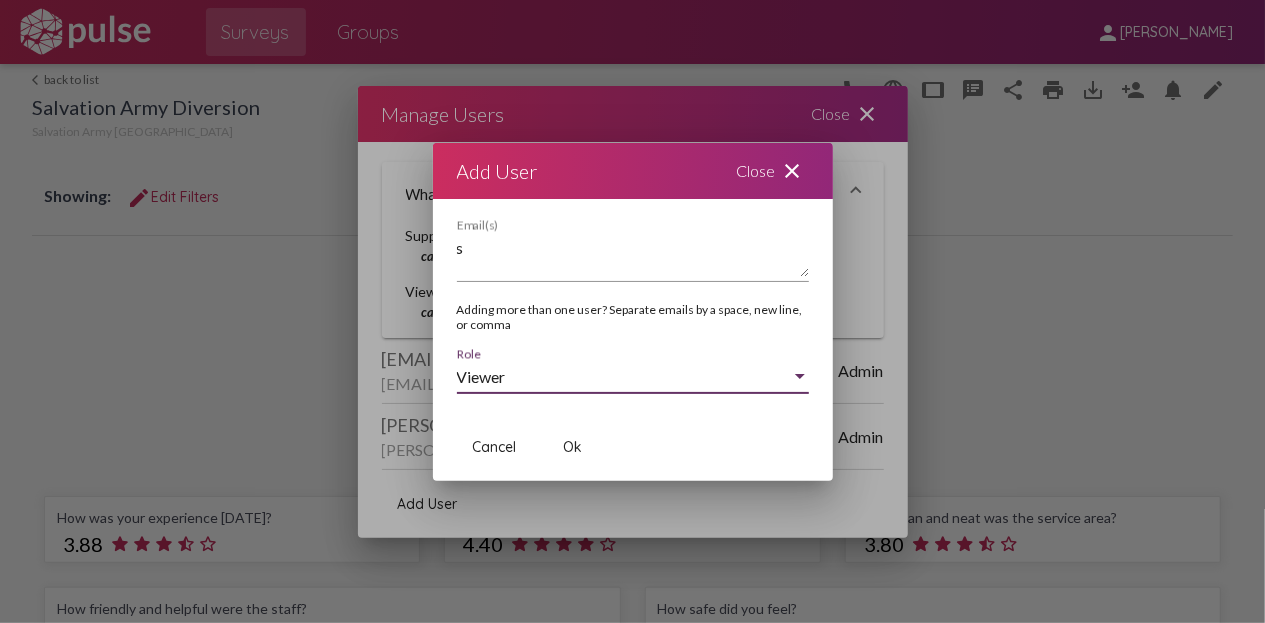 click on "close" at bounding box center [793, 171] 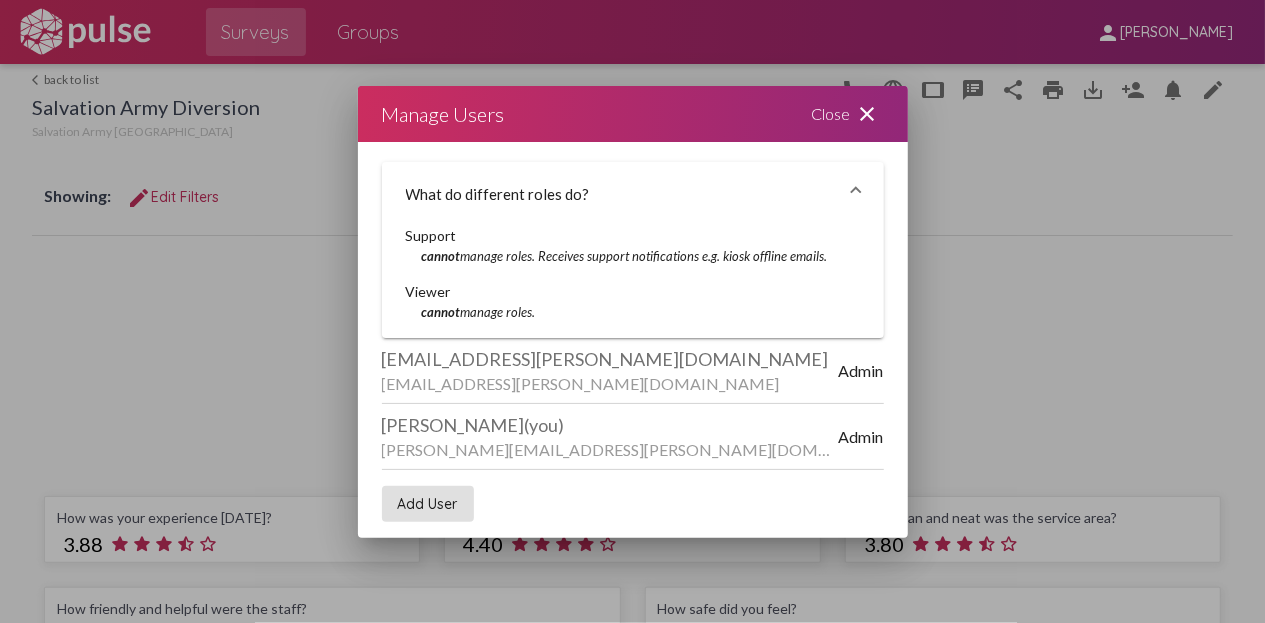 click on "Close  close" at bounding box center [848, 114] 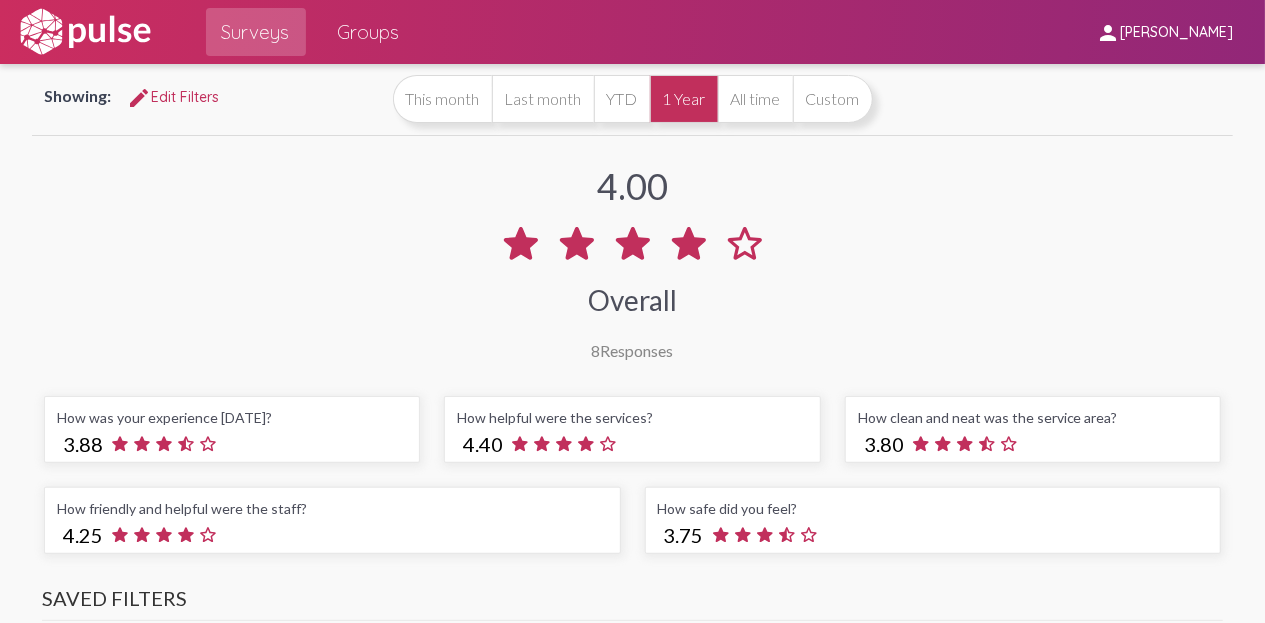 scroll, scrollTop: 0, scrollLeft: 0, axis: both 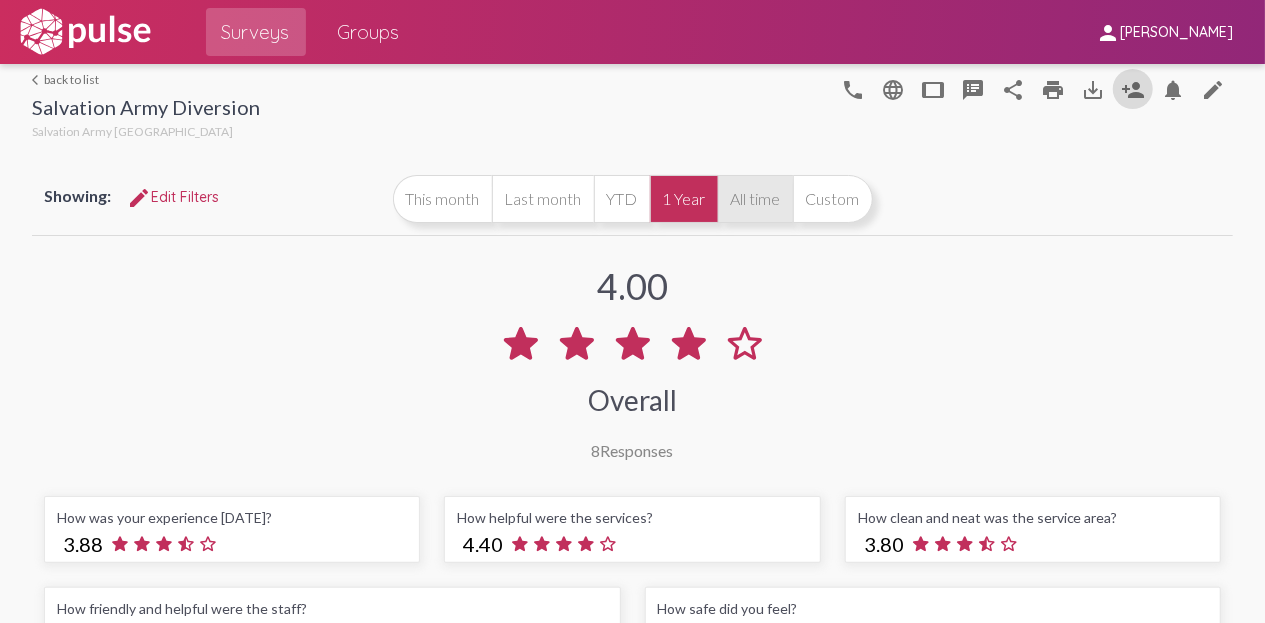 click on "All time" 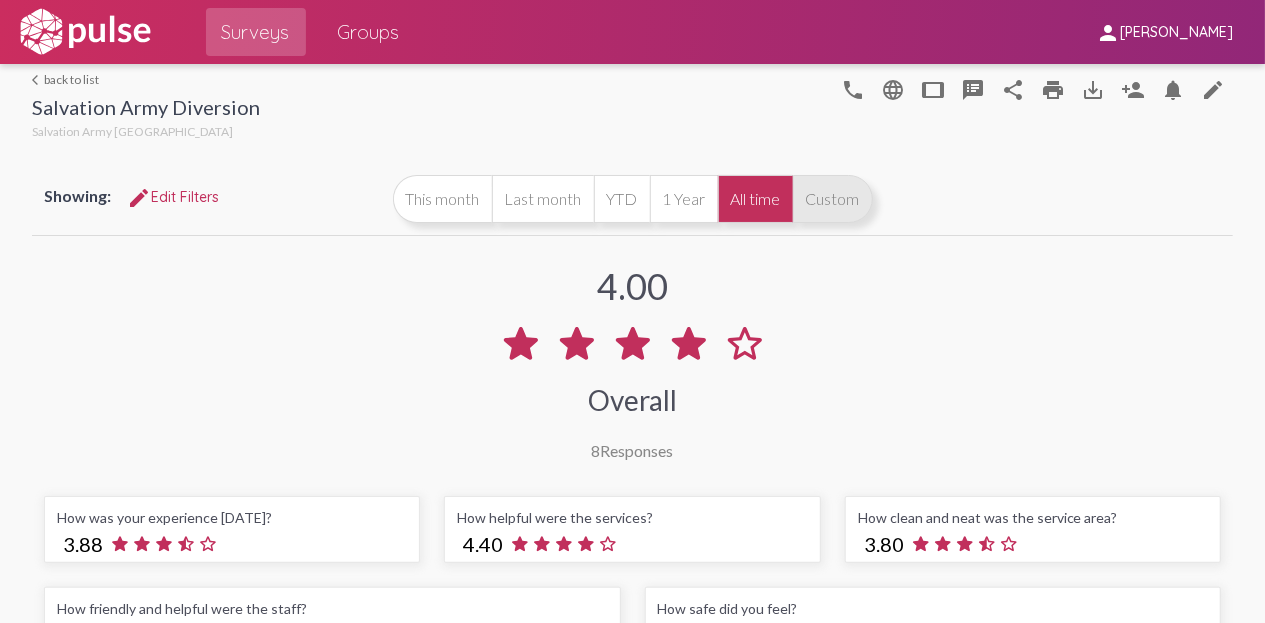 click on "Custom" 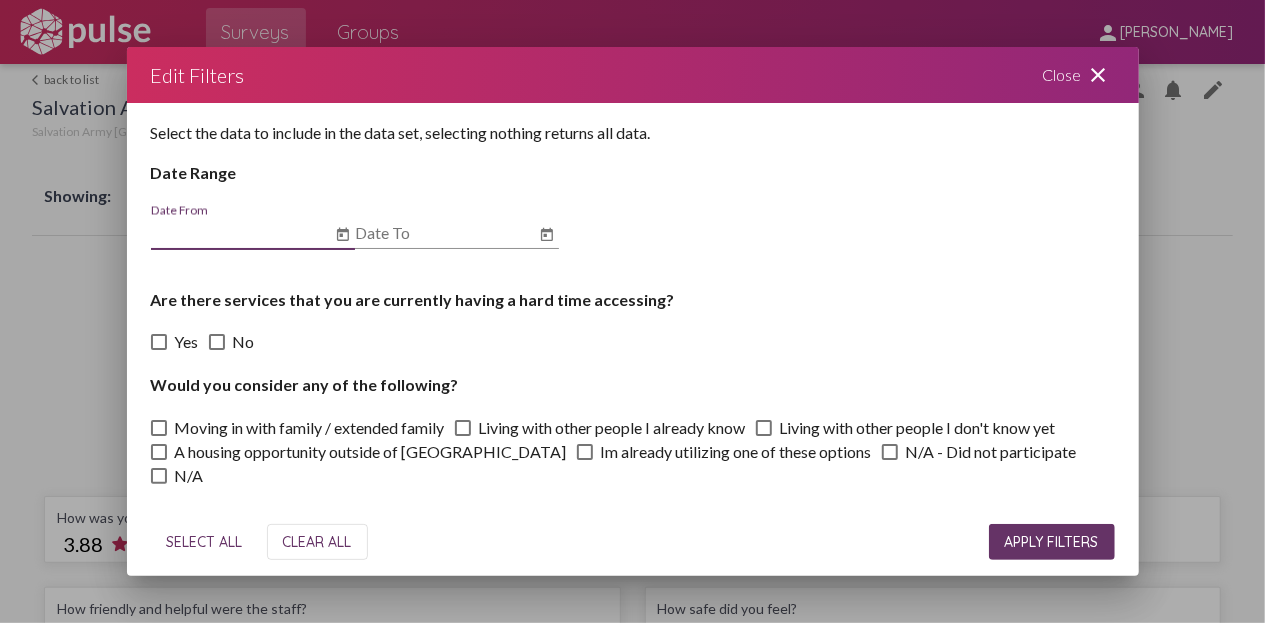 click on "Close  close" at bounding box center [1079, 75] 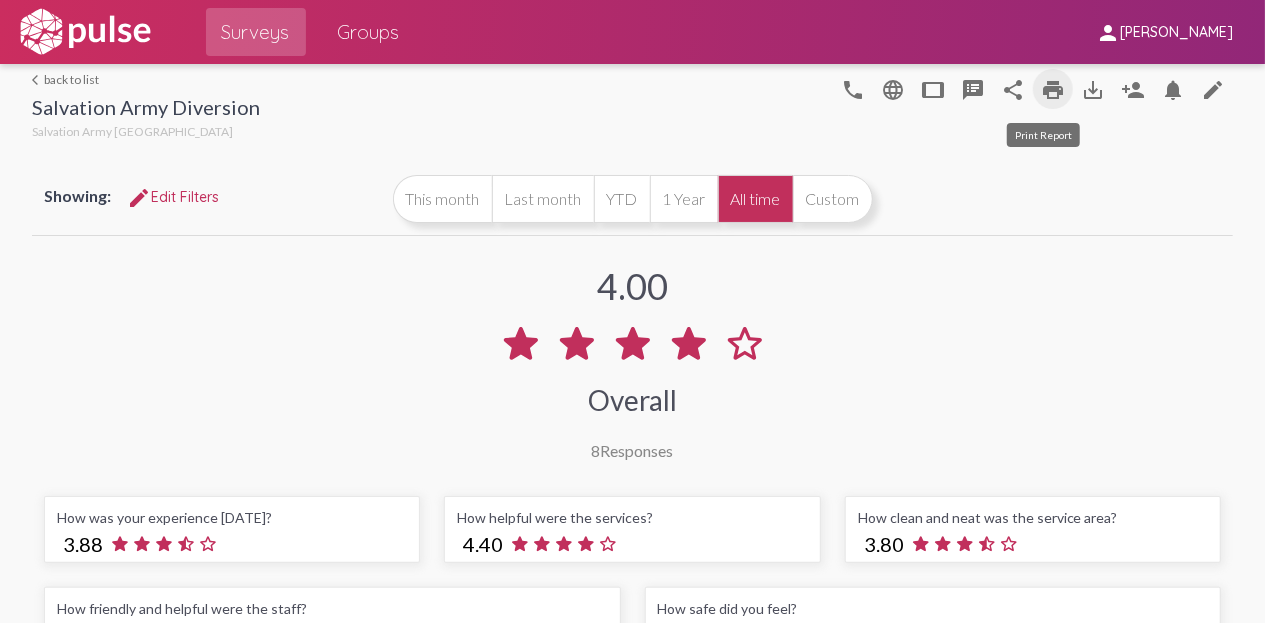 click on "print" 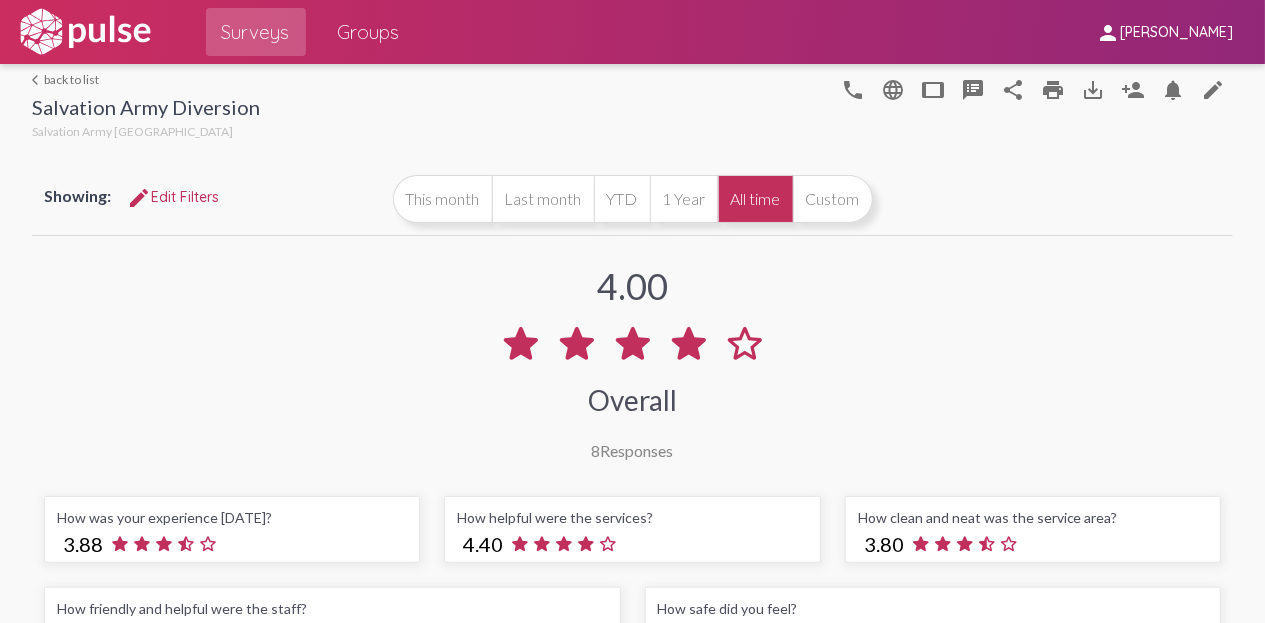 click on "Salvation Army Diversion" 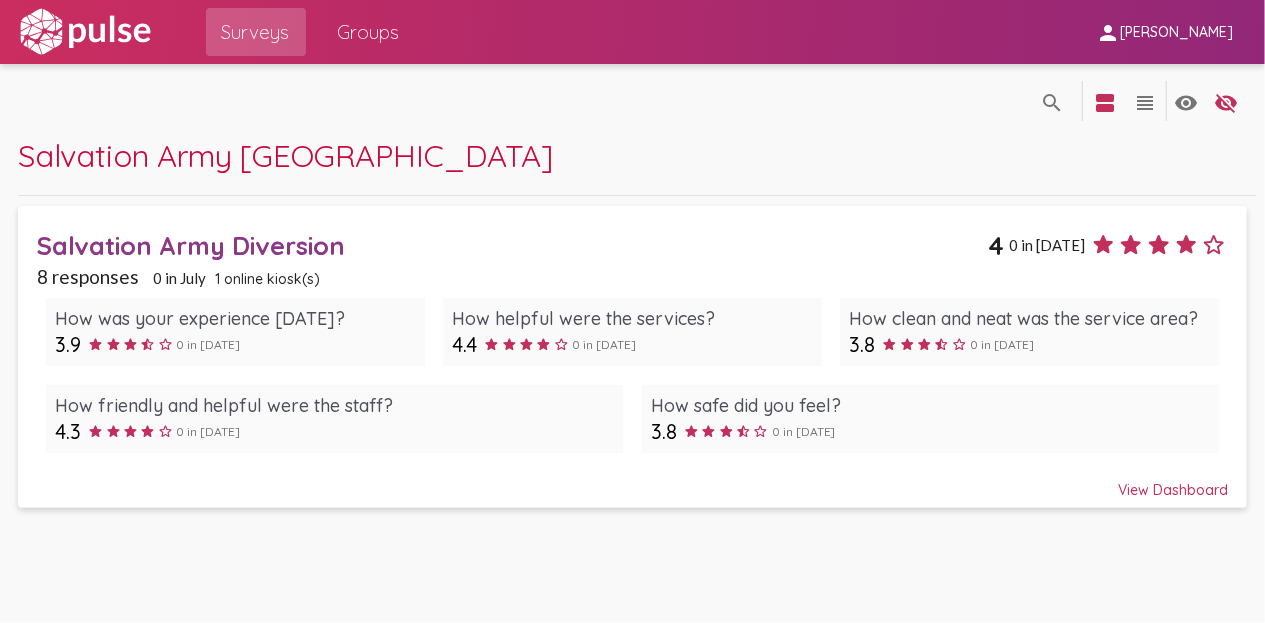 click on "search_off search view_agenda view_headline visibility visibility_off settings" 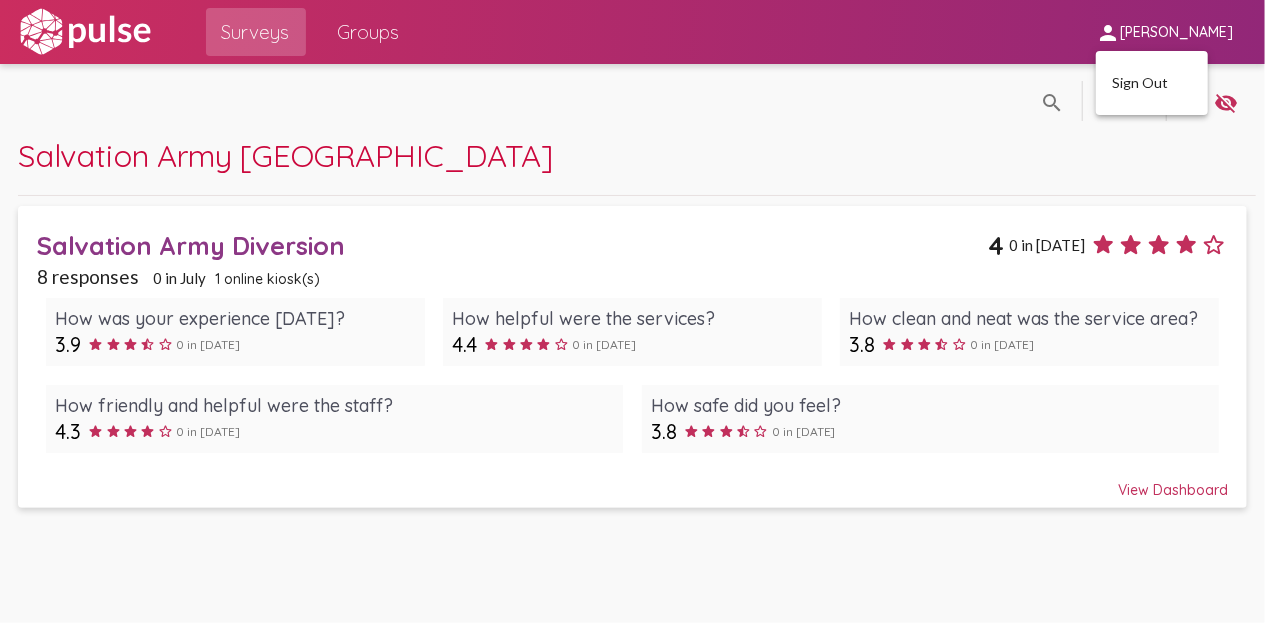 drag, startPoint x: 264, startPoint y: 125, endPoint x: 573, endPoint y: 122, distance: 309.01456 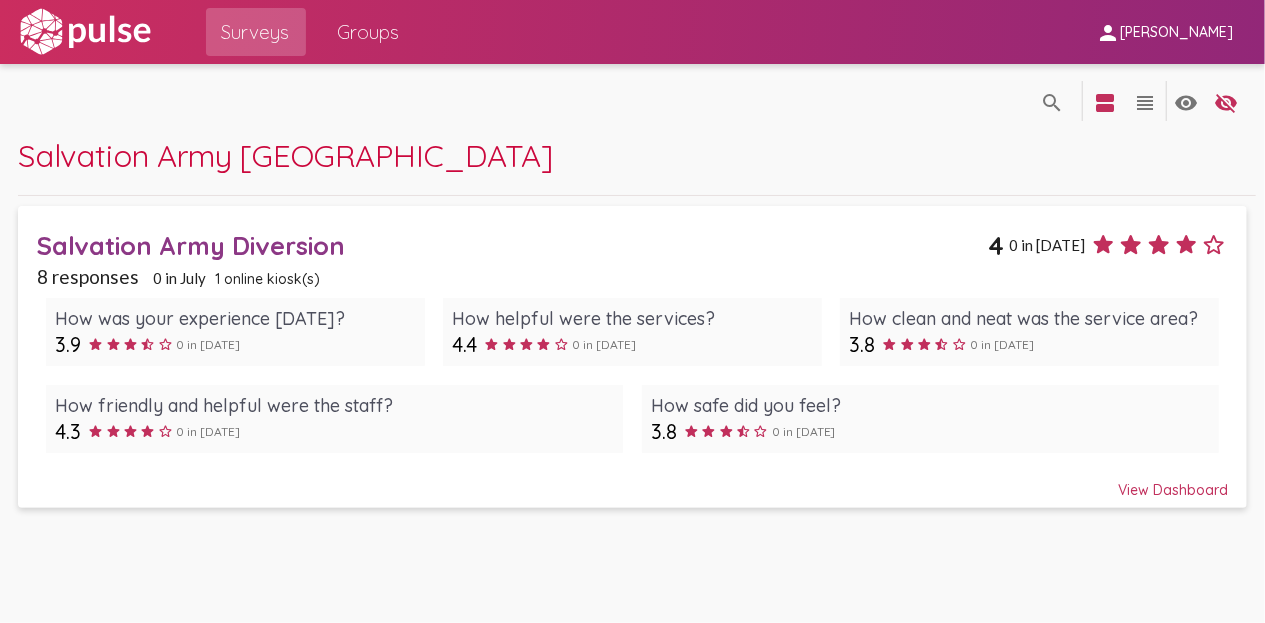 click 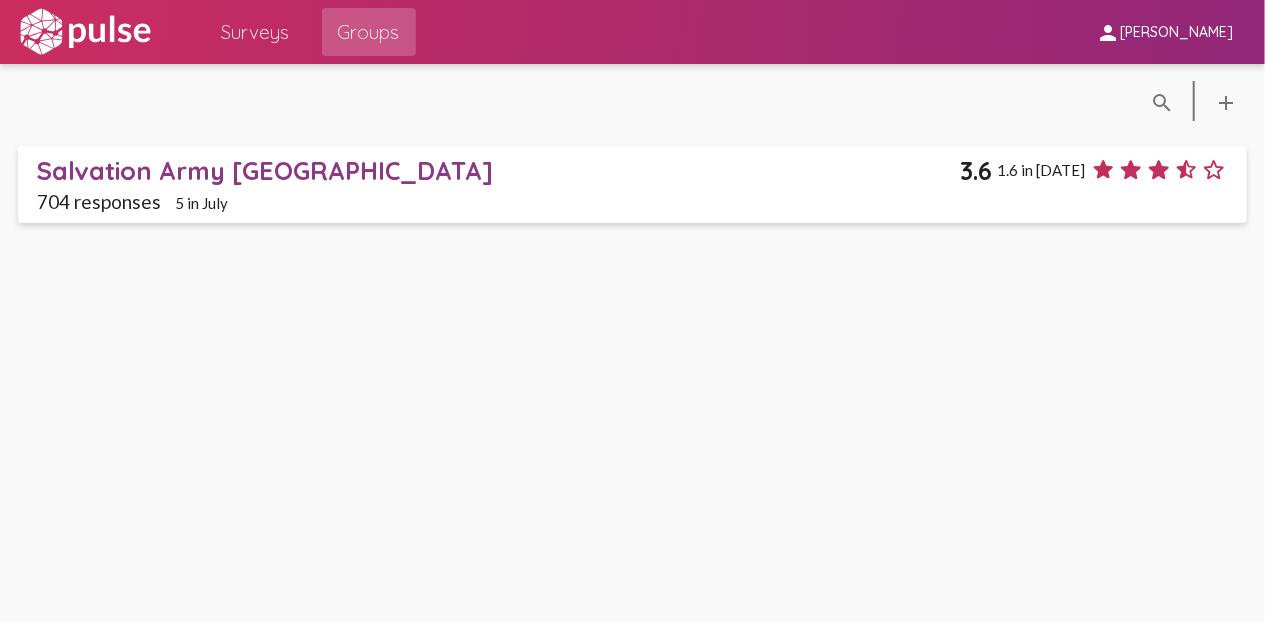 click on "Salvation Army San Diego" 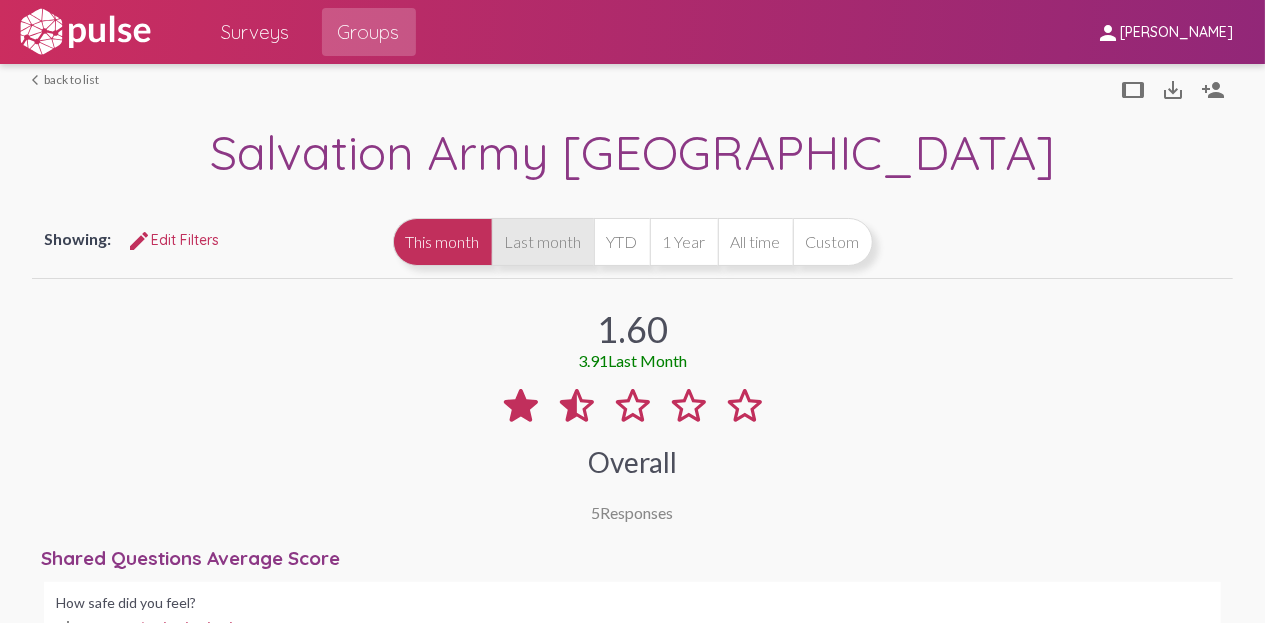 click on "Last month" 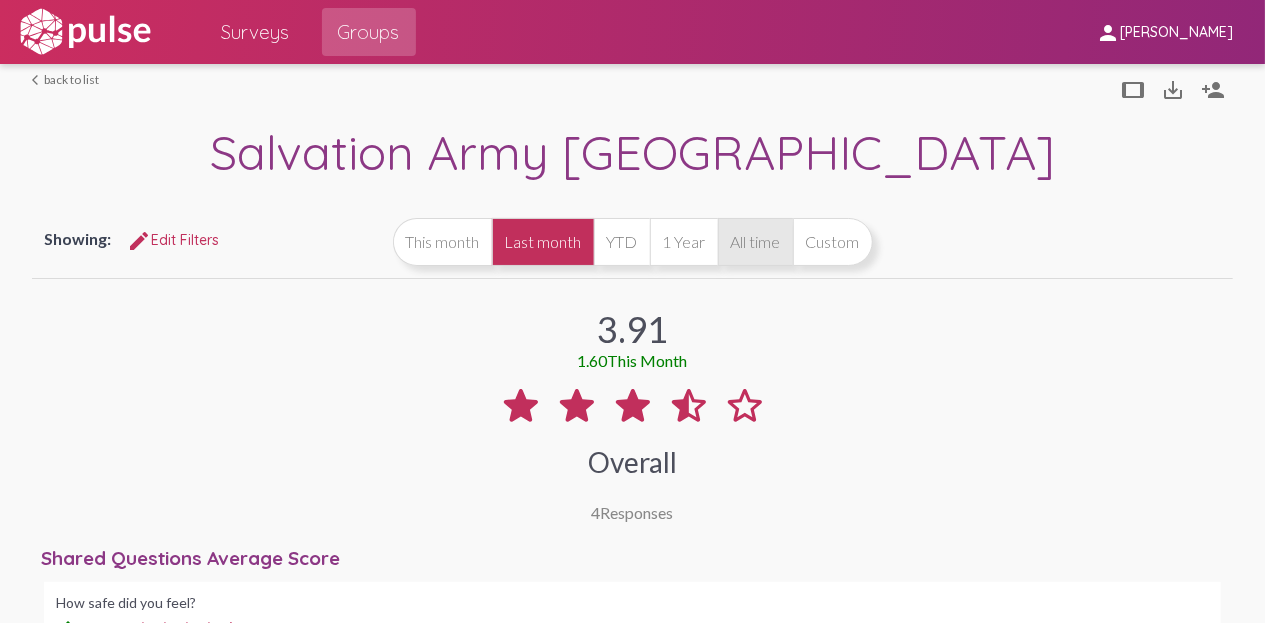 click on "All time" 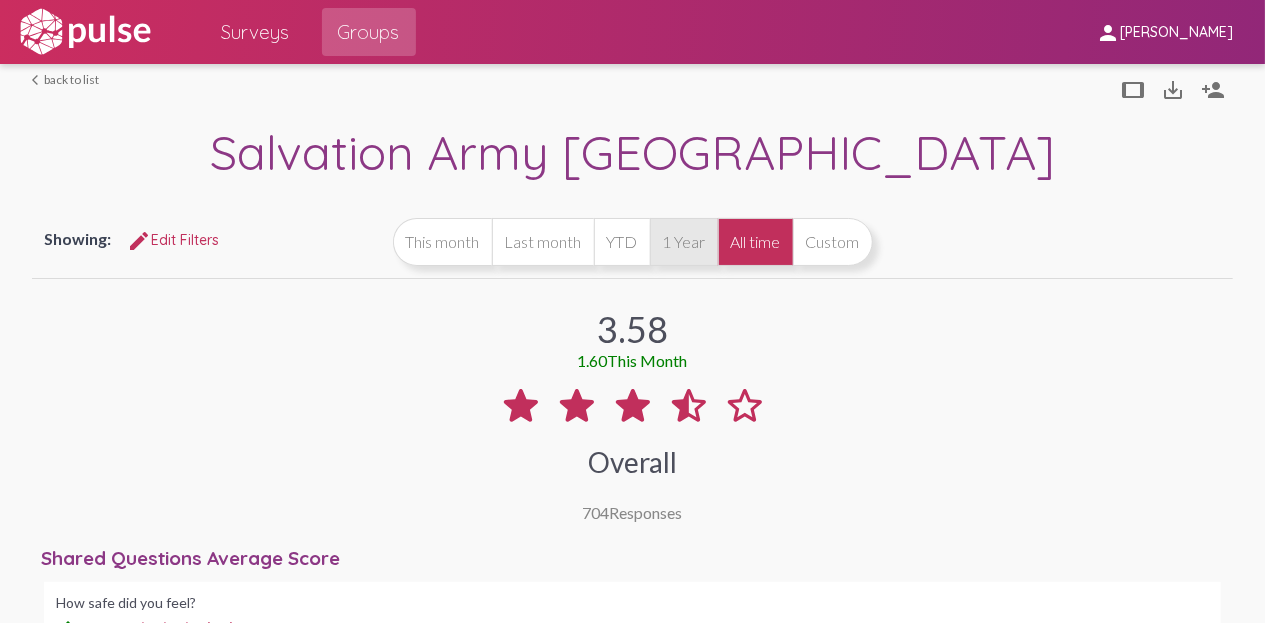 click on "1 Year" 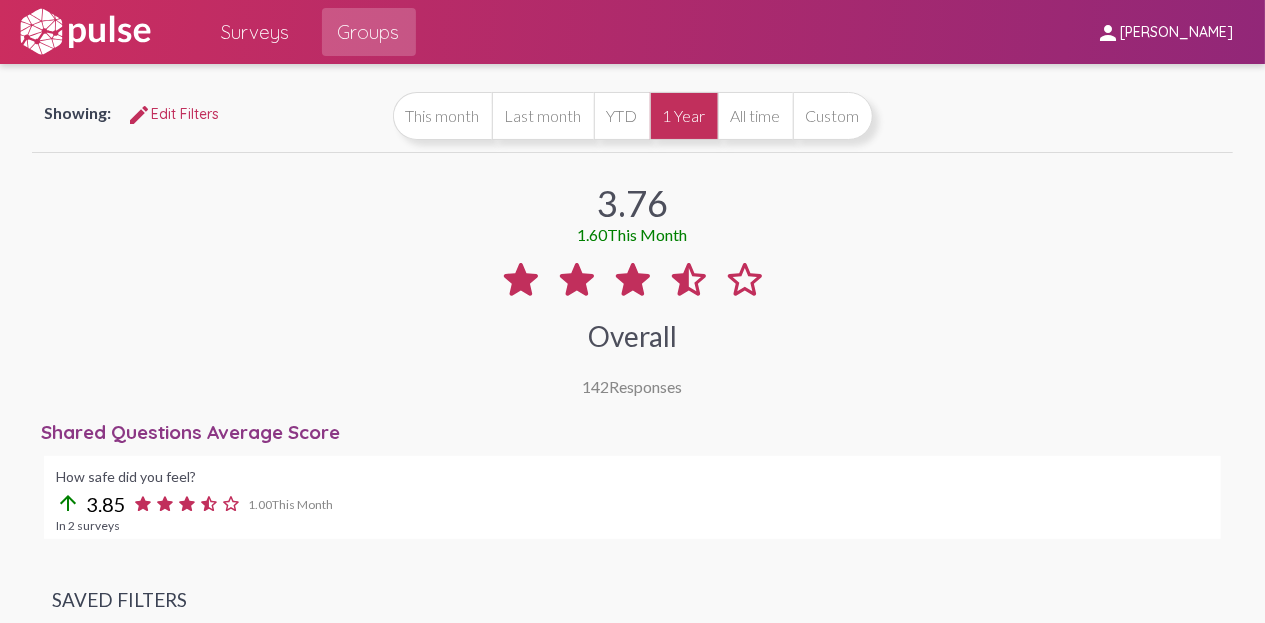 scroll, scrollTop: 0, scrollLeft: 0, axis: both 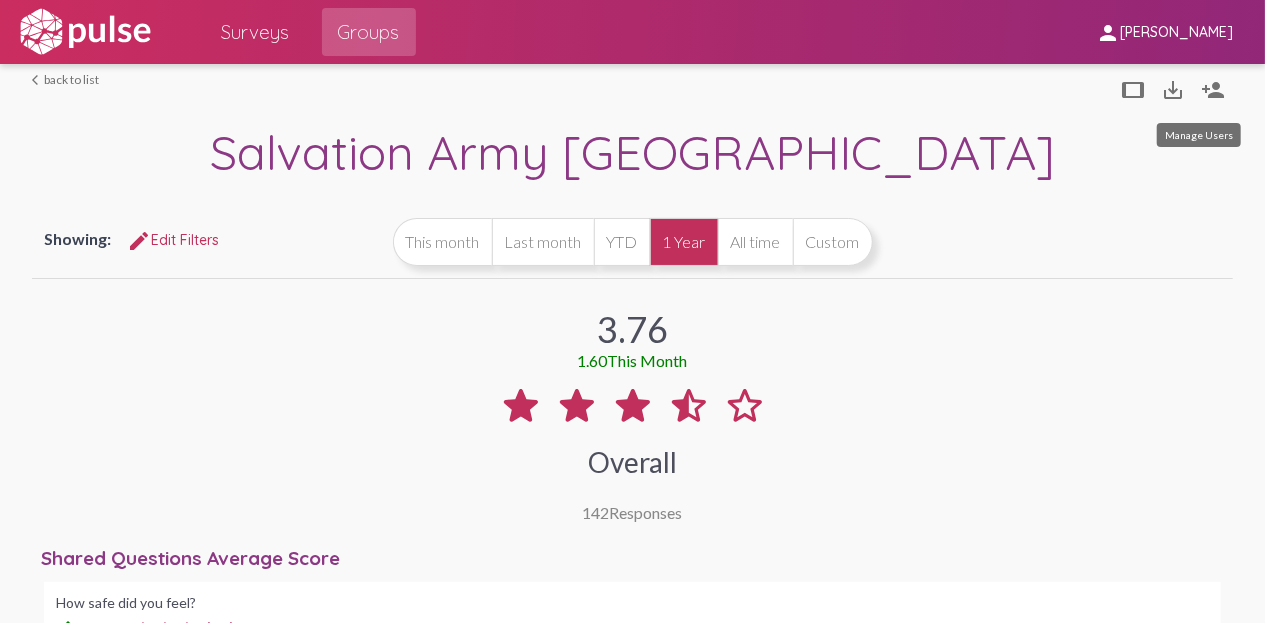 click on "person_add" 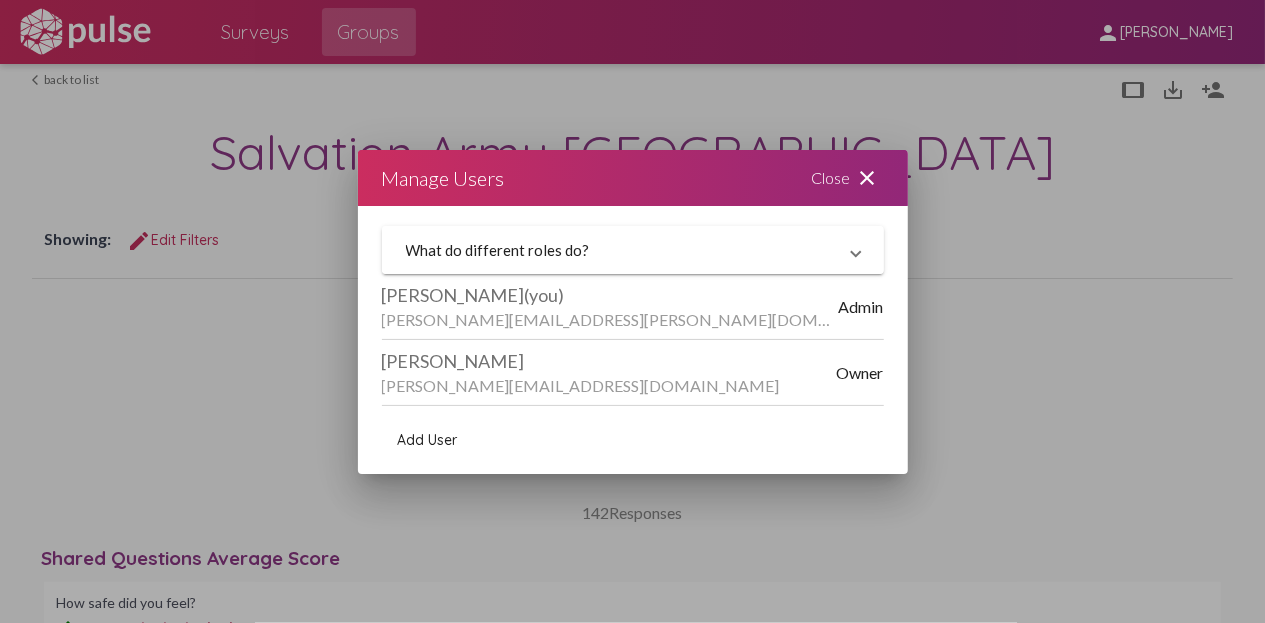click on "What do different roles do?" at bounding box center [621, 250] 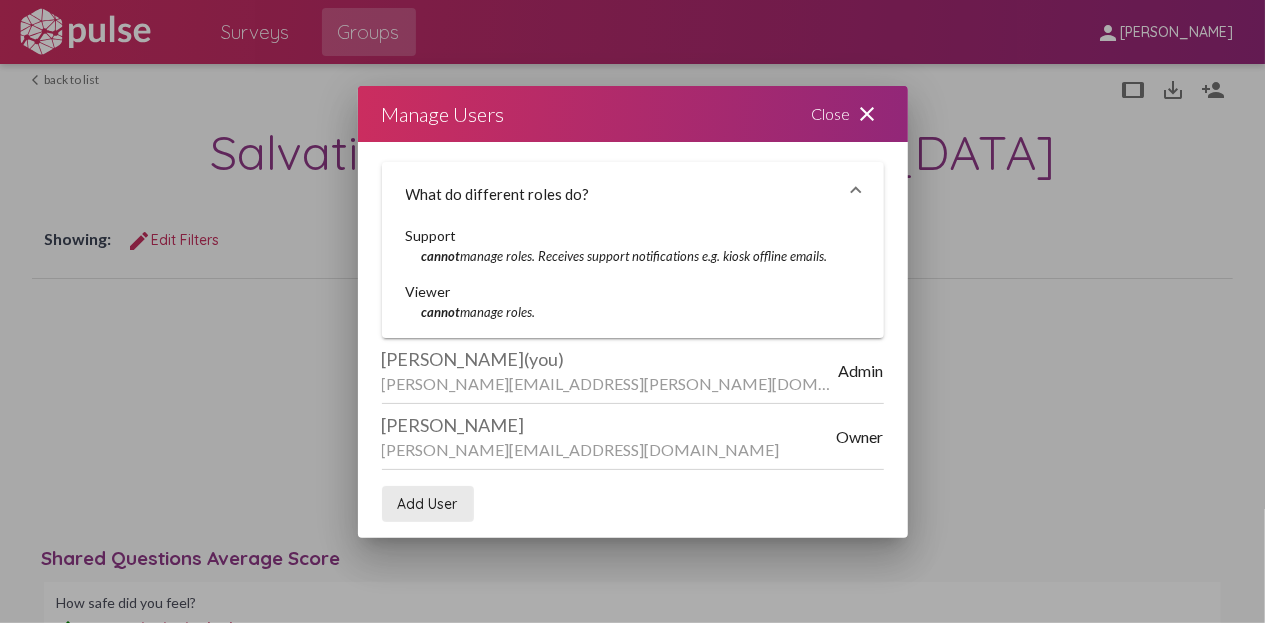 click on "Add User" at bounding box center [428, 504] 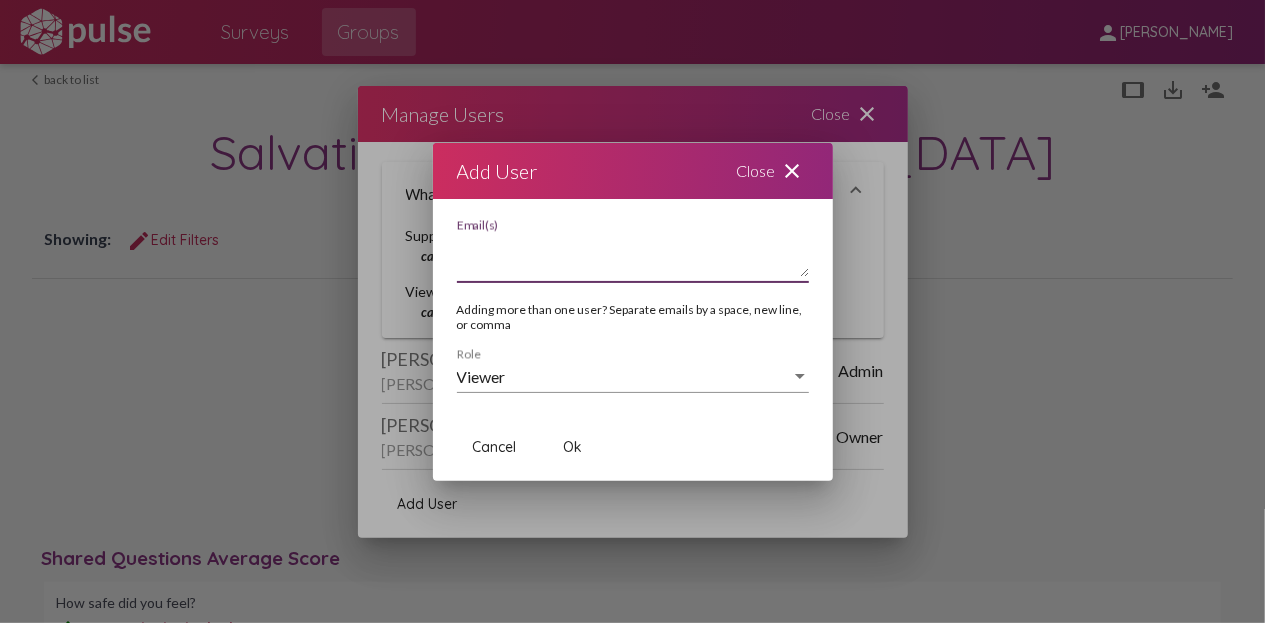 click on "Email(s)" at bounding box center [633, 257] 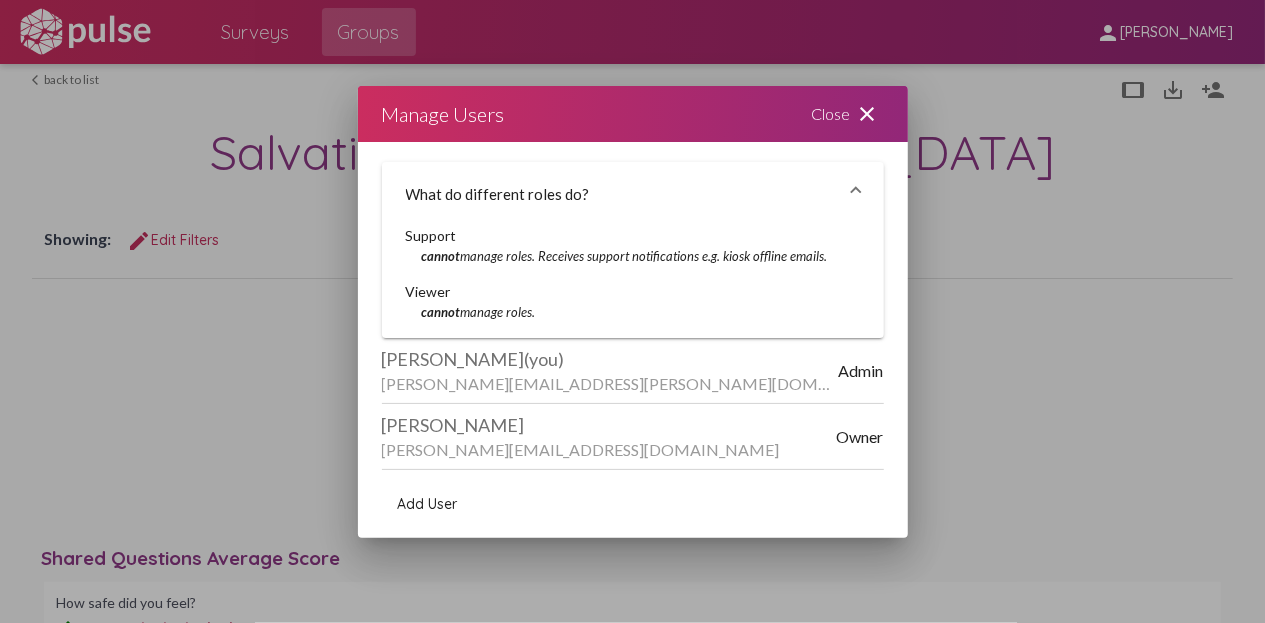 click on "Megan.Dowell@usw.salvationarmy.org" at bounding box center [610, 383] 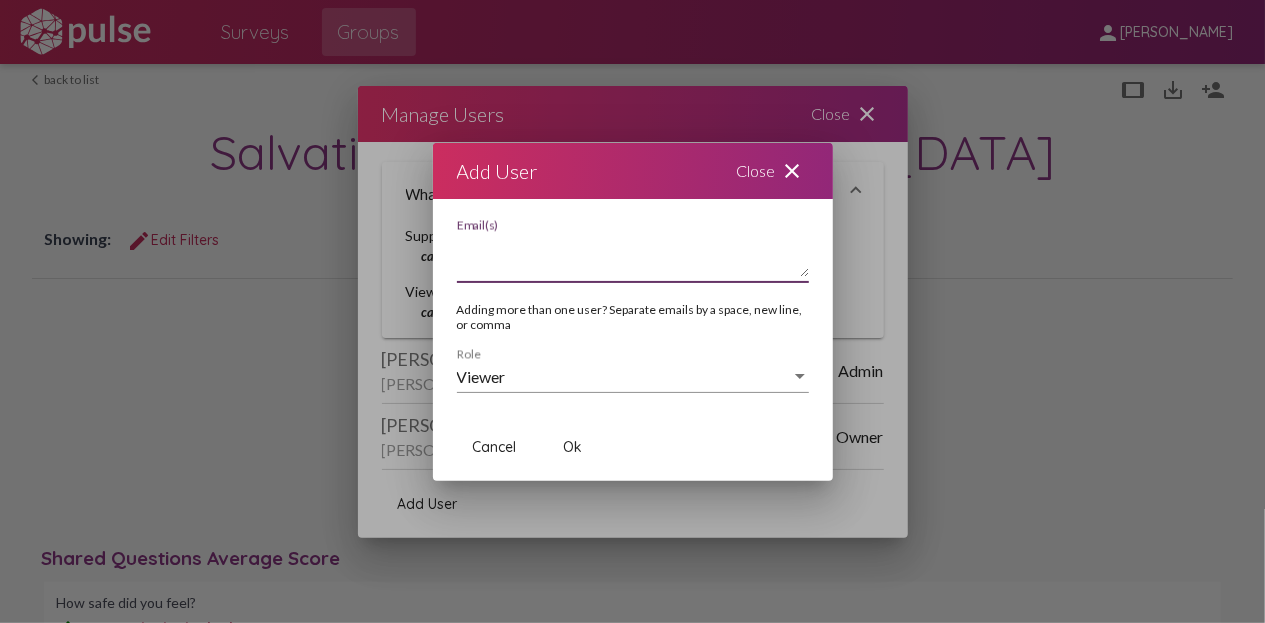 click on "Viewer" at bounding box center [624, 377] 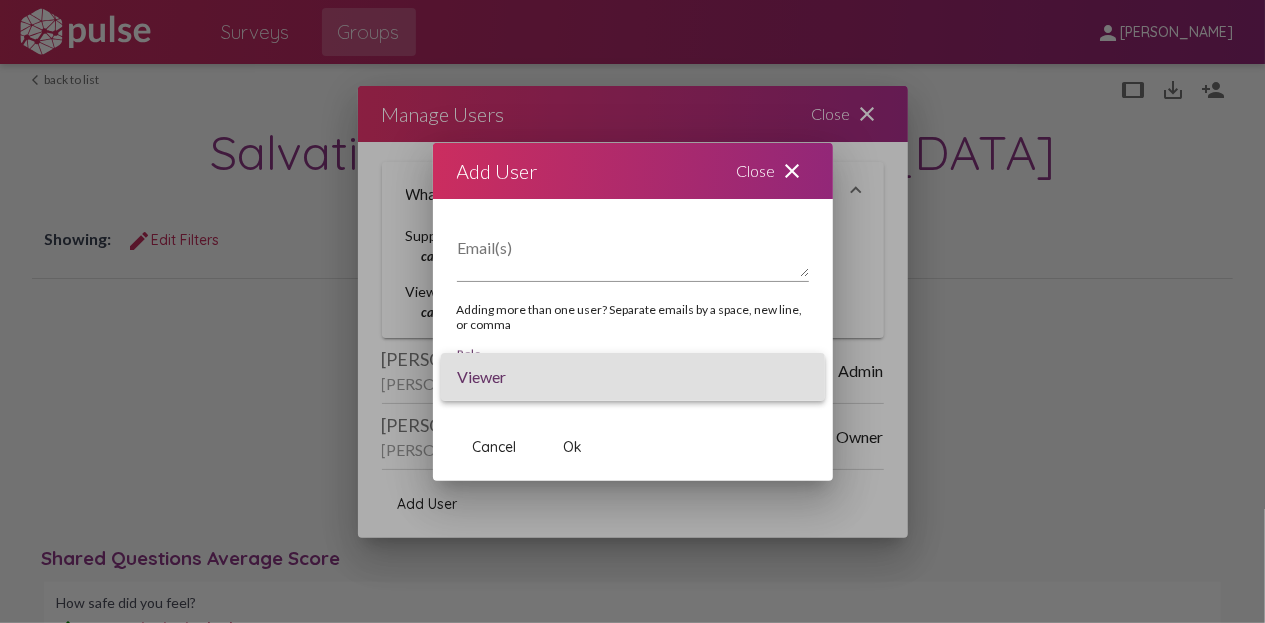 click on "Viewer" at bounding box center [633, 377] 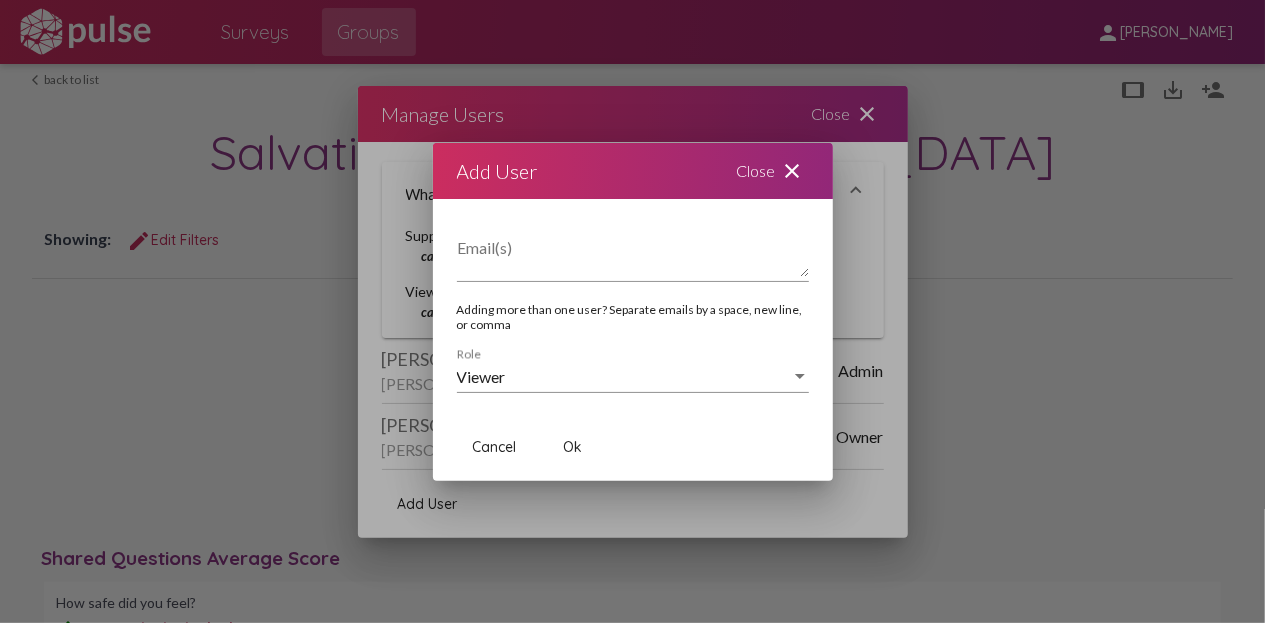 click on "Viewer Role" at bounding box center (633, 370) 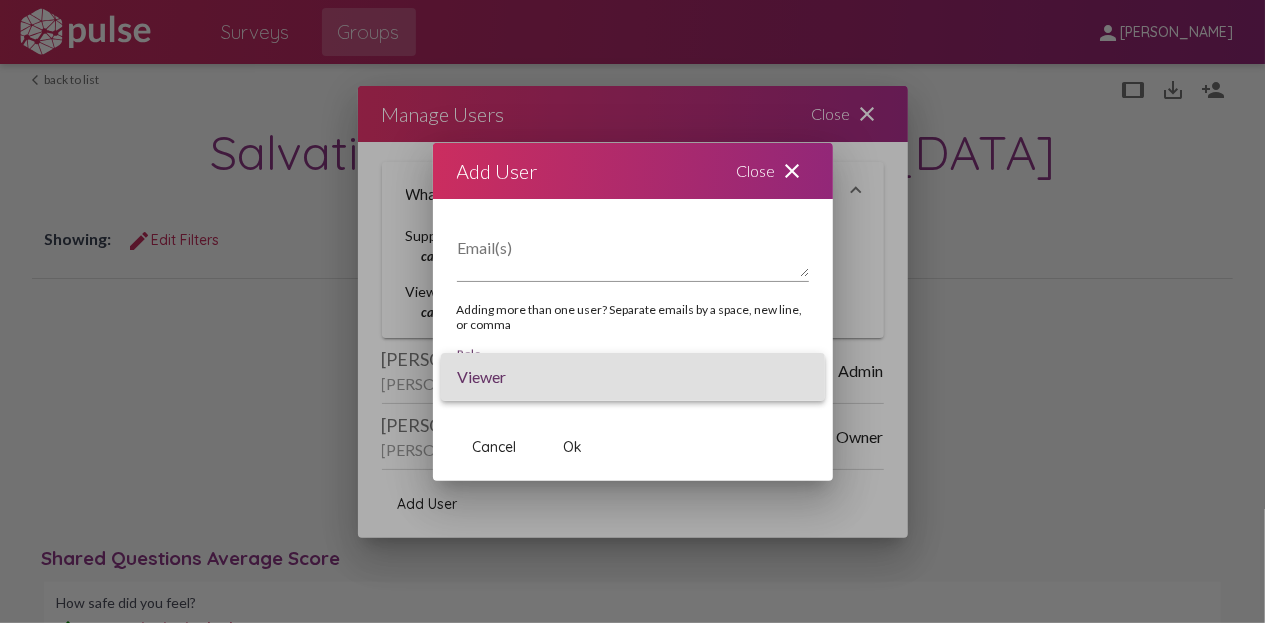 click at bounding box center [632, 311] 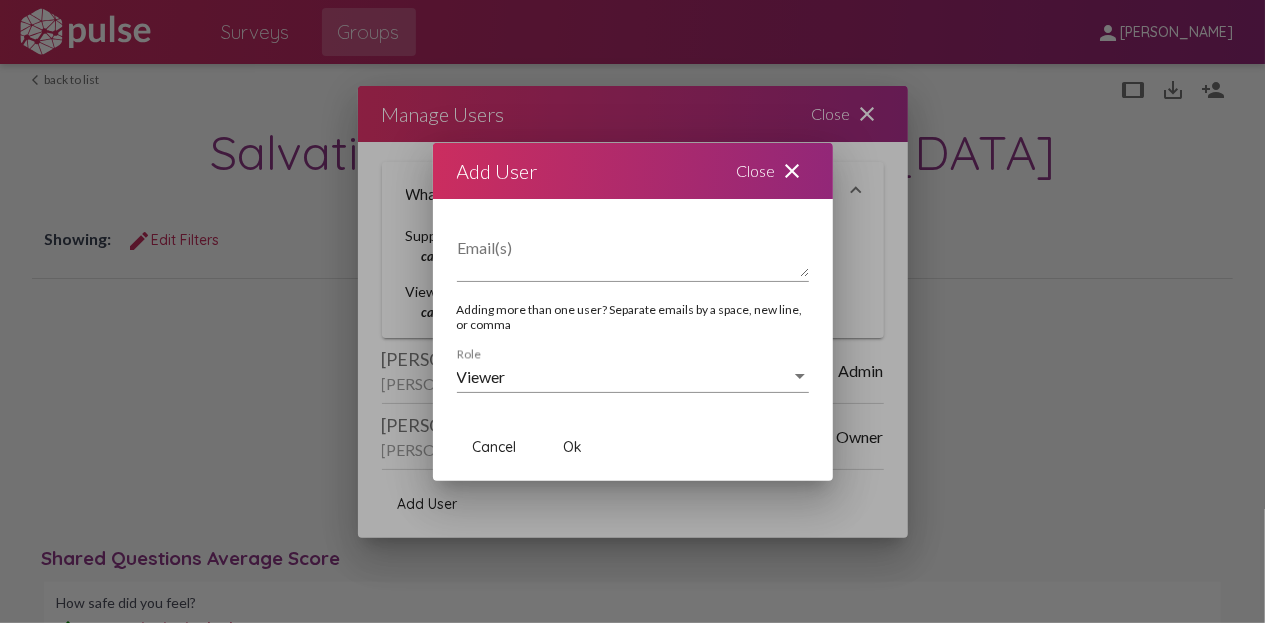 click on "Email(s)" at bounding box center [633, 257] 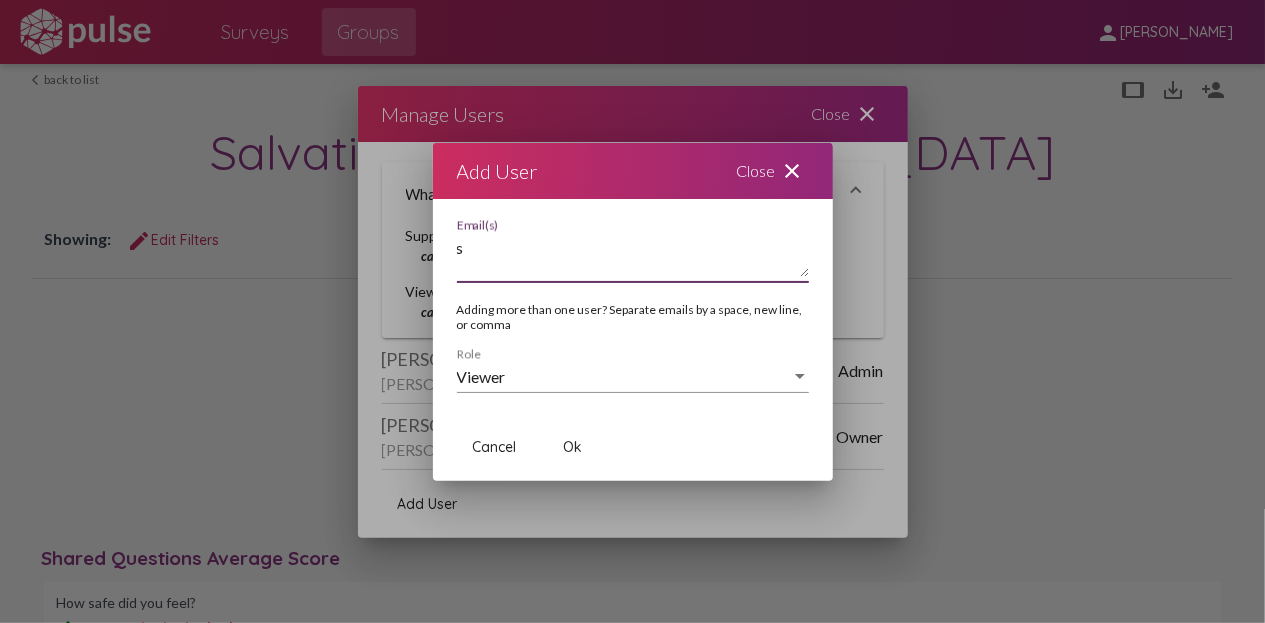 click on "s" at bounding box center [633, 257] 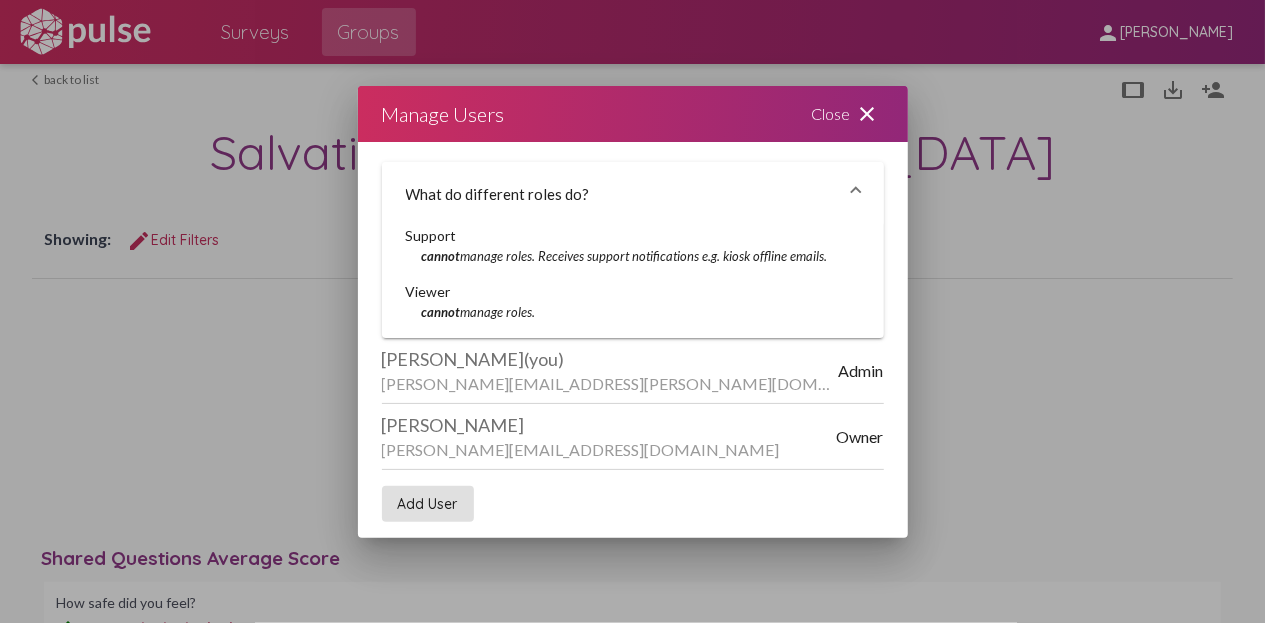 click on "What do different roles do?" at bounding box center (621, 194) 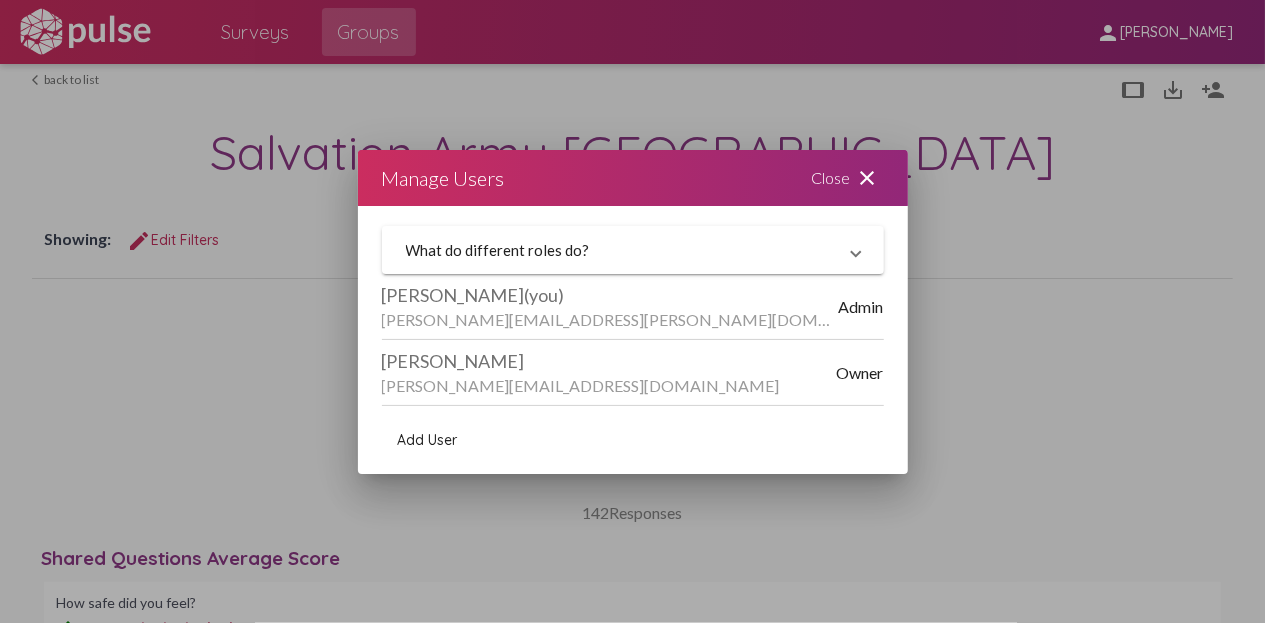 click on "Megan.Dowell@usw.salvationarmy.org" at bounding box center [610, 319] 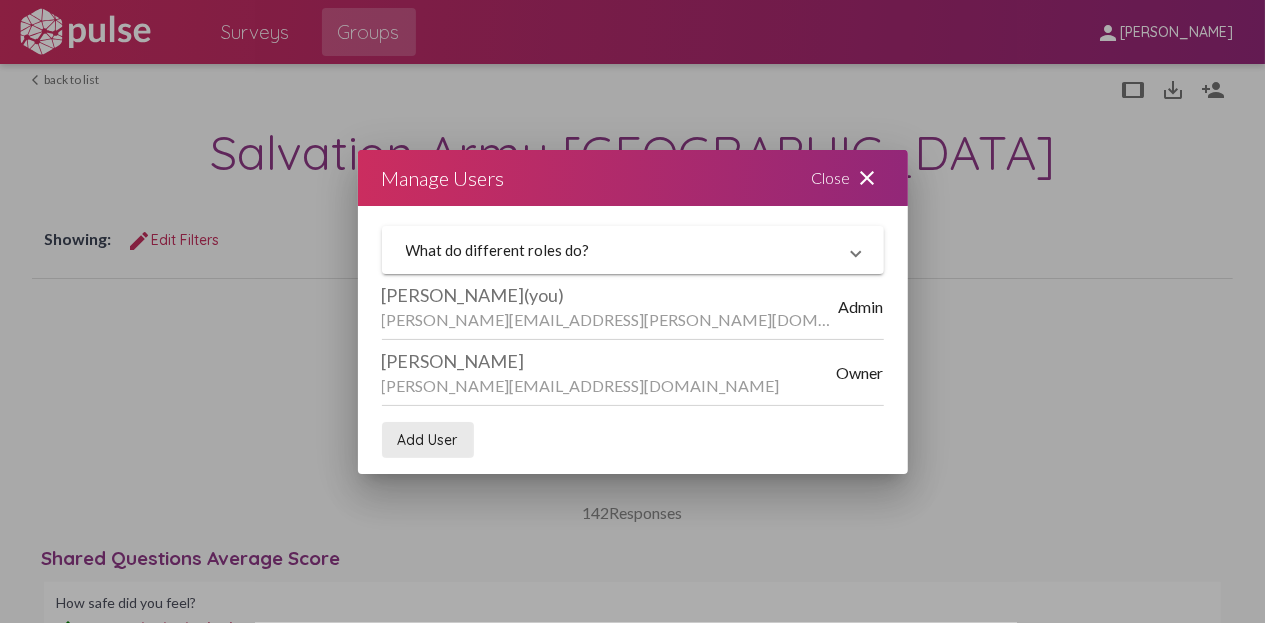 click on "Add User" at bounding box center (428, 440) 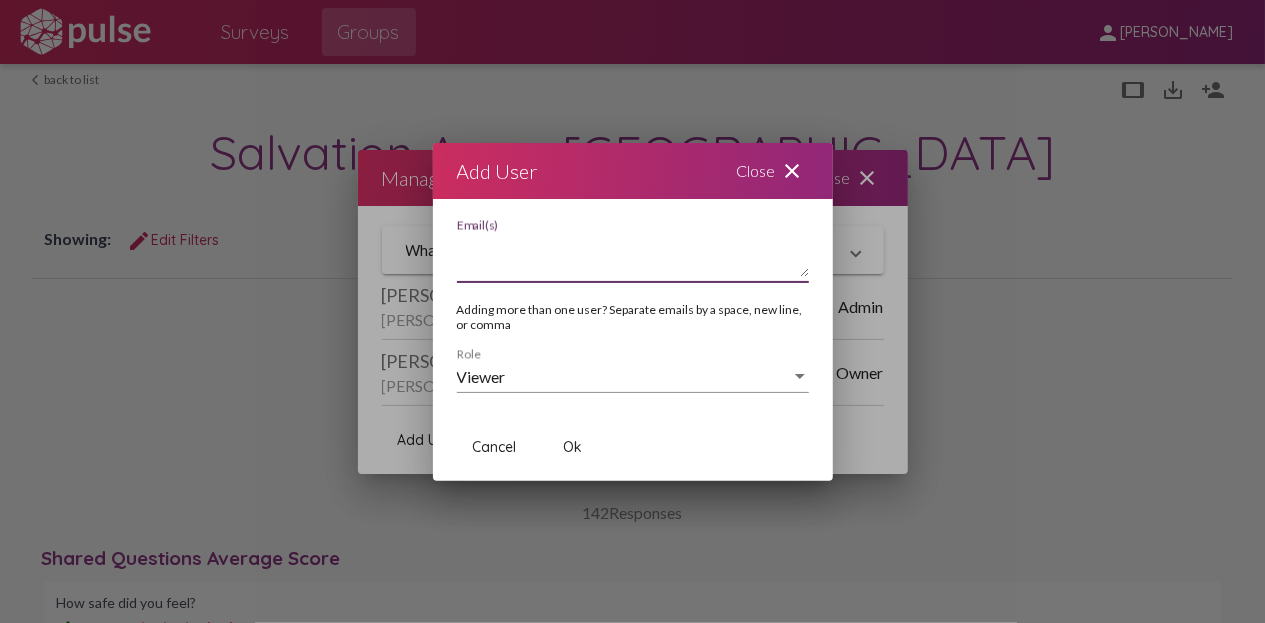 click on "Email(s)" at bounding box center (633, 257) 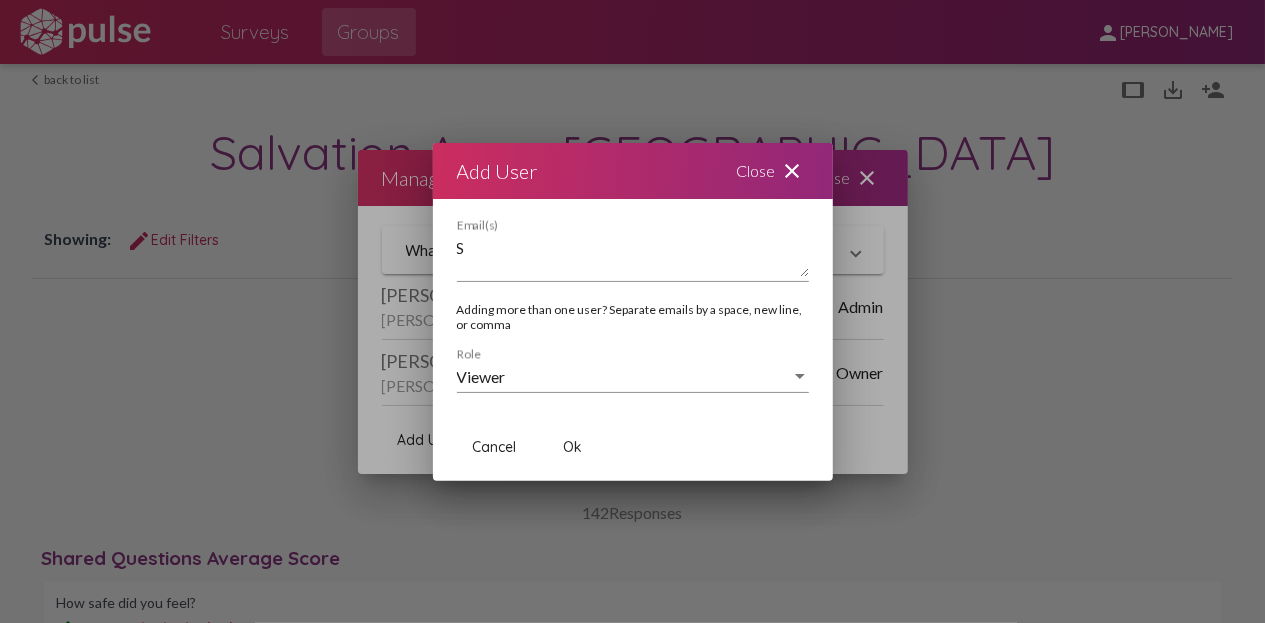 click on "S" at bounding box center [633, 257] 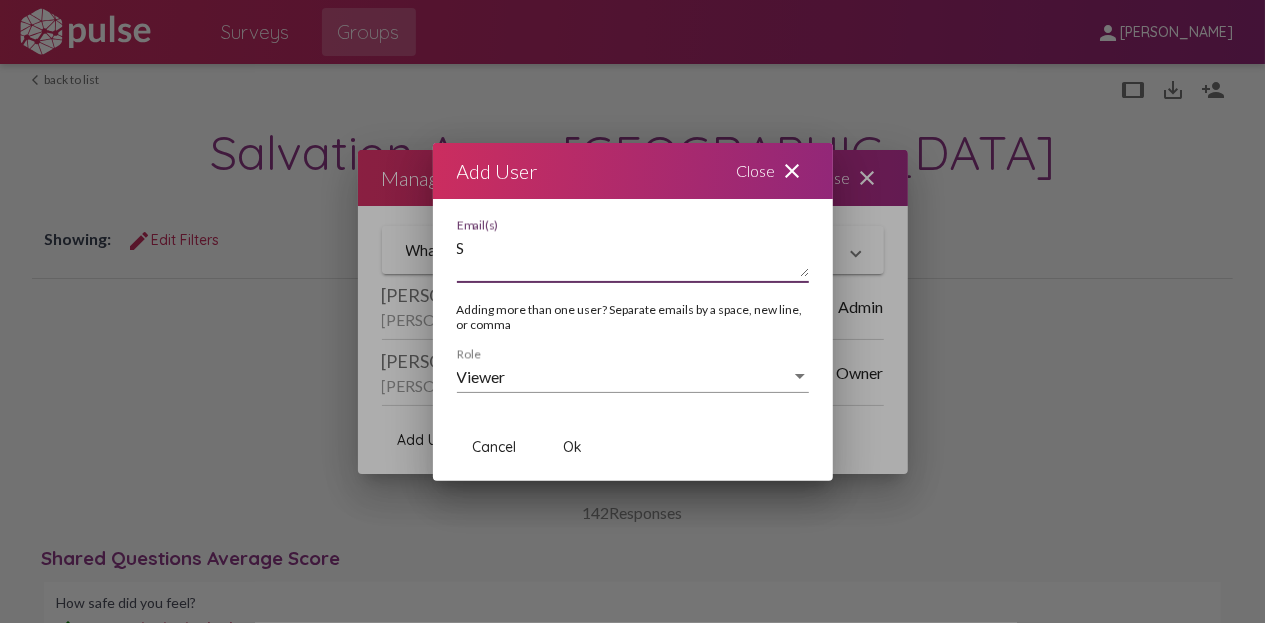drag, startPoint x: 486, startPoint y: 266, endPoint x: 448, endPoint y: 261, distance: 38.327538 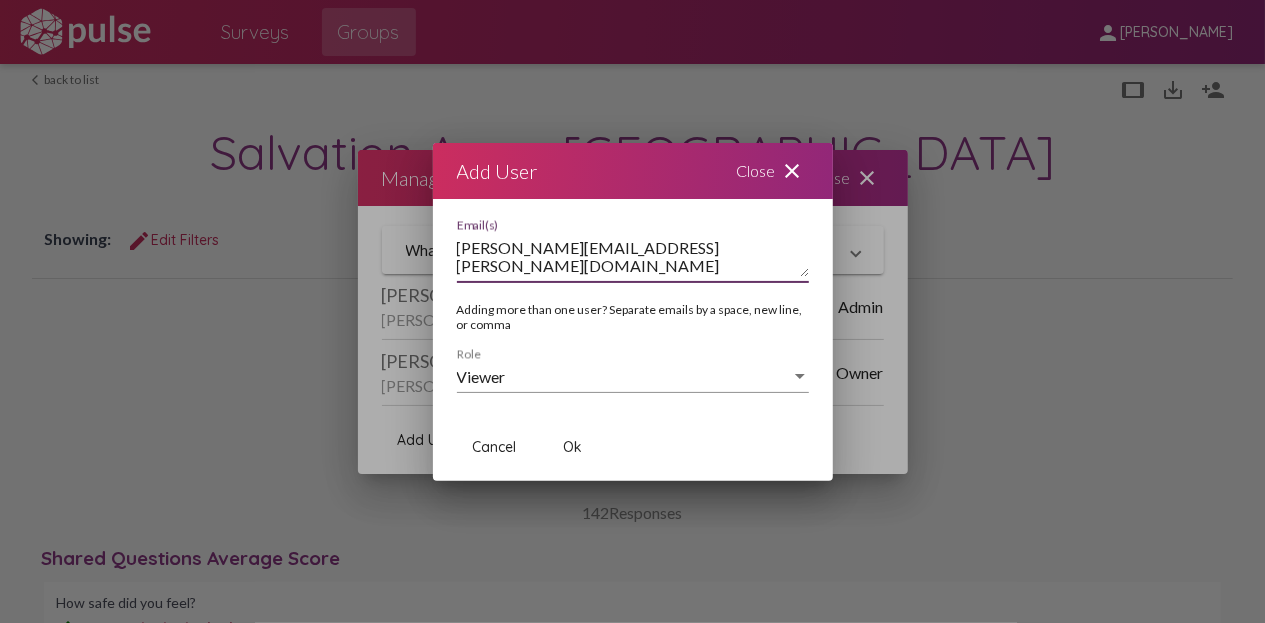 type on "Susan.Fleming@usw.salvationarmy.org" 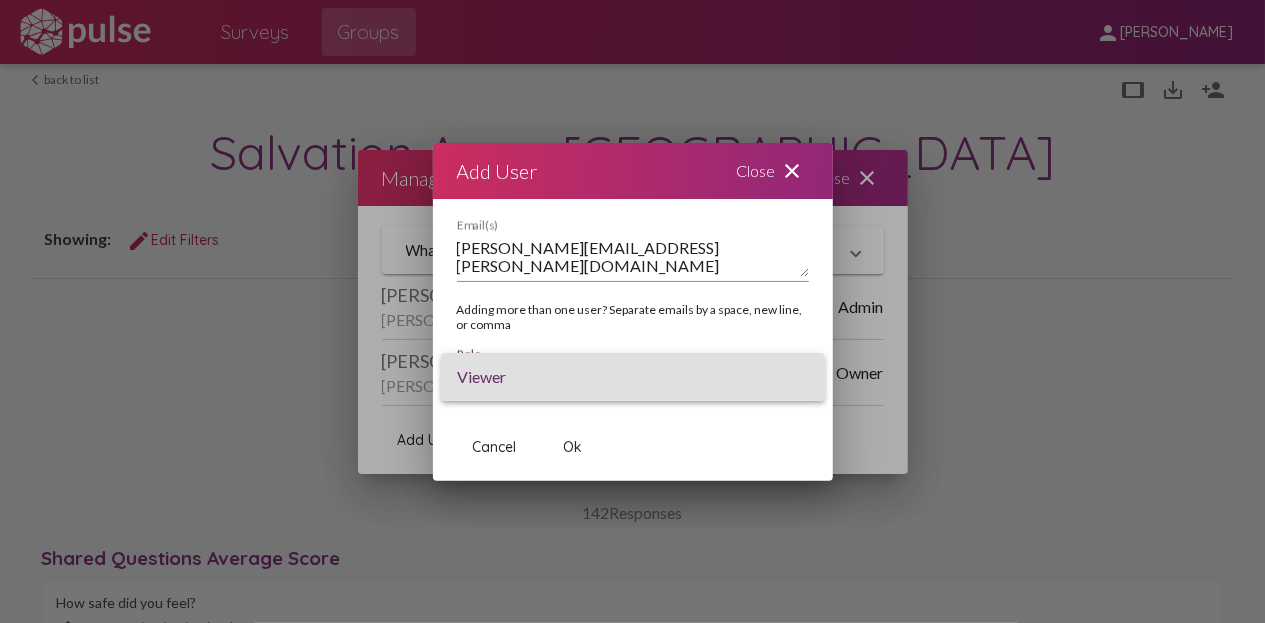 click on "Viewer" at bounding box center (633, 377) 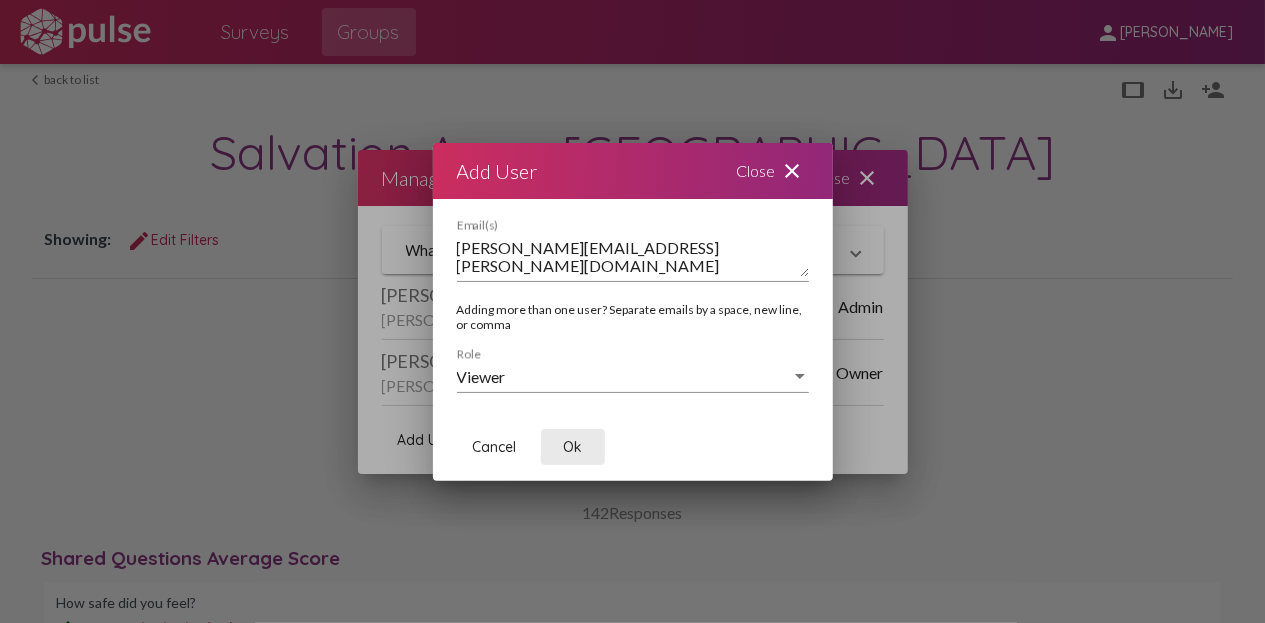 click on "Ok" at bounding box center (572, 447) 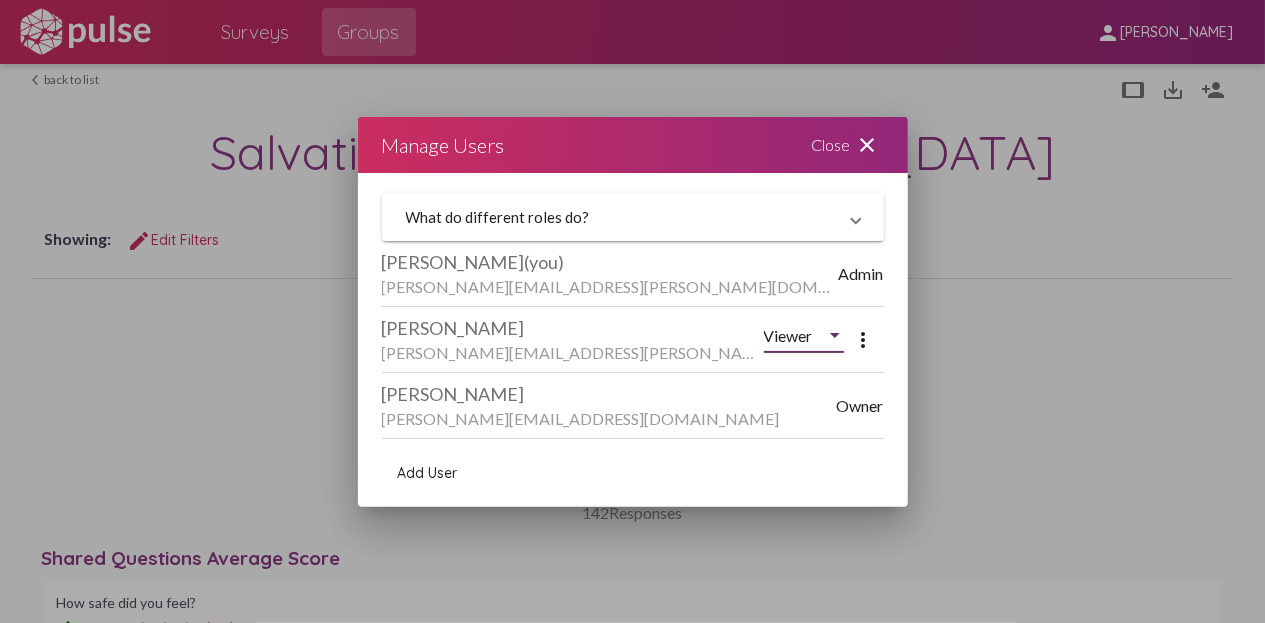 click at bounding box center (835, 335) 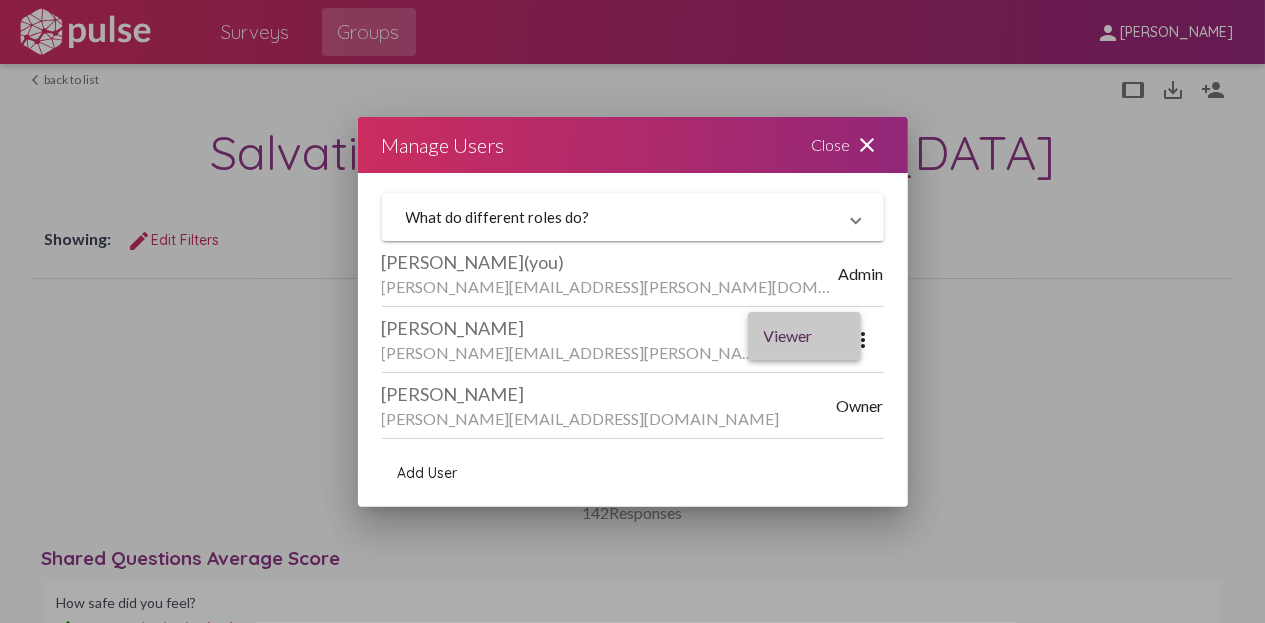click on "Viewer" at bounding box center (804, 336) 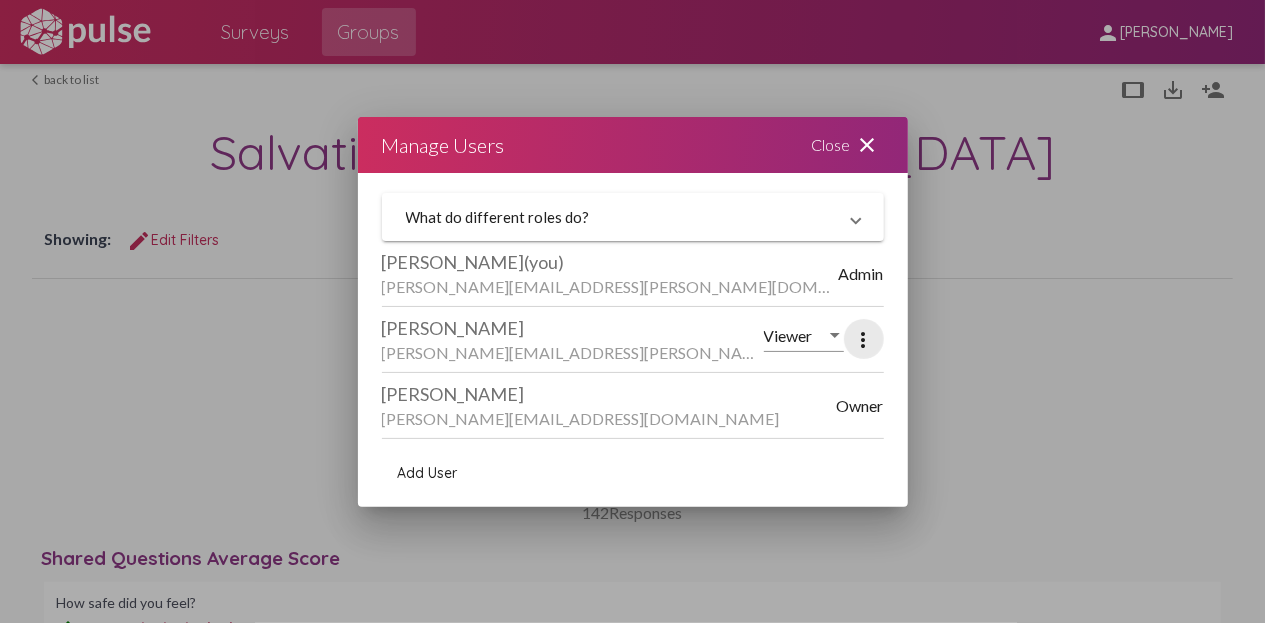 click on "more_vert" at bounding box center (864, 340) 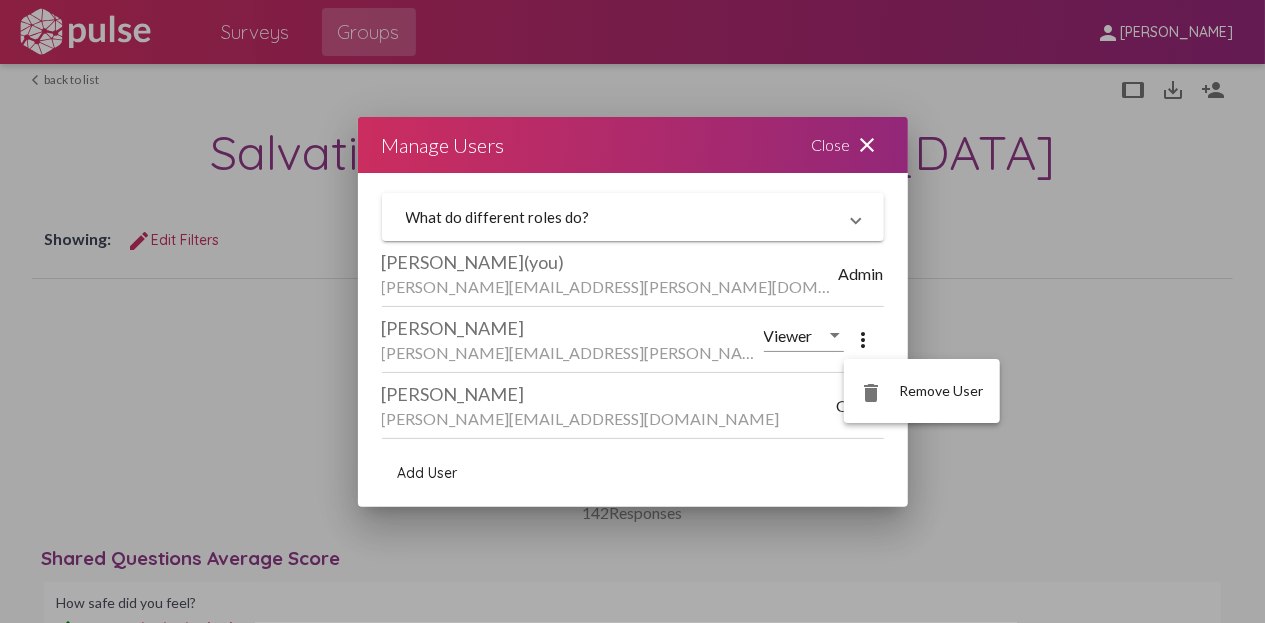 click at bounding box center (632, 311) 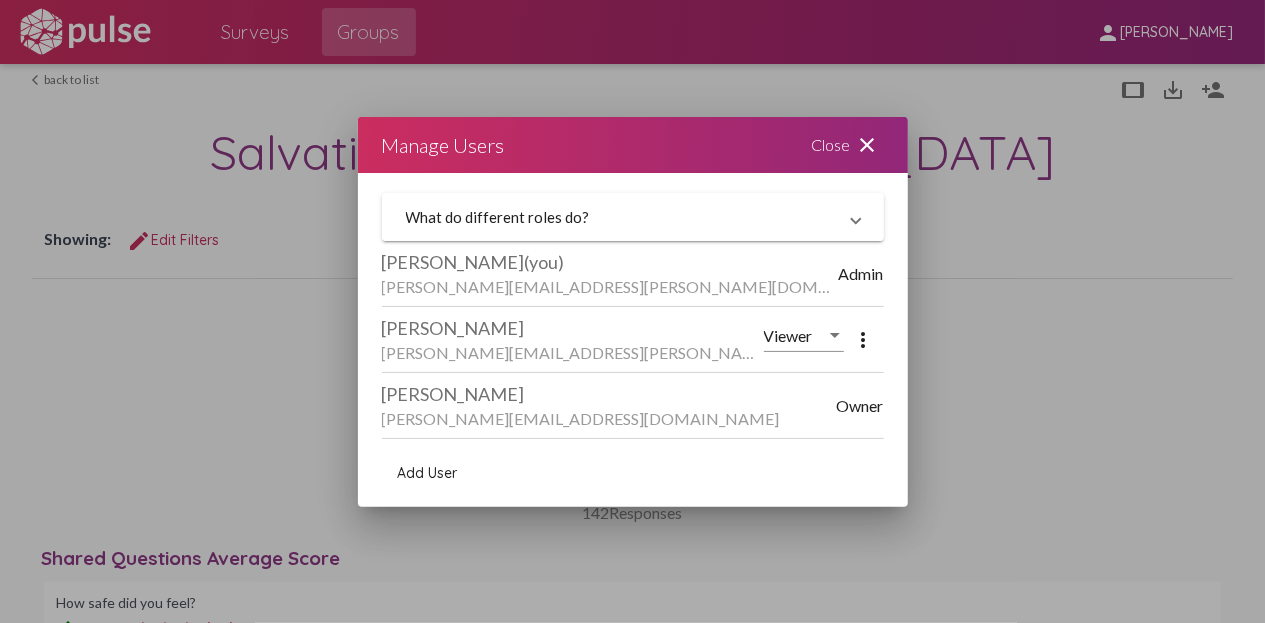 click on "What do different roles do?" at bounding box center (621, 217) 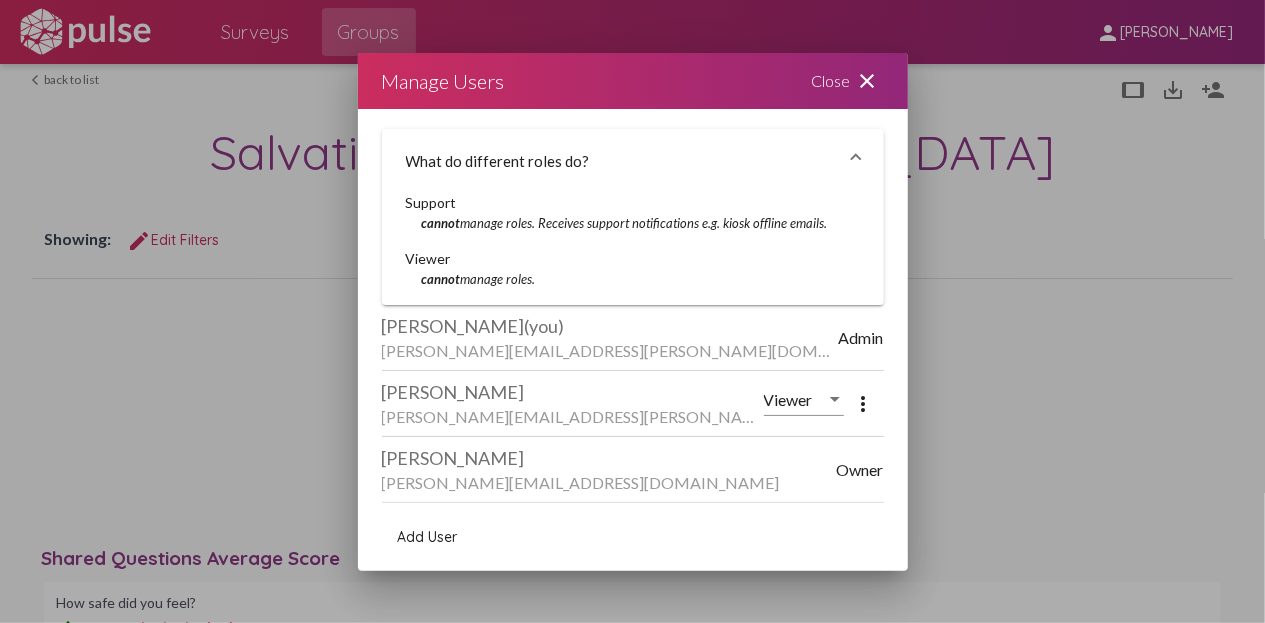 click on "Manage Users Close  close" at bounding box center [633, 81] 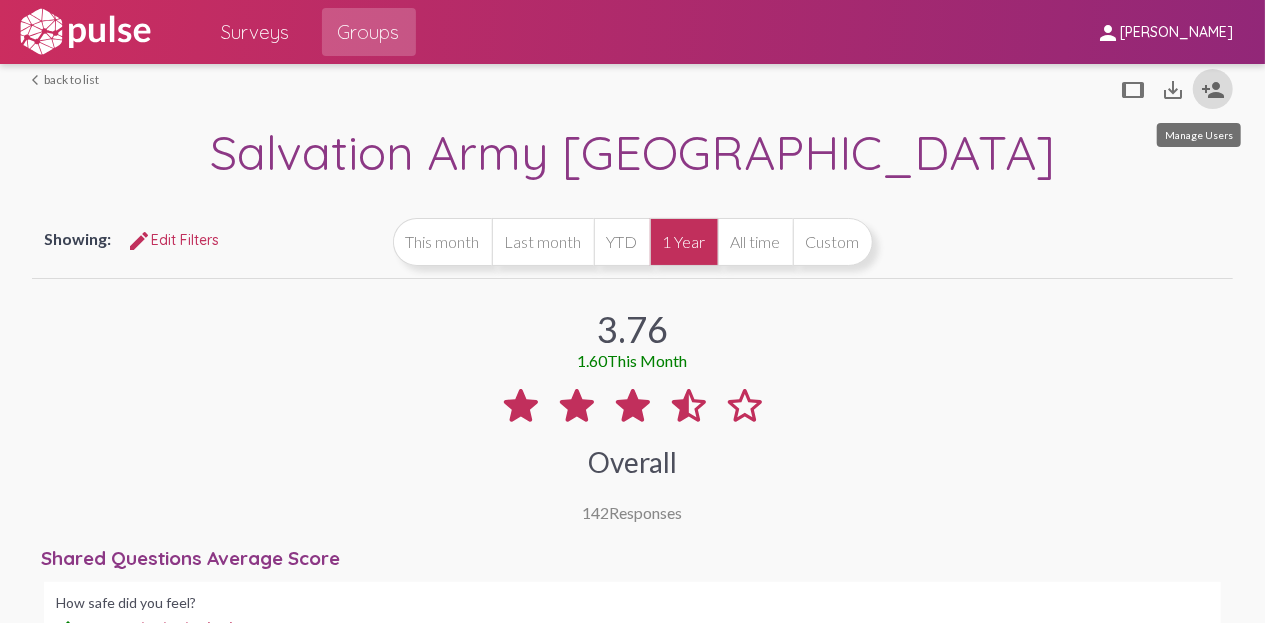 click on "person_add" 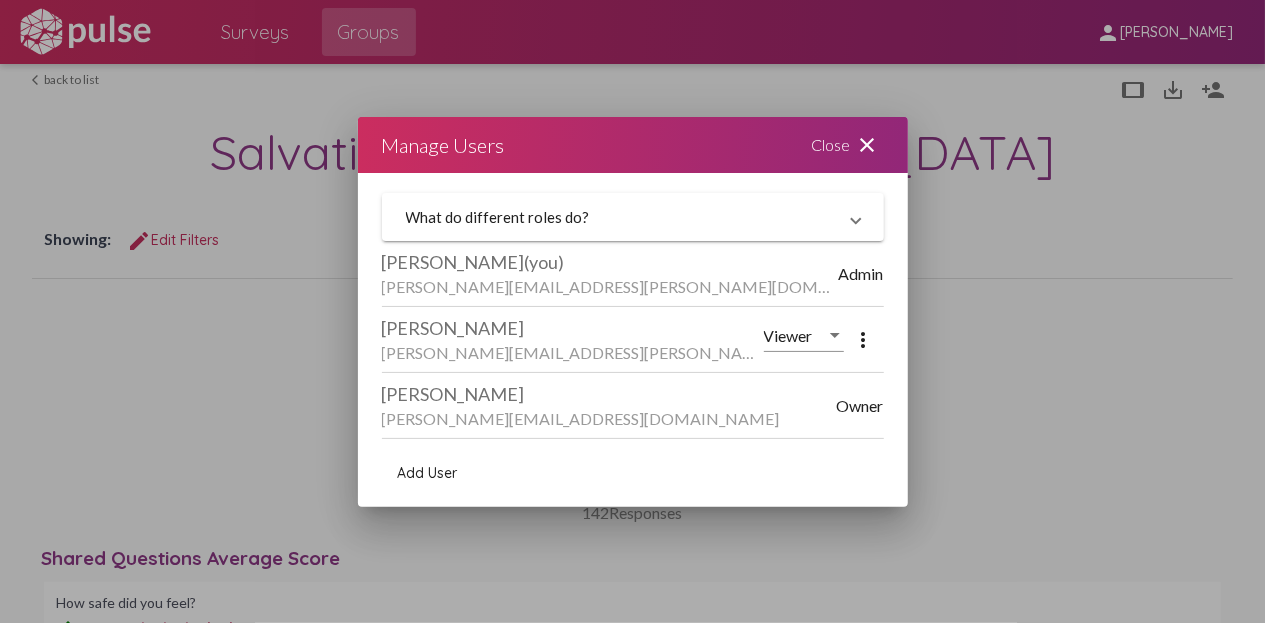 click on "Add User" at bounding box center (428, 473) 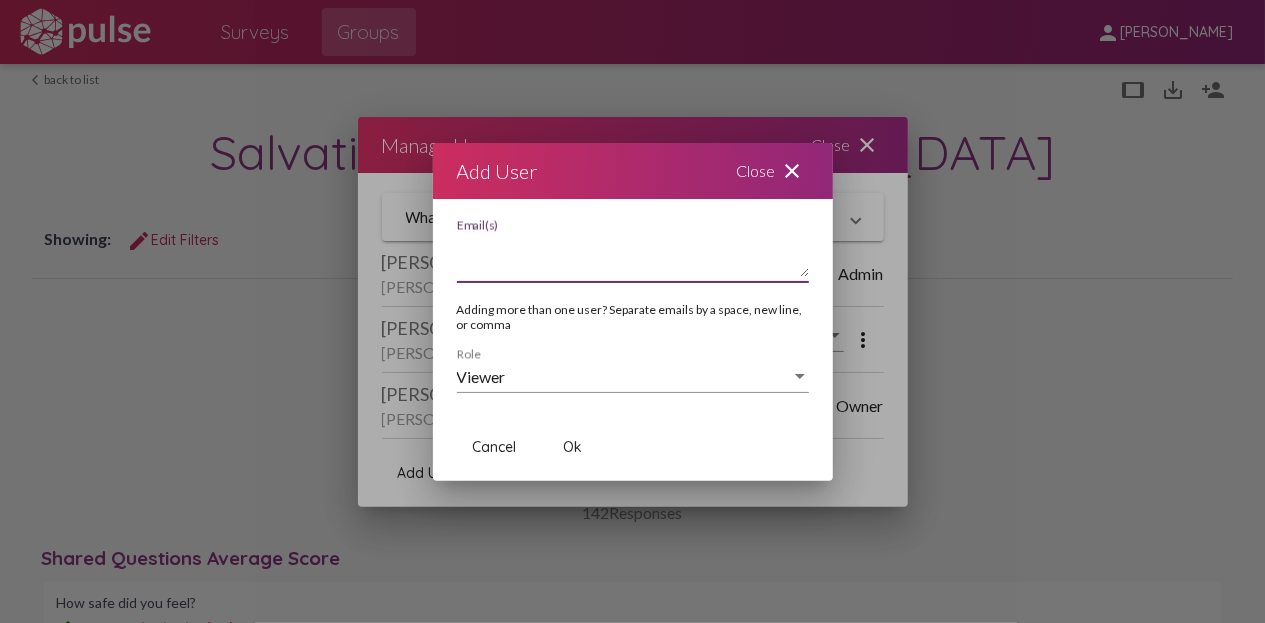 click on "Email(s)" at bounding box center (633, 257) 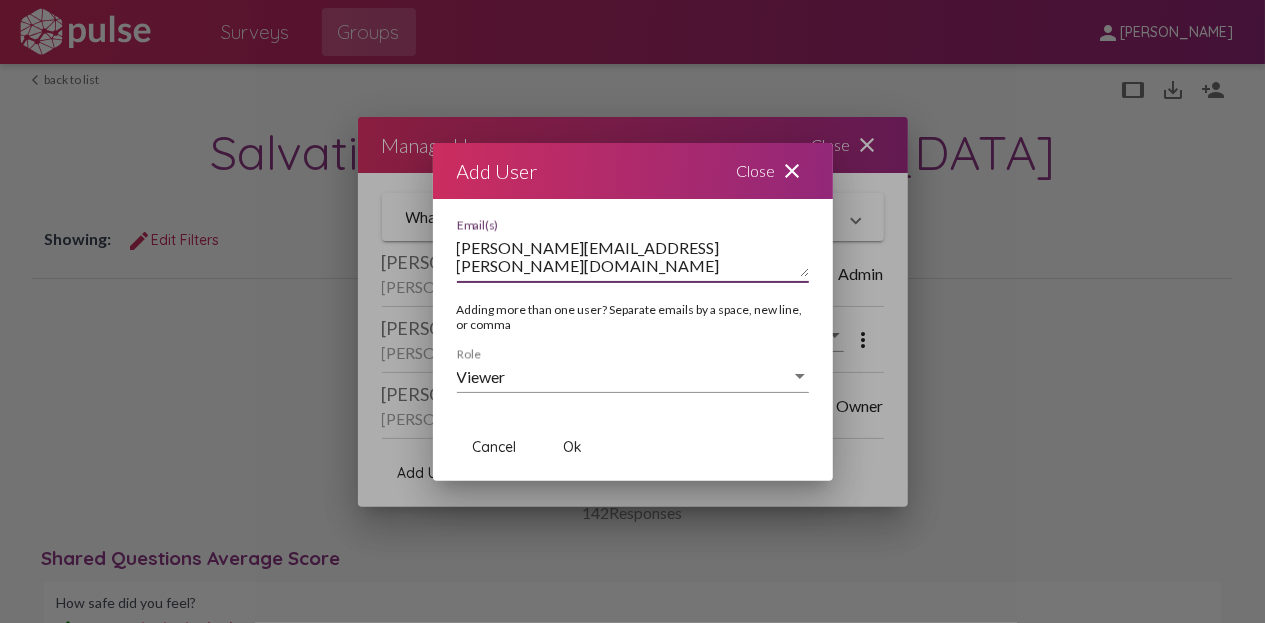 type on "Ashley.Brown@usw.salvationarmy.org" 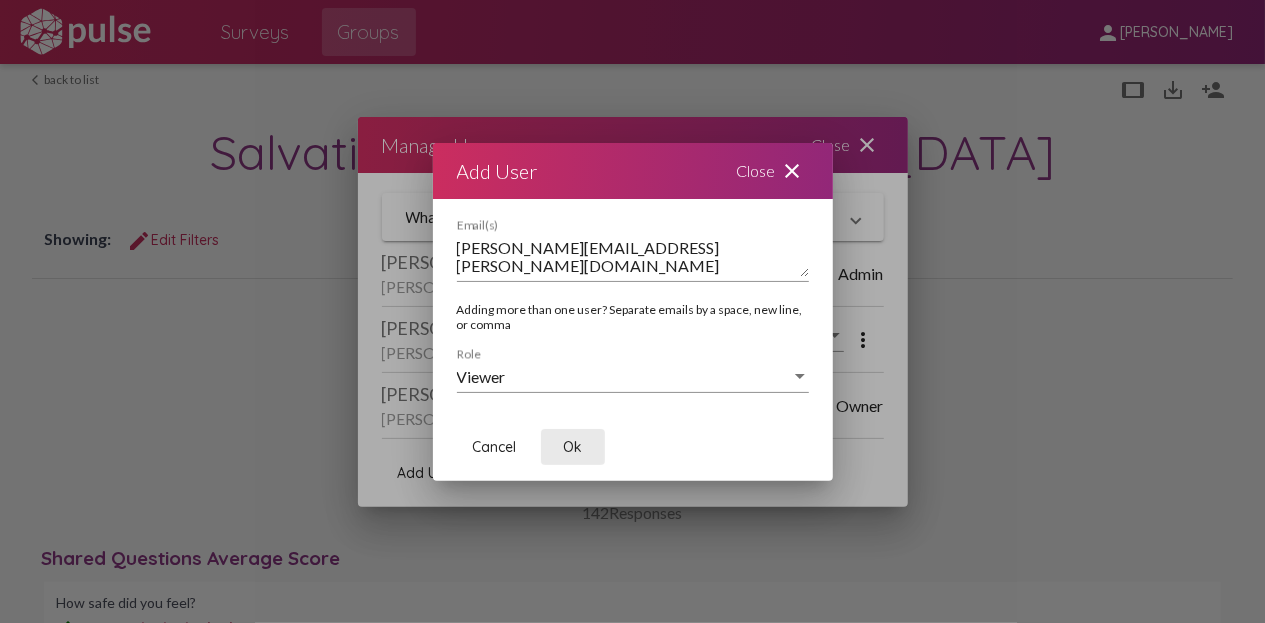 click on "Ok" at bounding box center [572, 447] 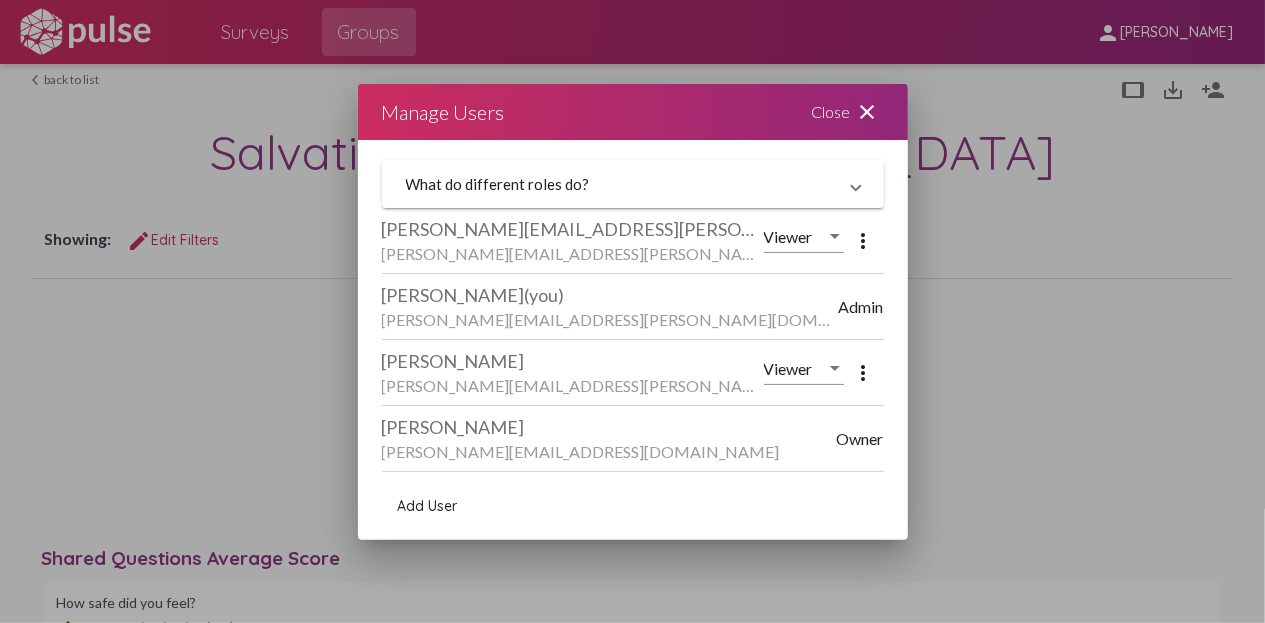 click on "Close  close" at bounding box center (848, 112) 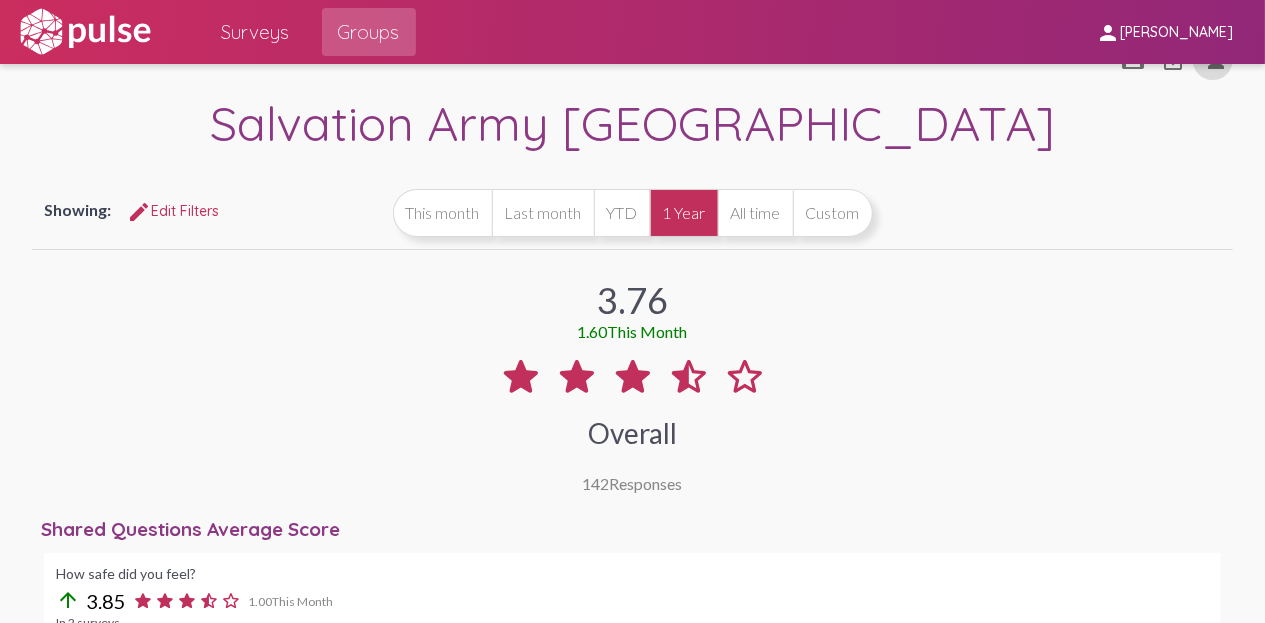 scroll, scrollTop: 0, scrollLeft: 0, axis: both 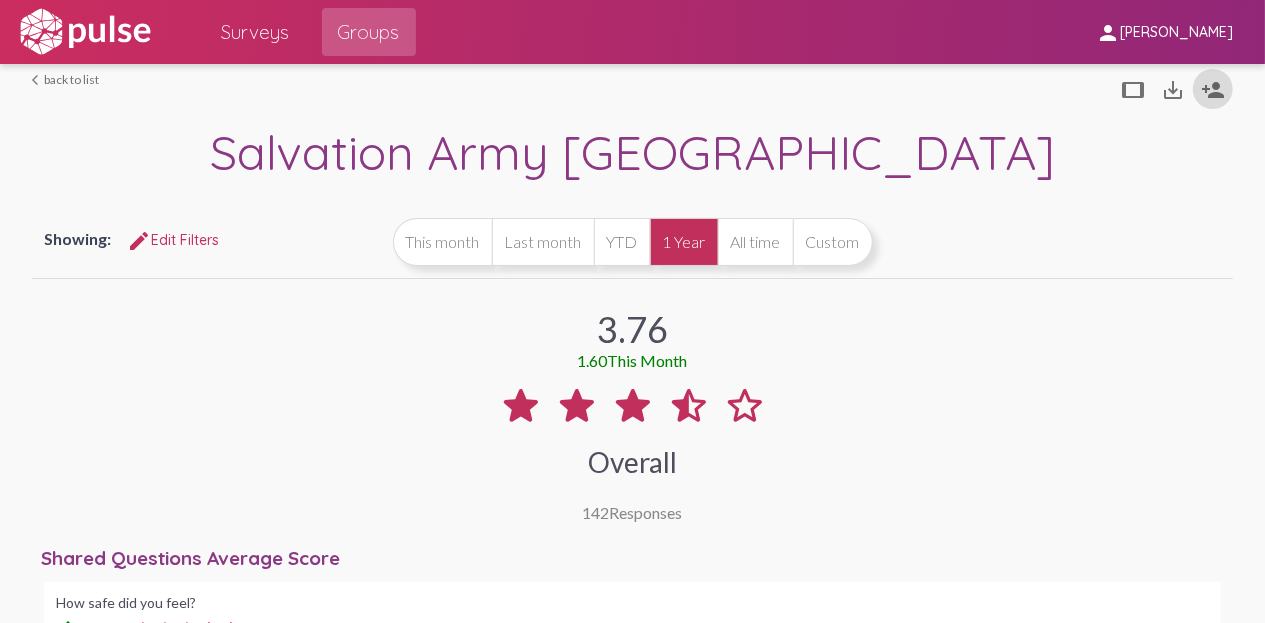 click on "Megan Dowell" 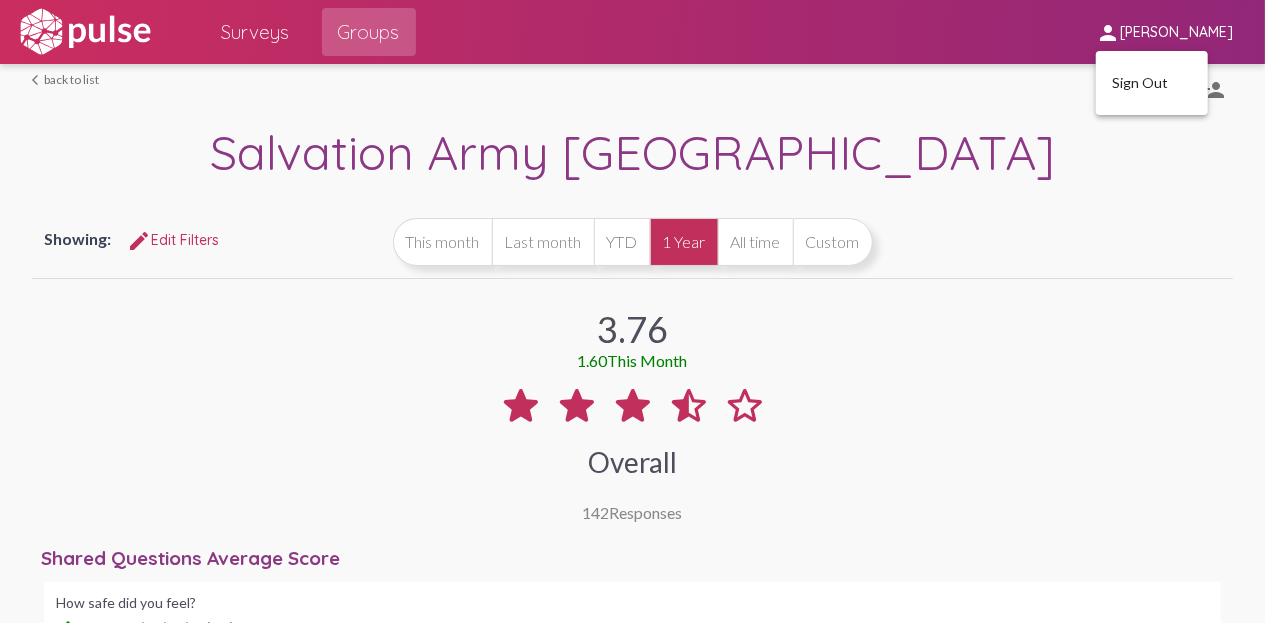 click at bounding box center (632, 311) 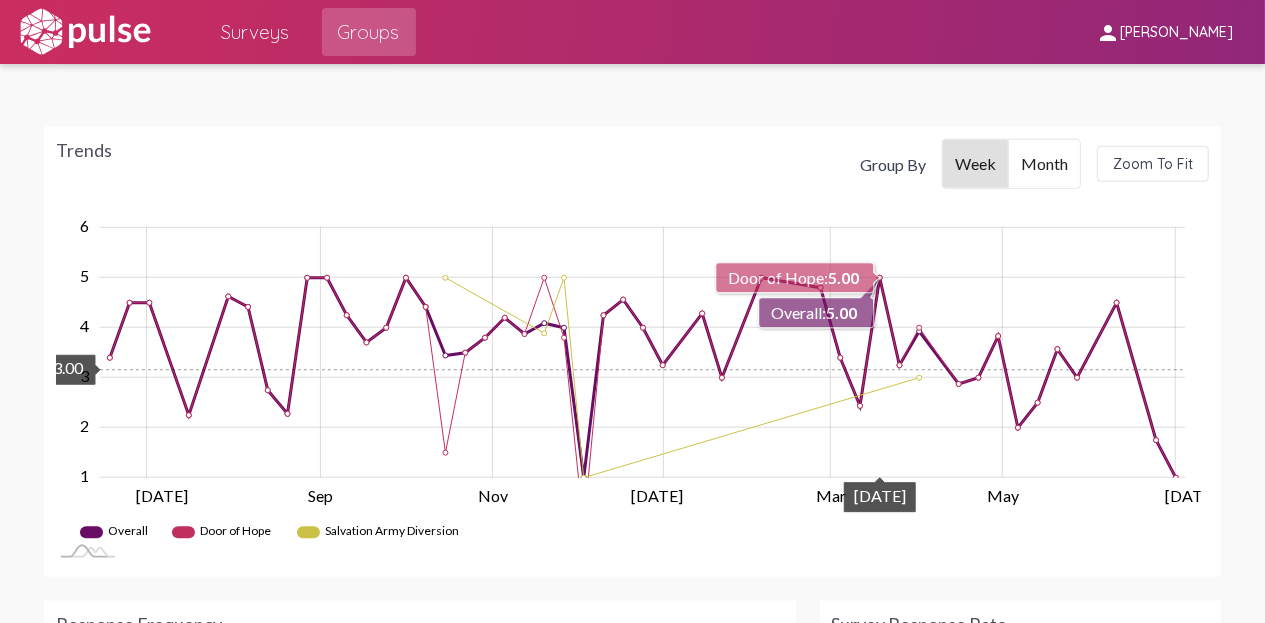 scroll, scrollTop: 640, scrollLeft: 0, axis: vertical 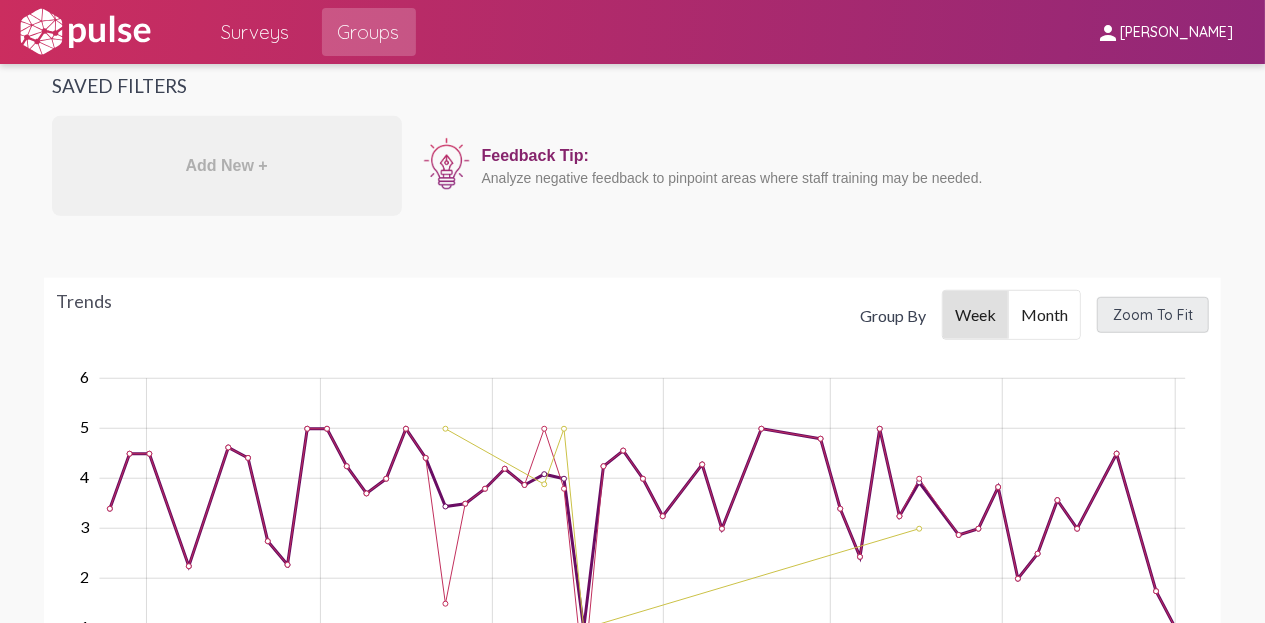 click on "Zoom To Fit" 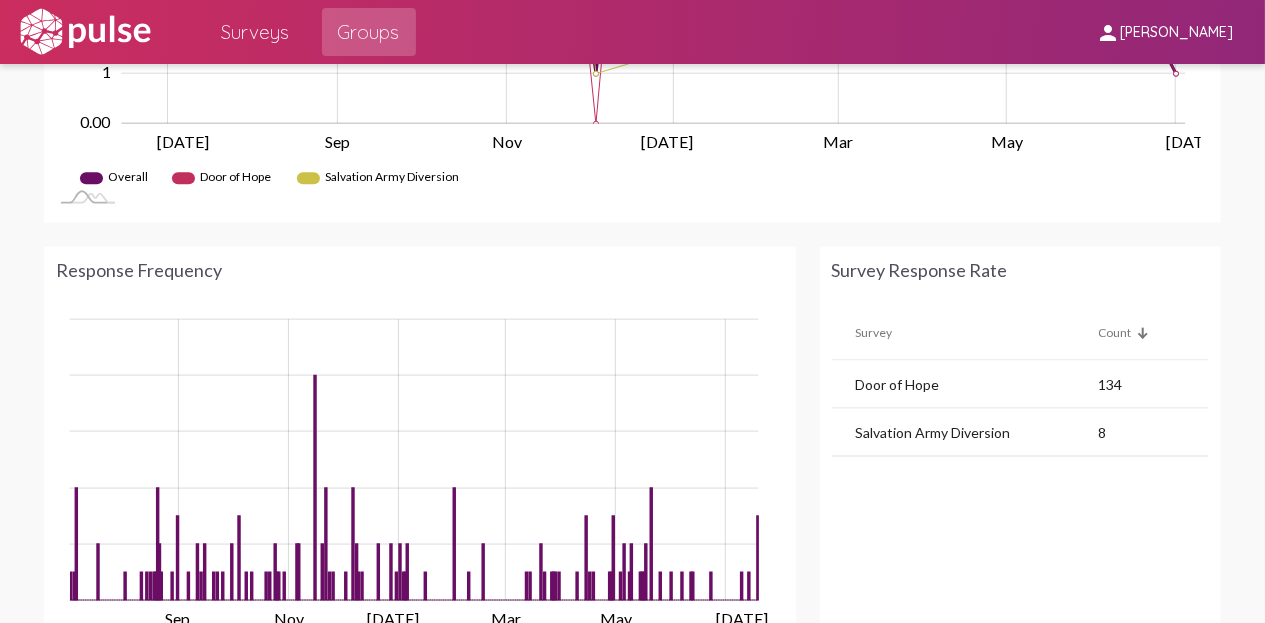 scroll, scrollTop: 1240, scrollLeft: 0, axis: vertical 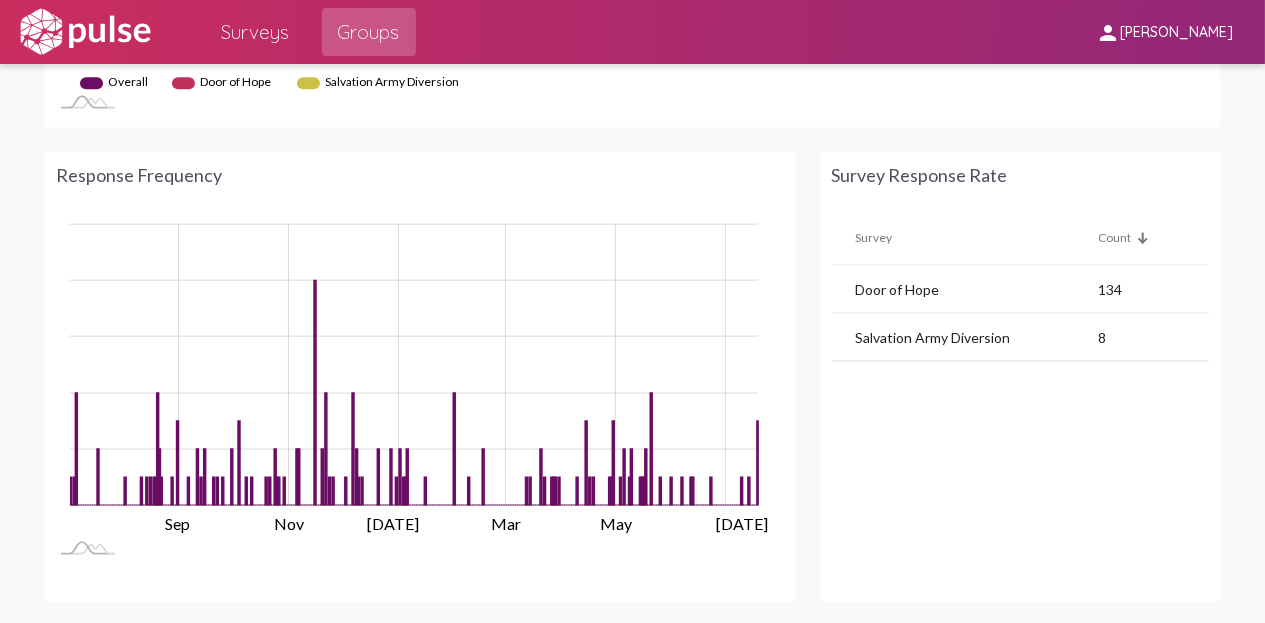 click on "Salvation Army Diversion" 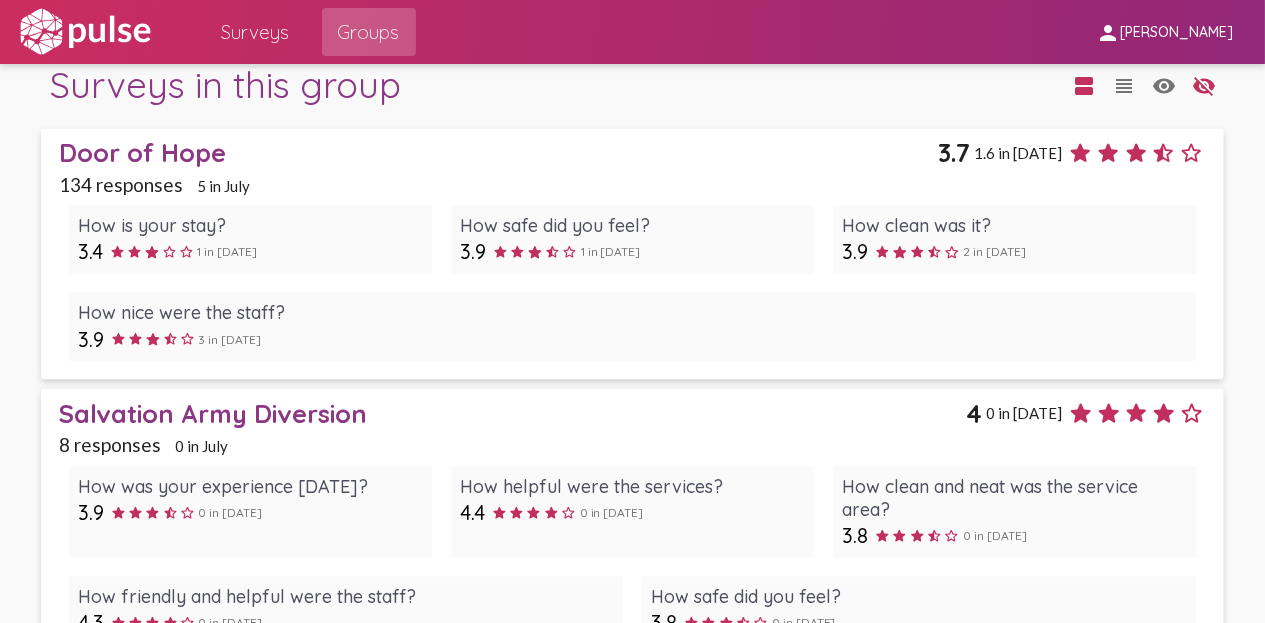 scroll, scrollTop: 1840, scrollLeft: 0, axis: vertical 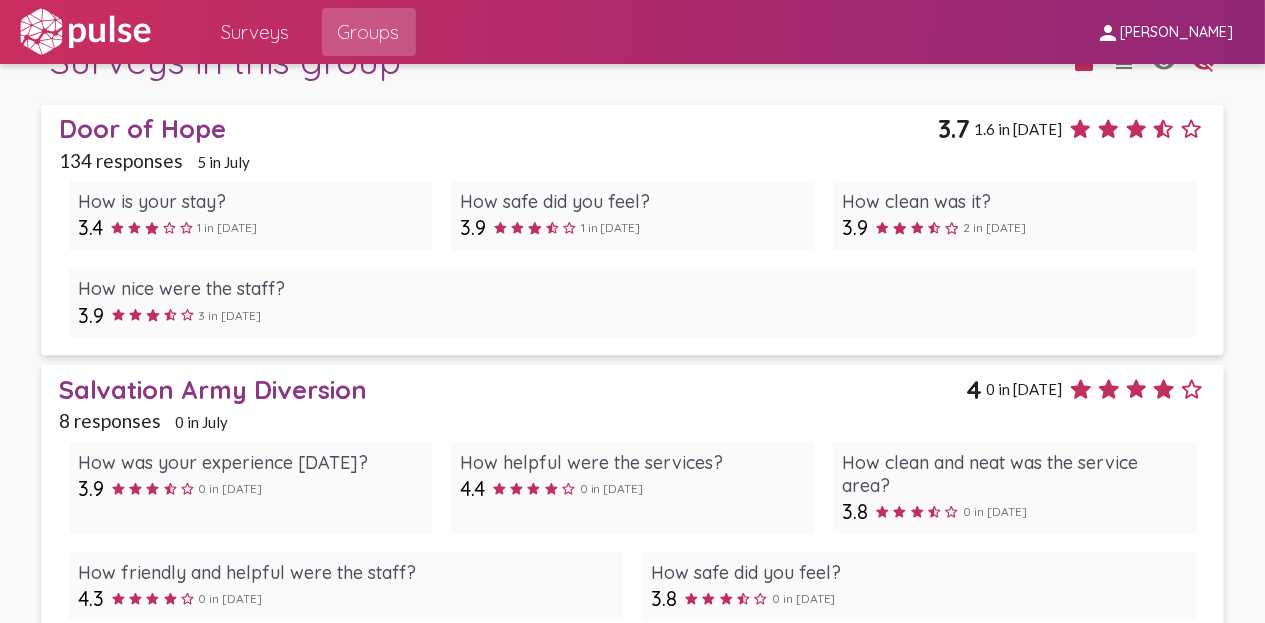 click on "Door of Hope" 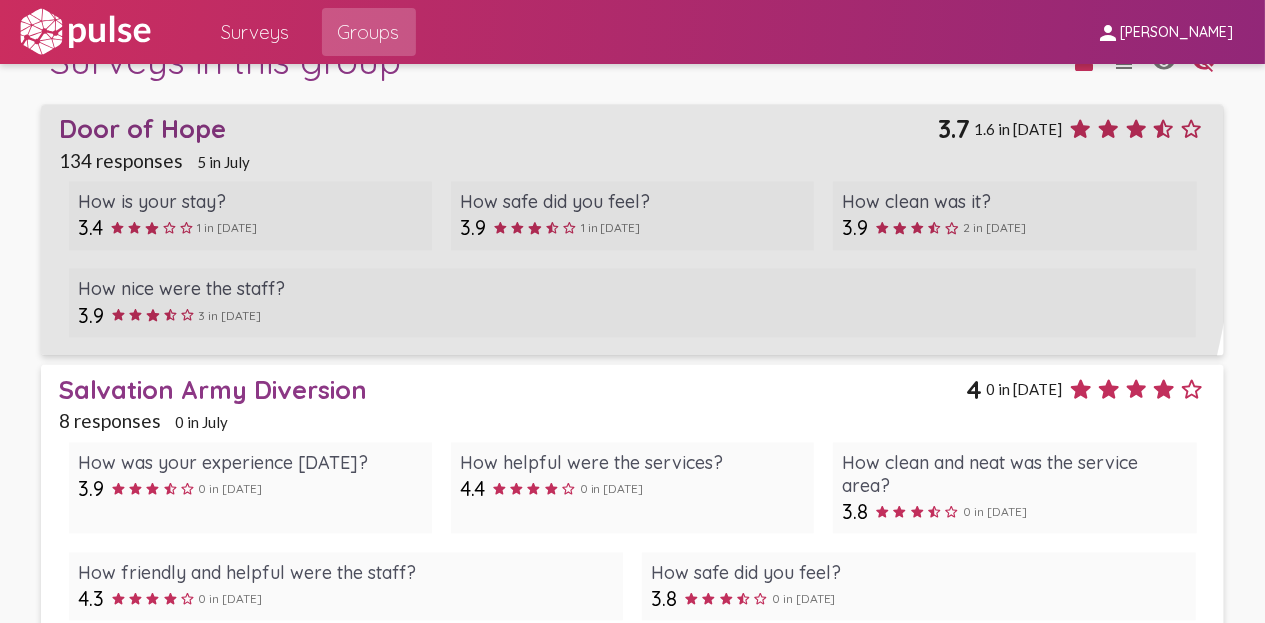 click on "Door of Hope" 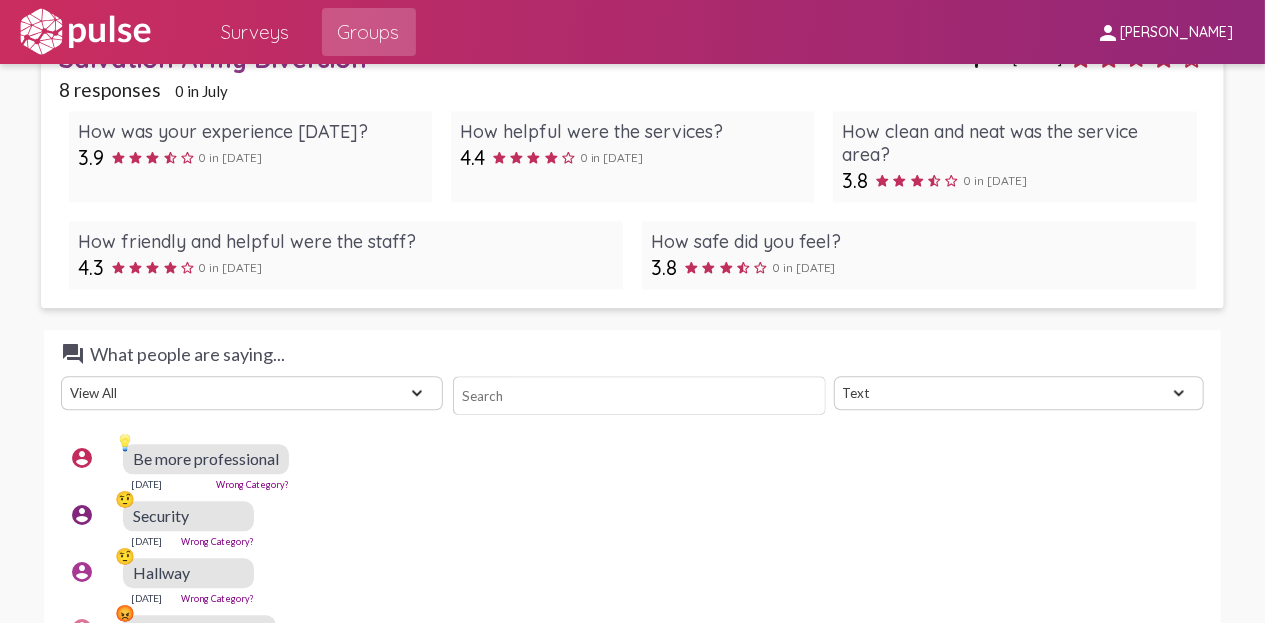 scroll, scrollTop: 2240, scrollLeft: 0, axis: vertical 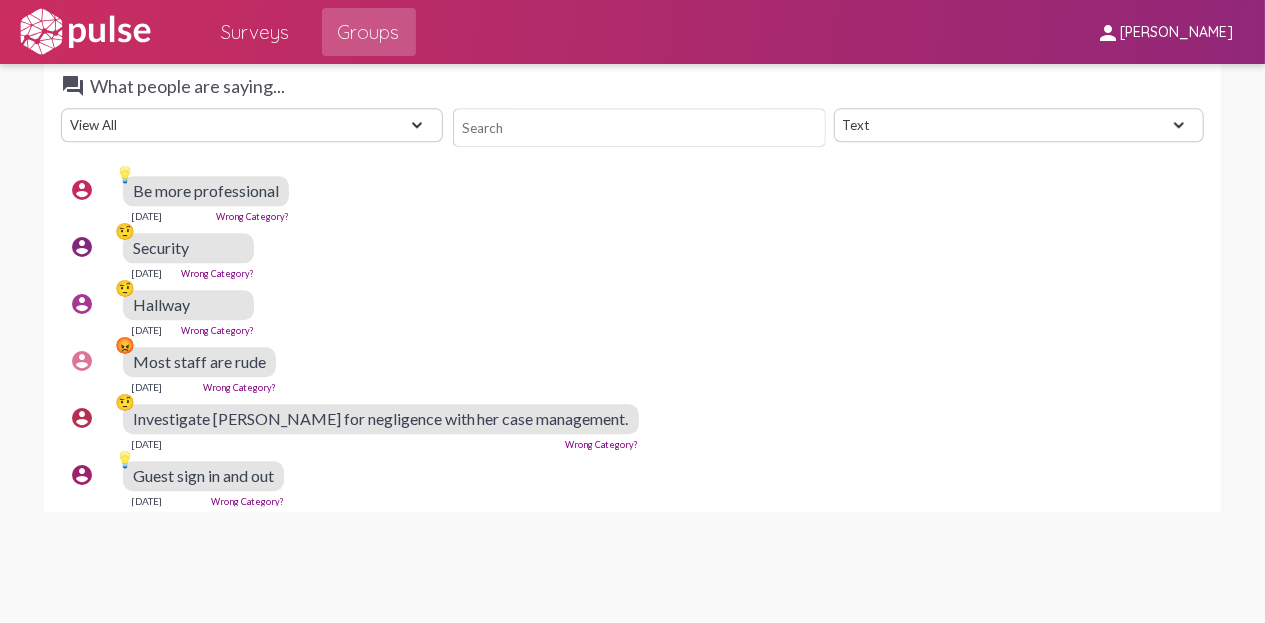 click on "Groups" 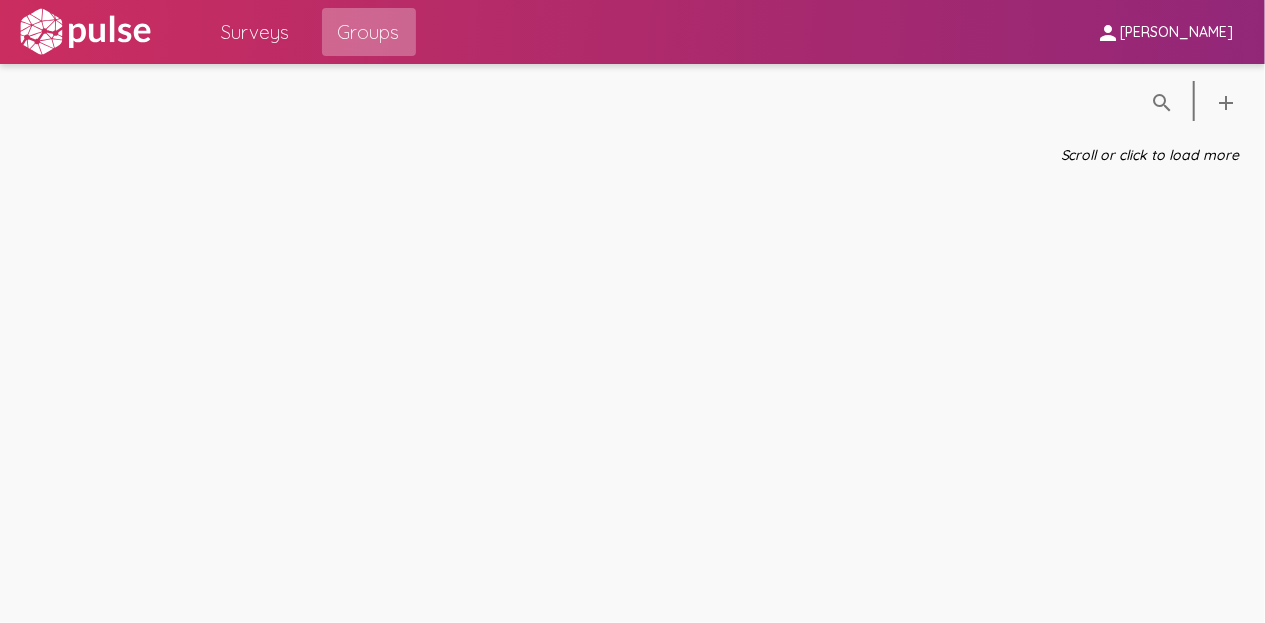 scroll, scrollTop: 0, scrollLeft: 0, axis: both 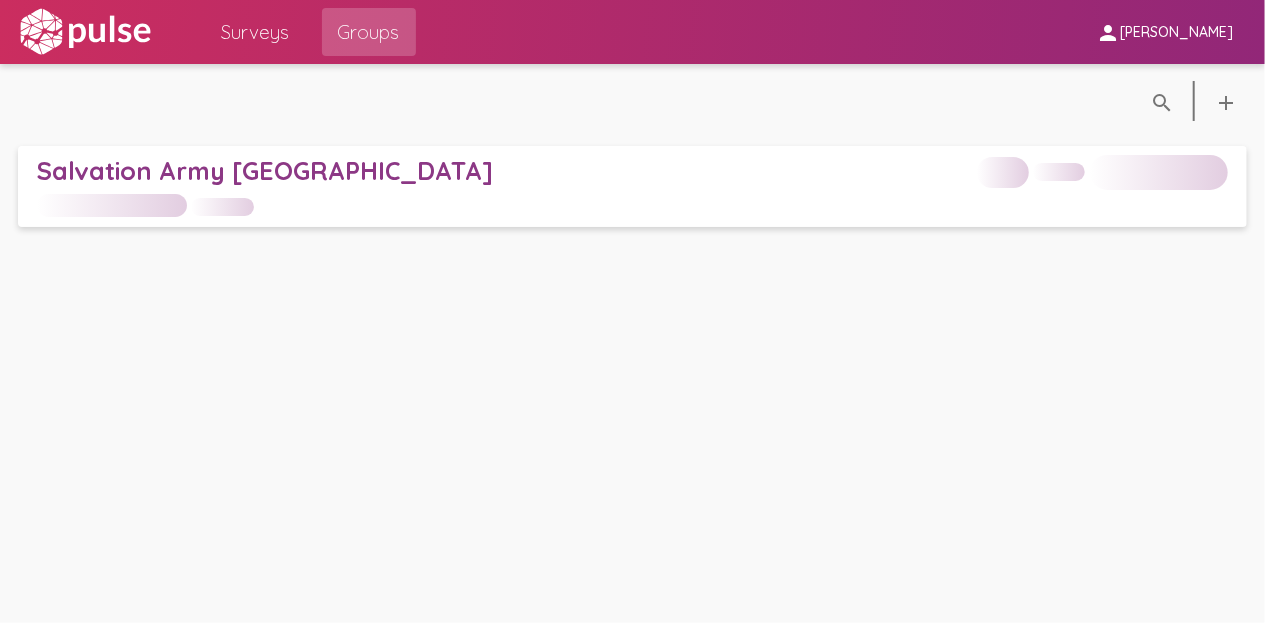 click on "Surveys" 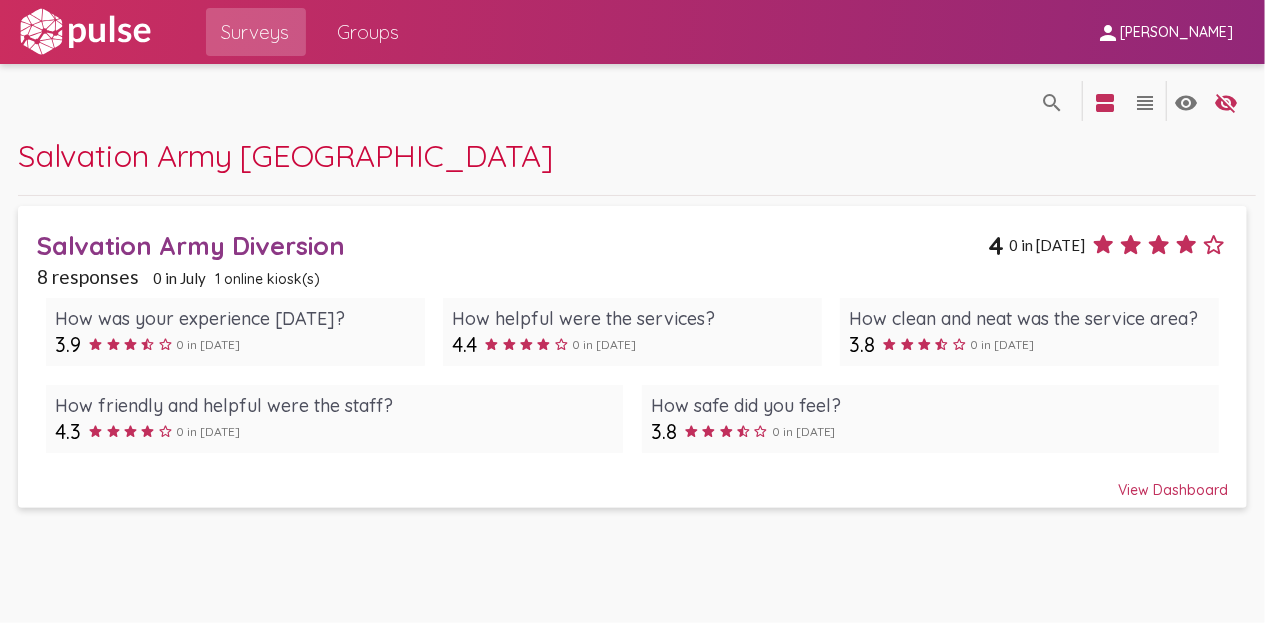 click on "Groups" 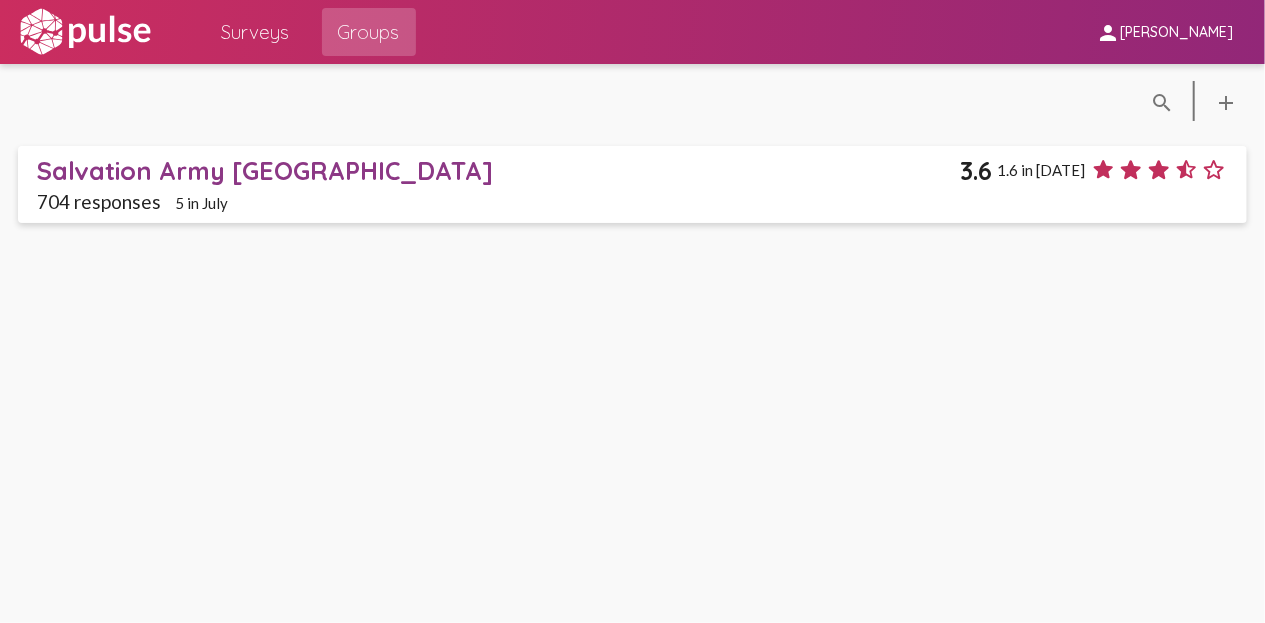 click on "Salvation Army San Diego" 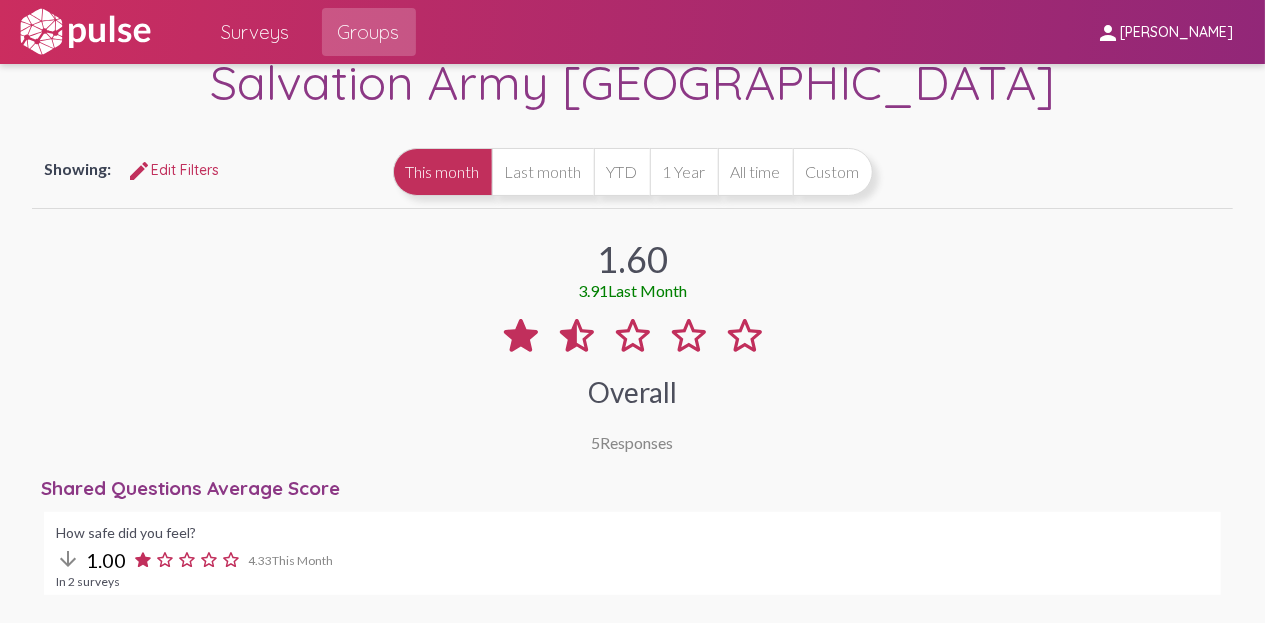scroll, scrollTop: 0, scrollLeft: 0, axis: both 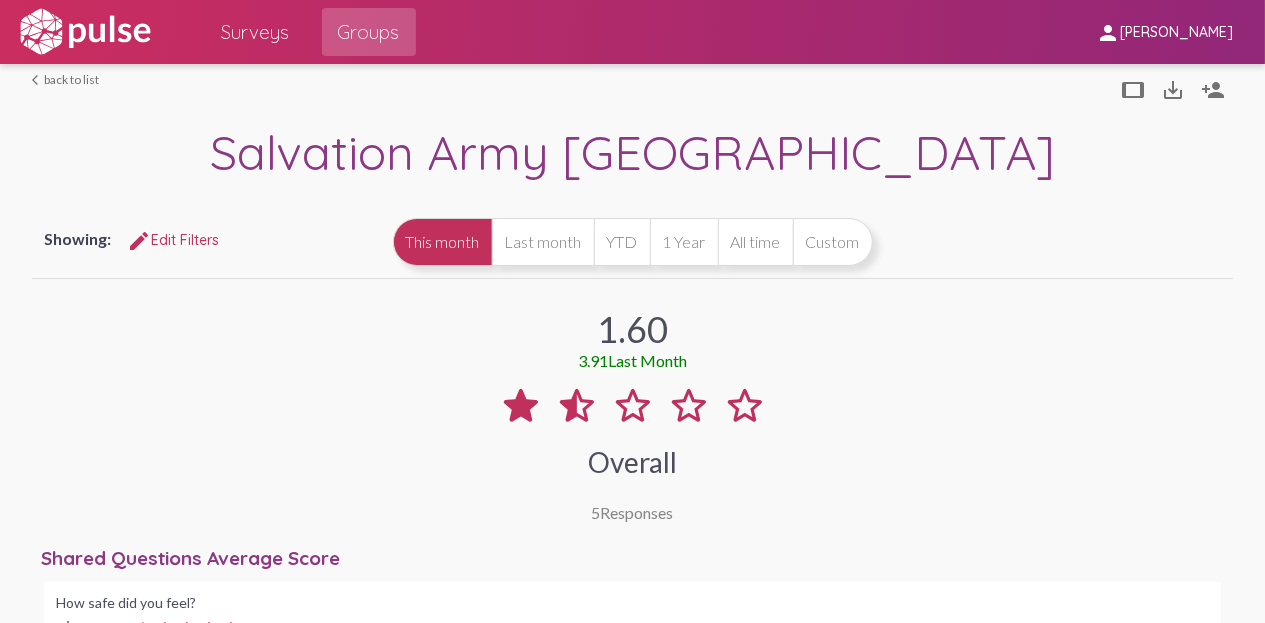 click on "1.60  3.91  Last Month Overall 5  Responses" 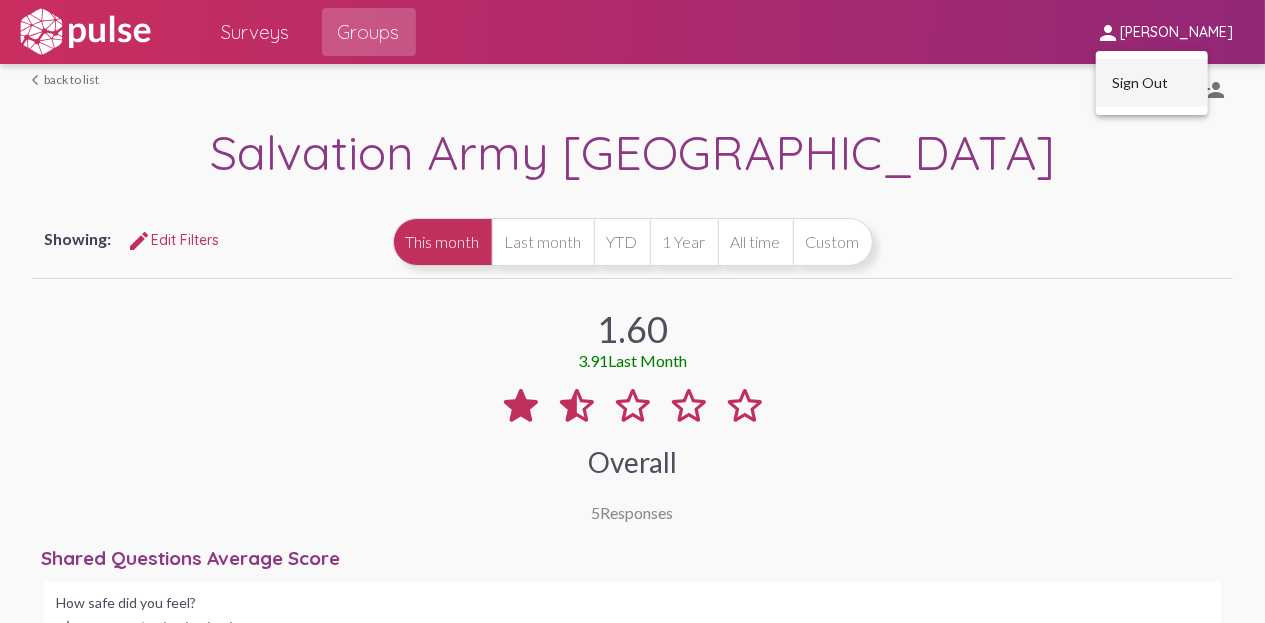 click on "Sign Out" at bounding box center [1152, 83] 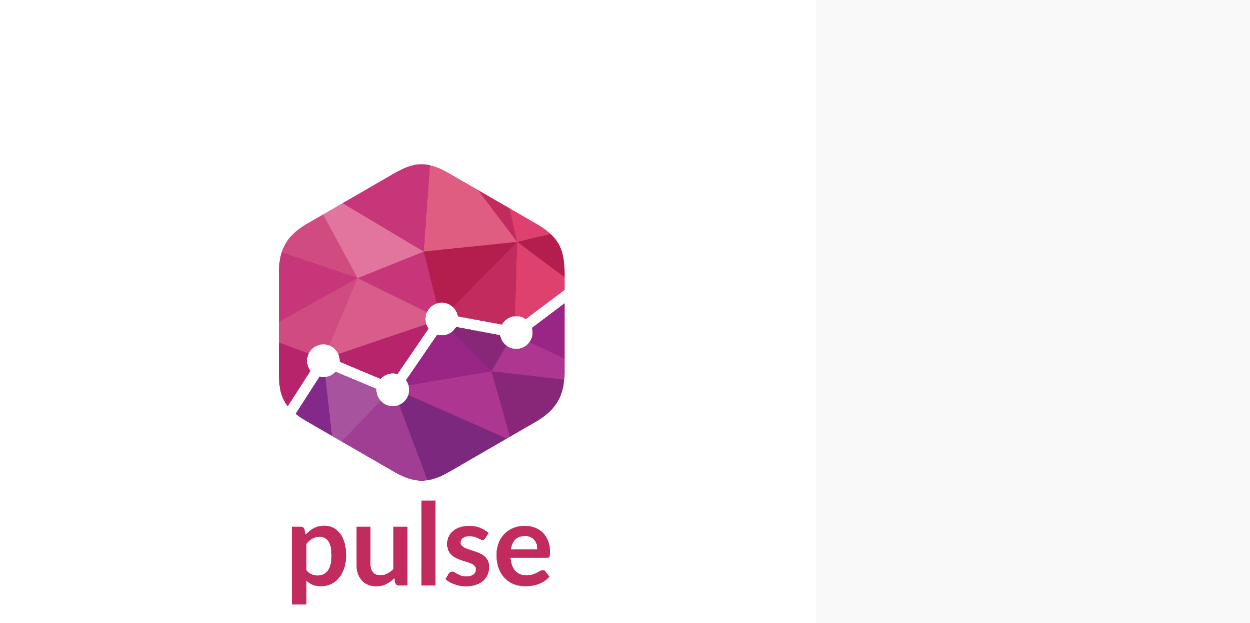 scroll, scrollTop: 0, scrollLeft: 0, axis: both 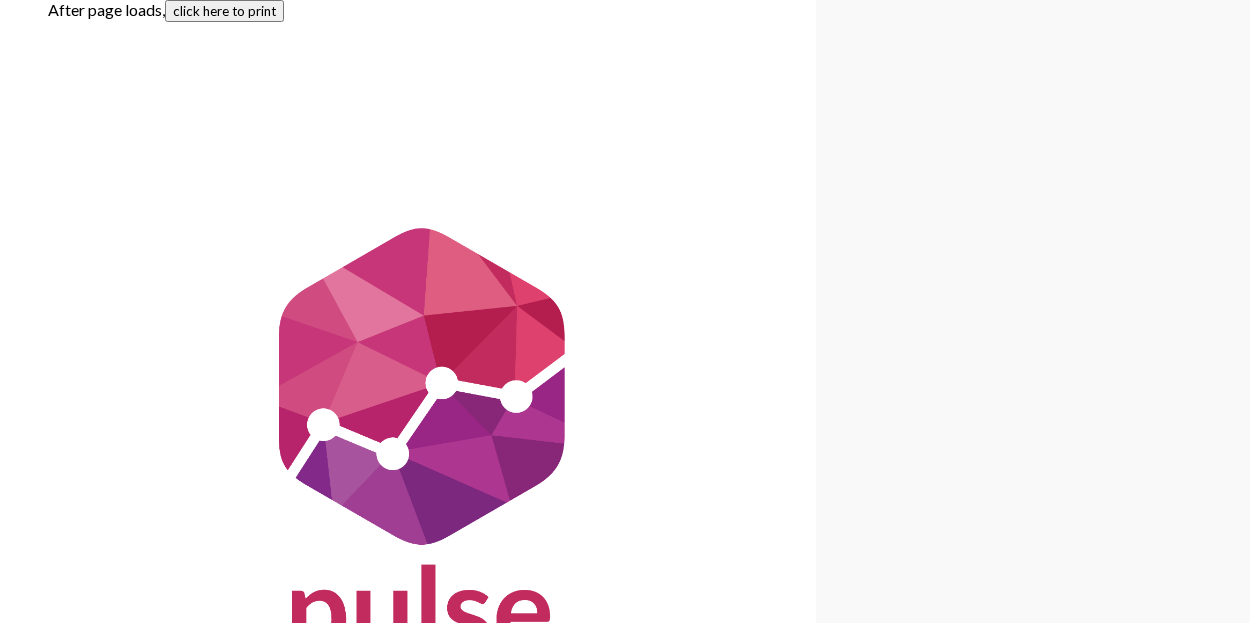 click 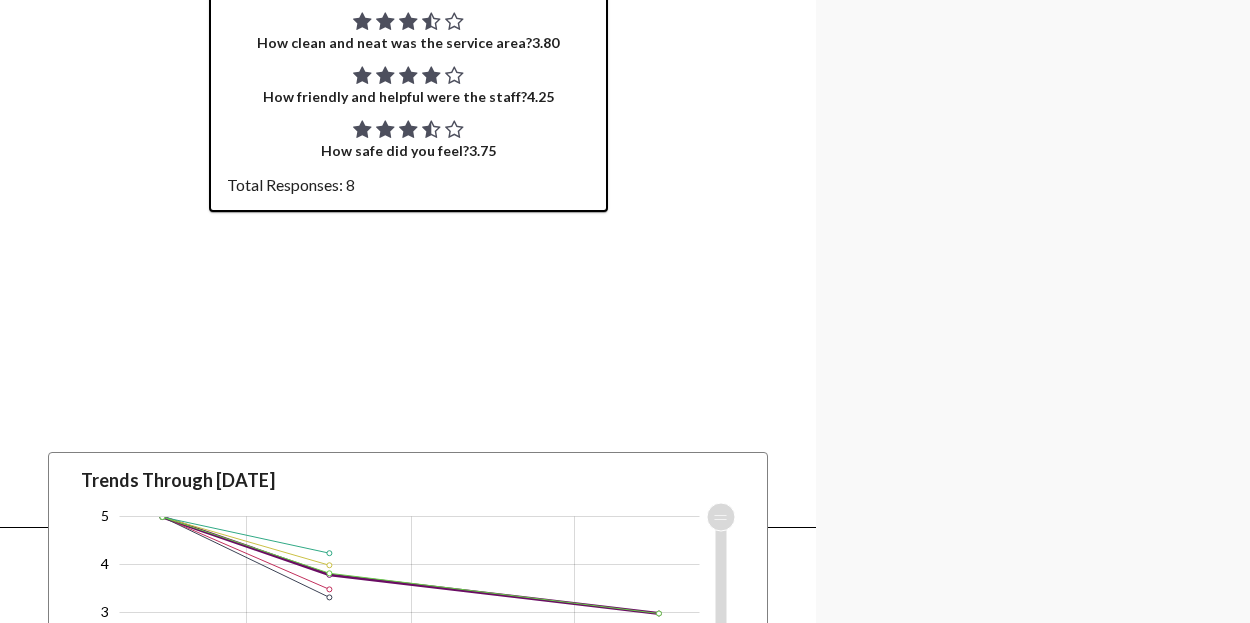 scroll, scrollTop: 1500, scrollLeft: 0, axis: vertical 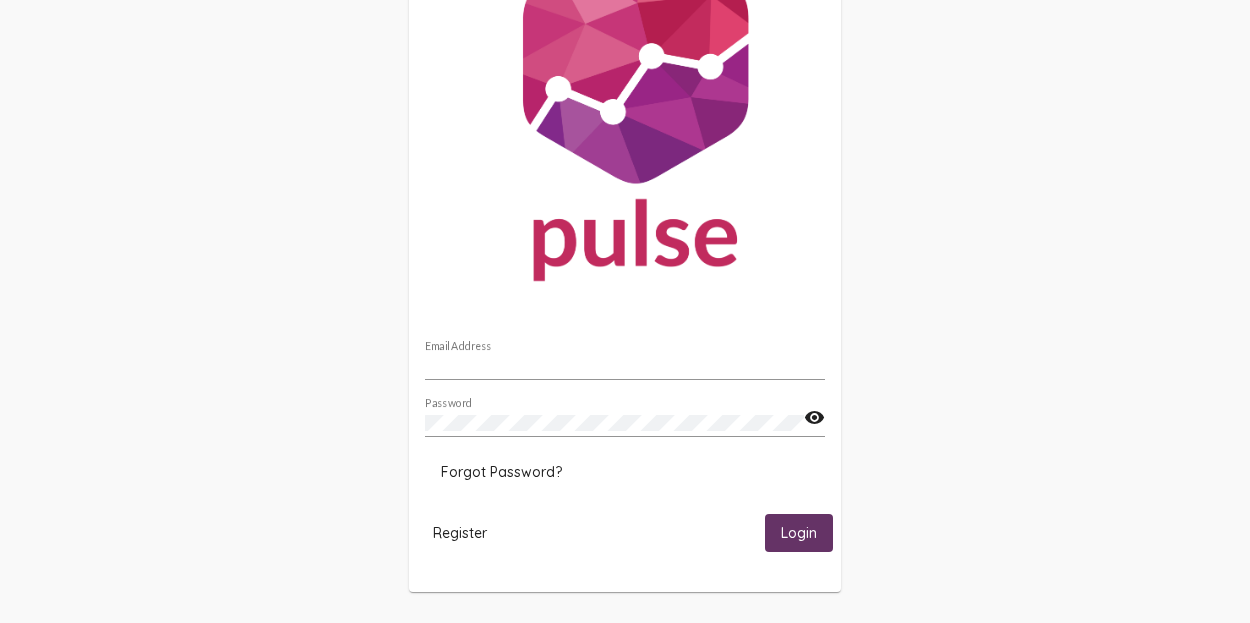 type on "[PERSON_NAME][EMAIL_ADDRESS][PERSON_NAME][DOMAIN_NAME]" 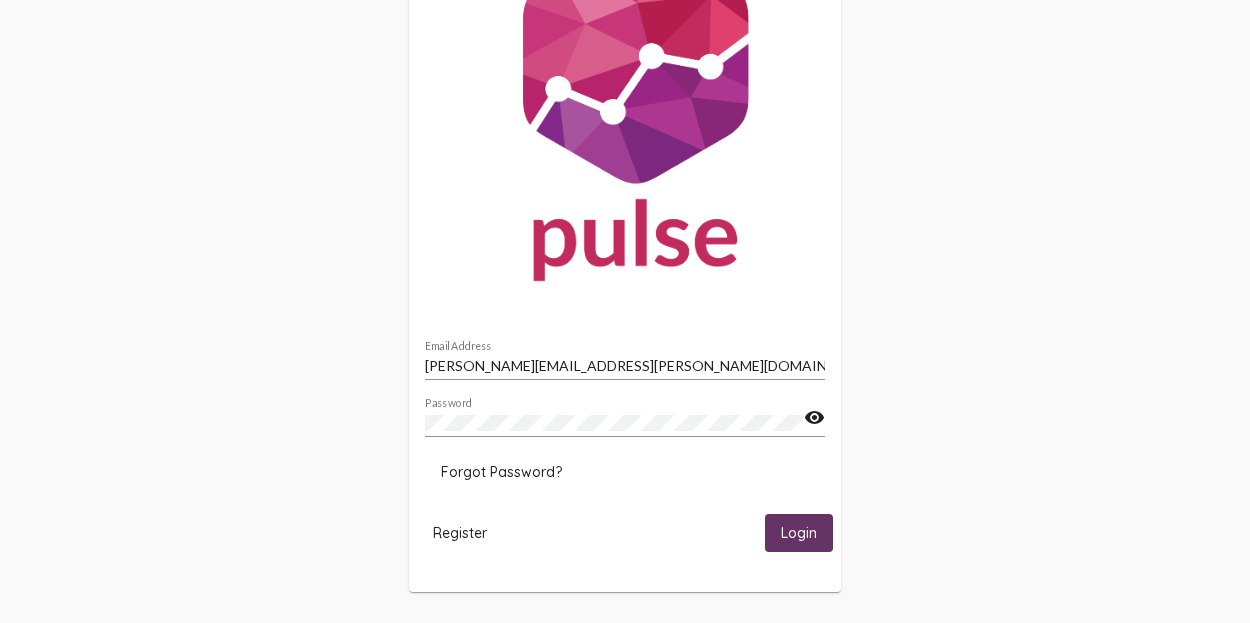 click on "Login" 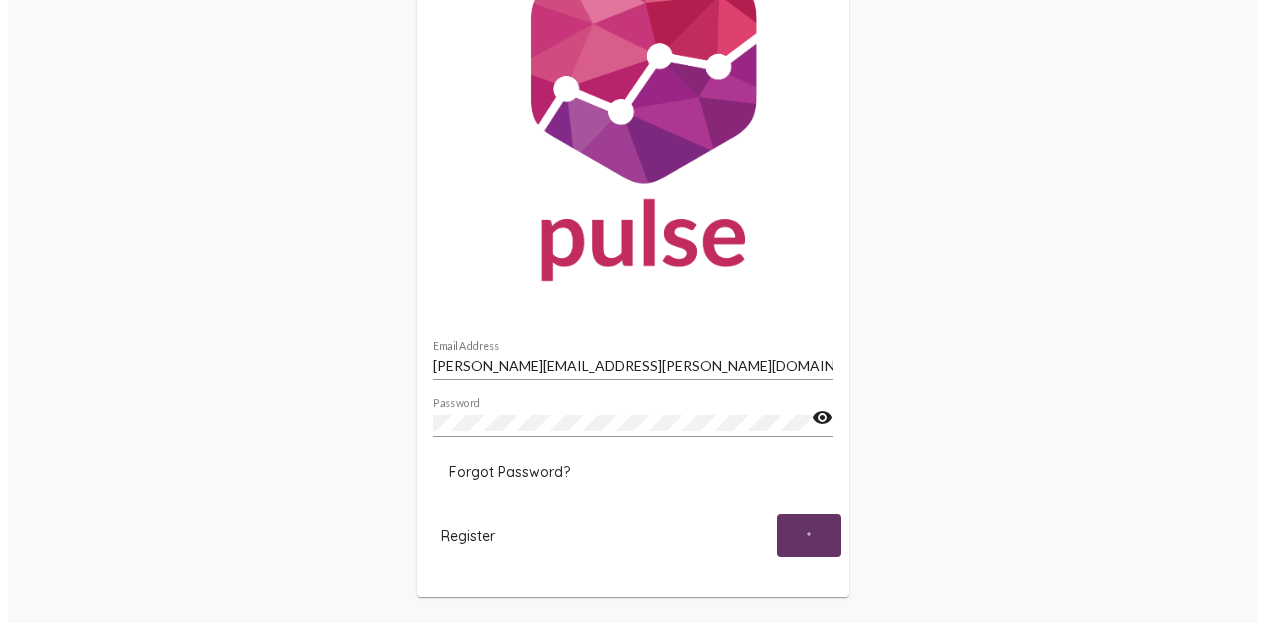 scroll, scrollTop: 0, scrollLeft: 0, axis: both 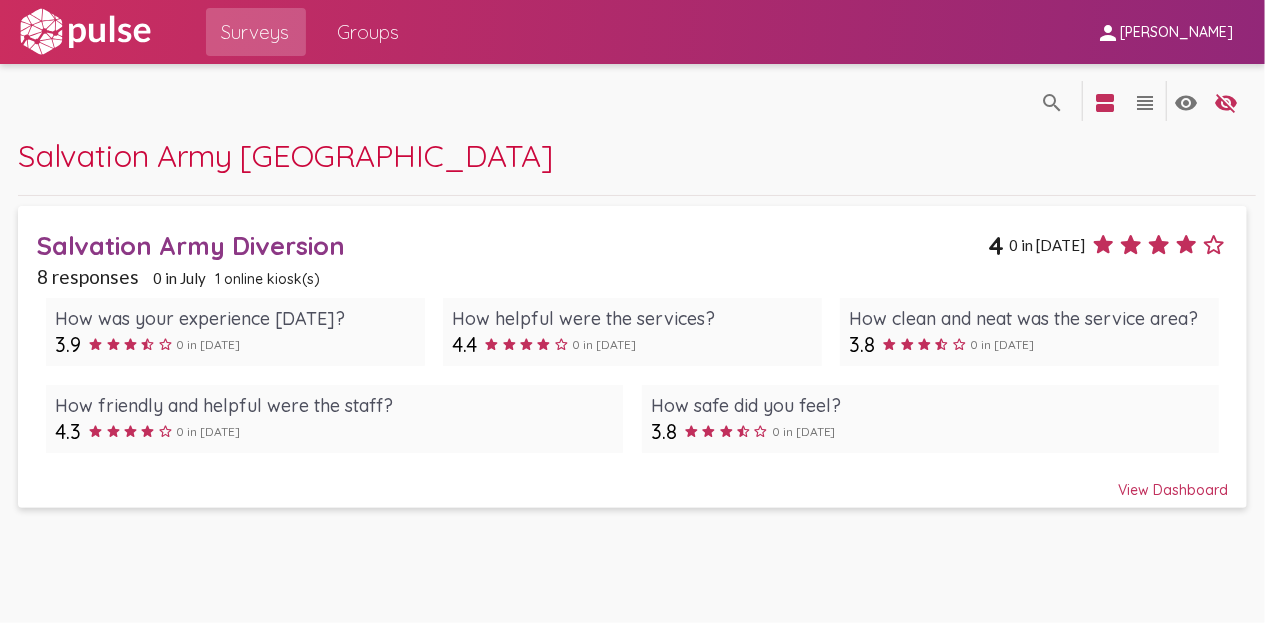click on "Groups" 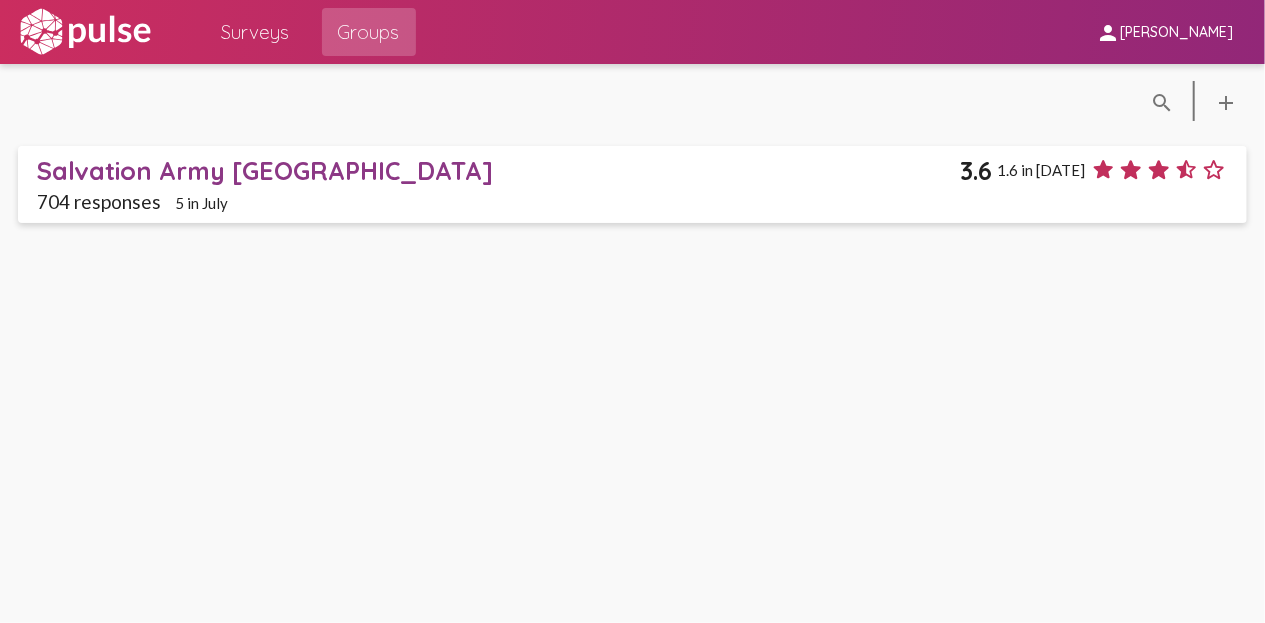 click on "Salvation Army [GEOGRAPHIC_DATA]" 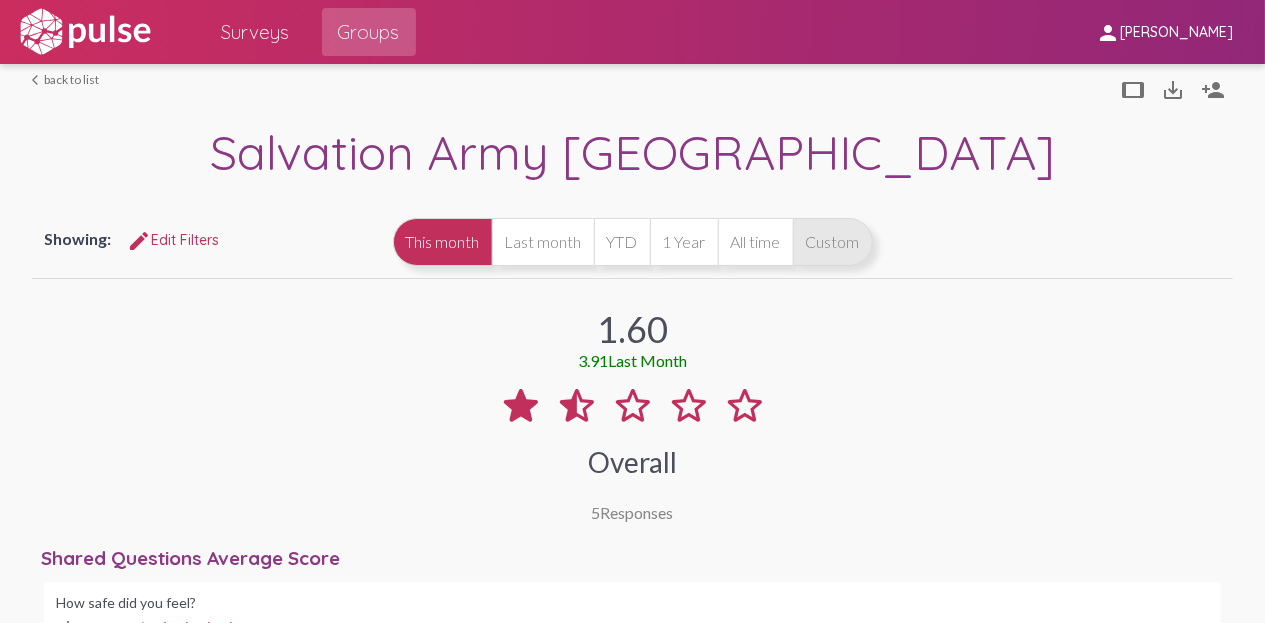 click on "Custom" 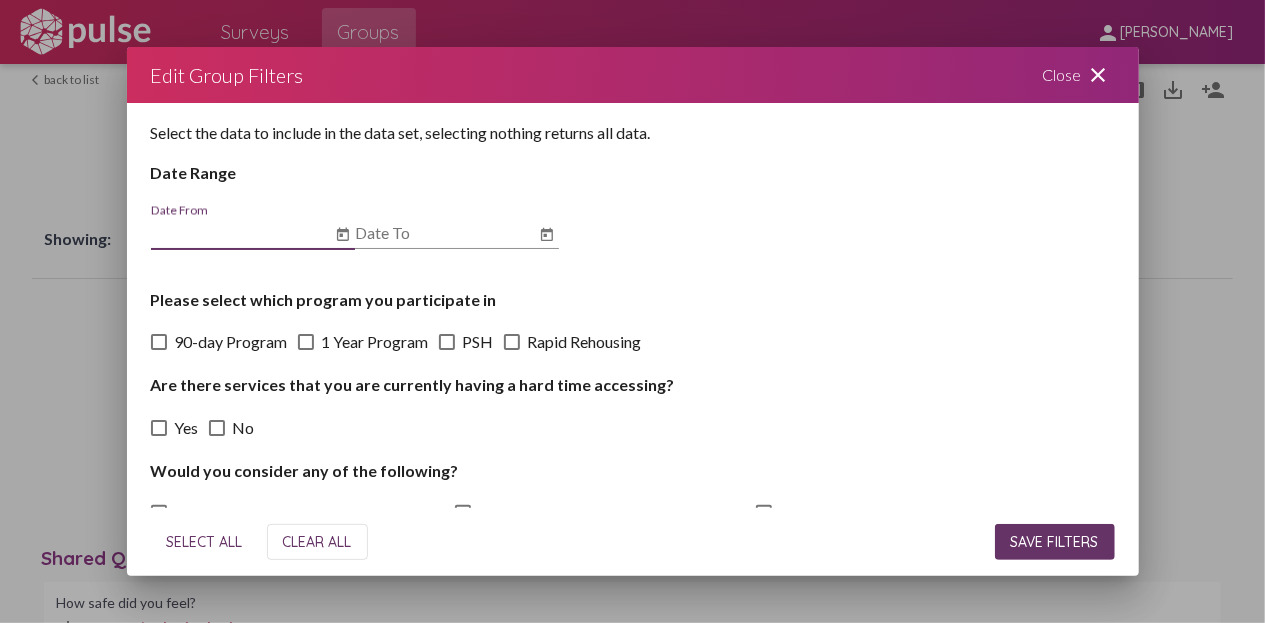click on "Date From" at bounding box center [241, 226] 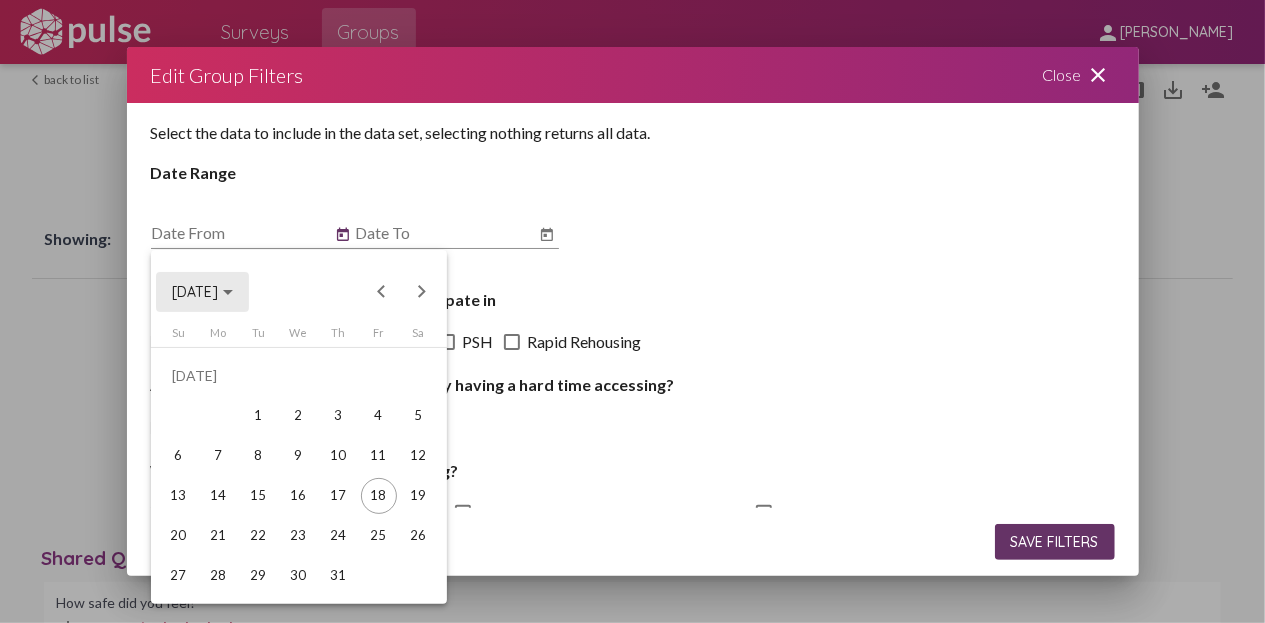 click at bounding box center [228, 292] 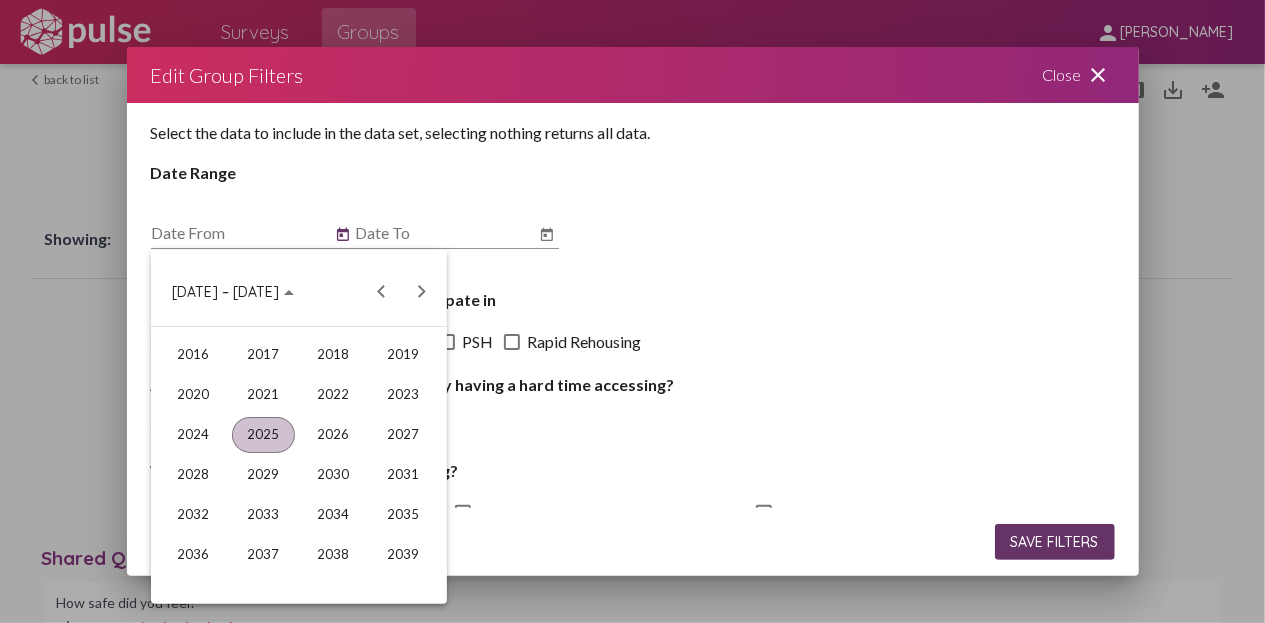 click on "2025" at bounding box center [263, 435] 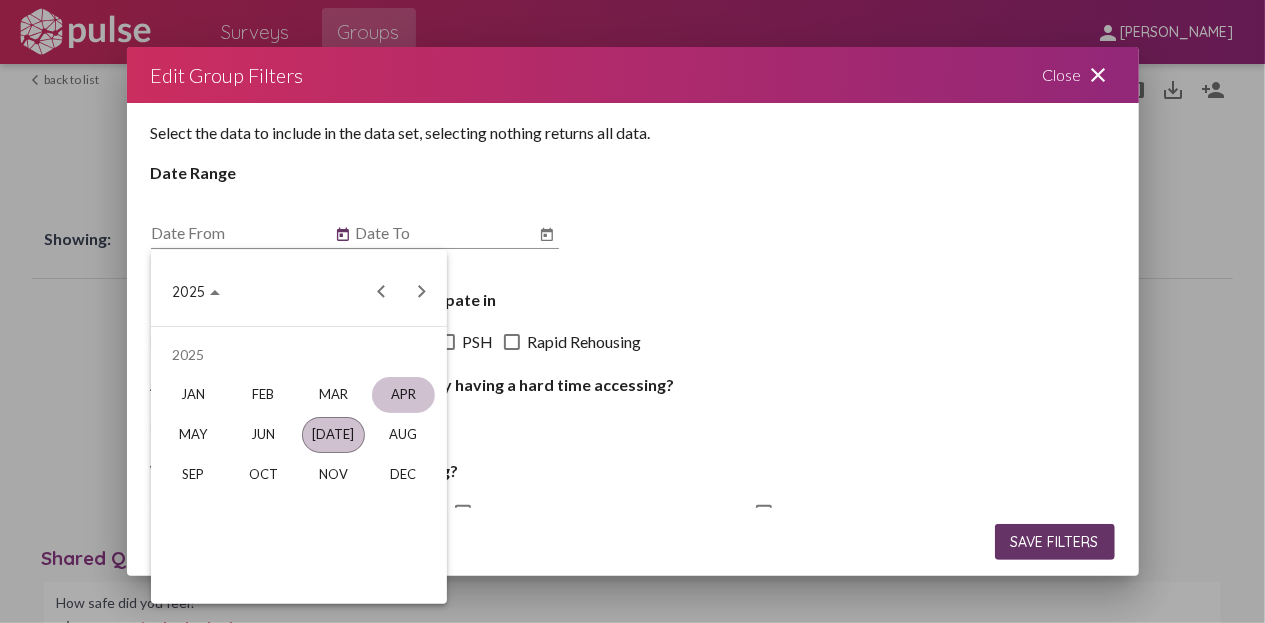 click on "APR" at bounding box center [403, 395] 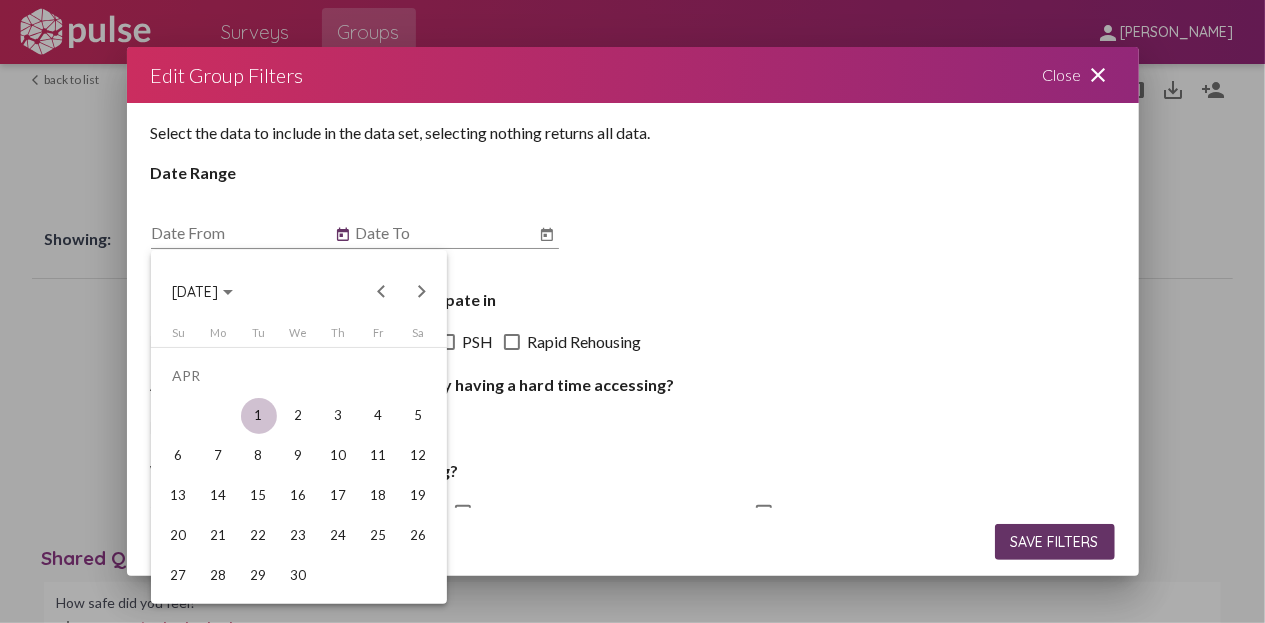 click on "1" at bounding box center (259, 416) 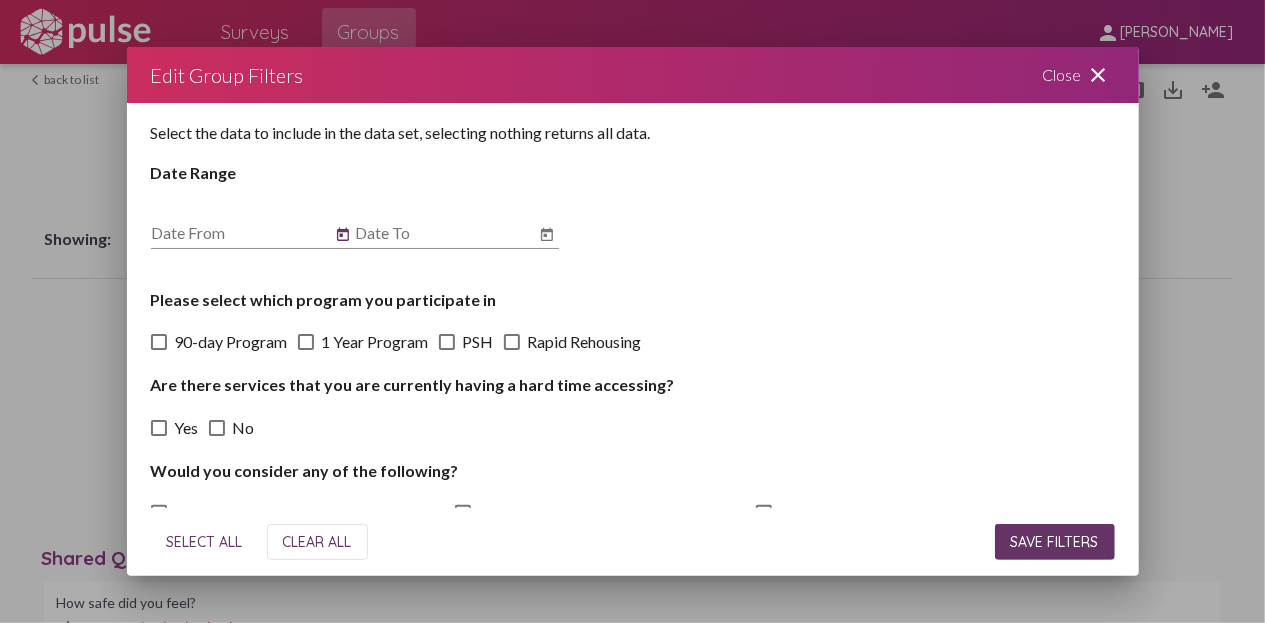 type on "4/1/2025" 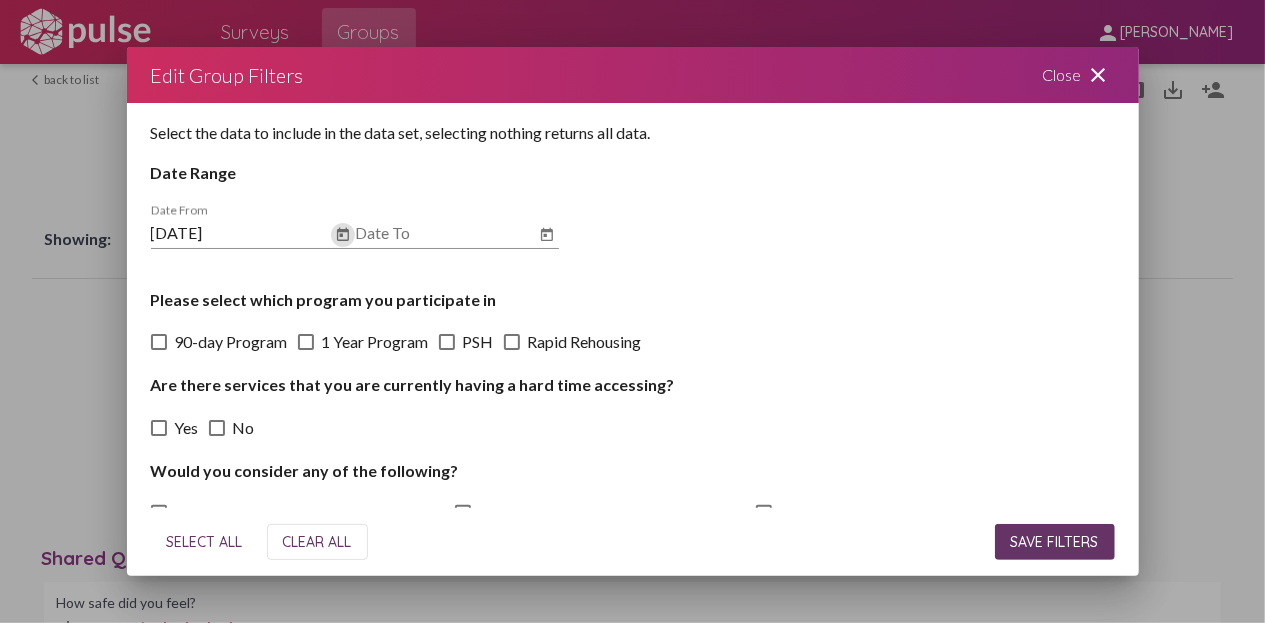 click 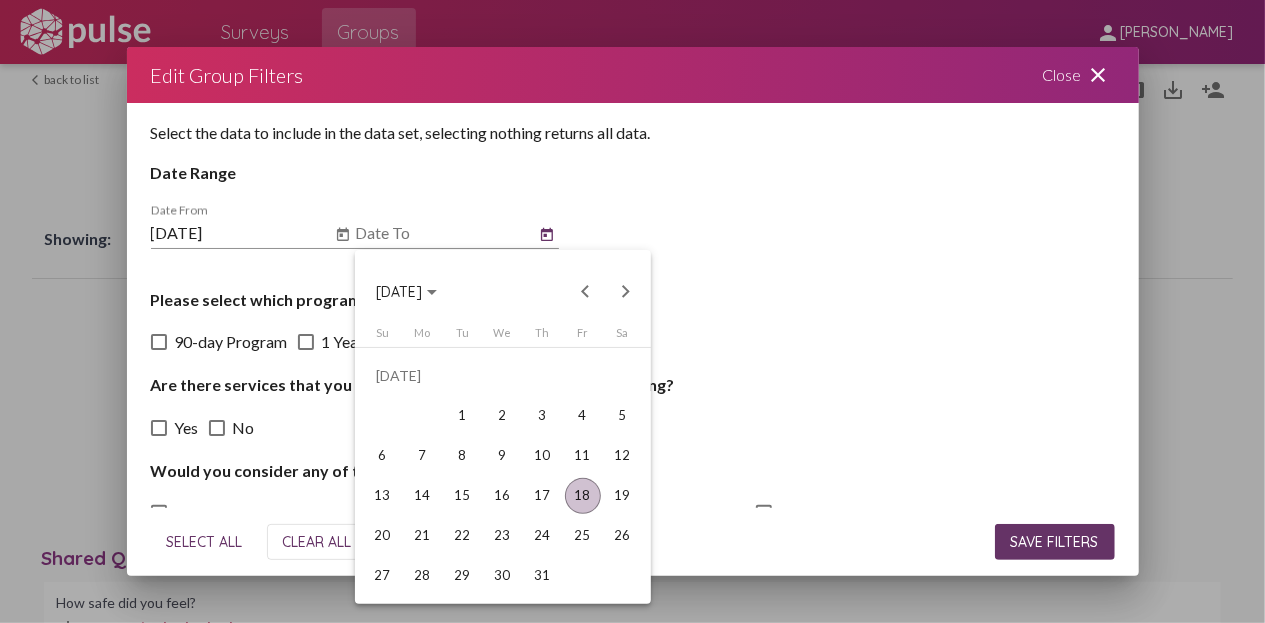 click at bounding box center [432, 292] 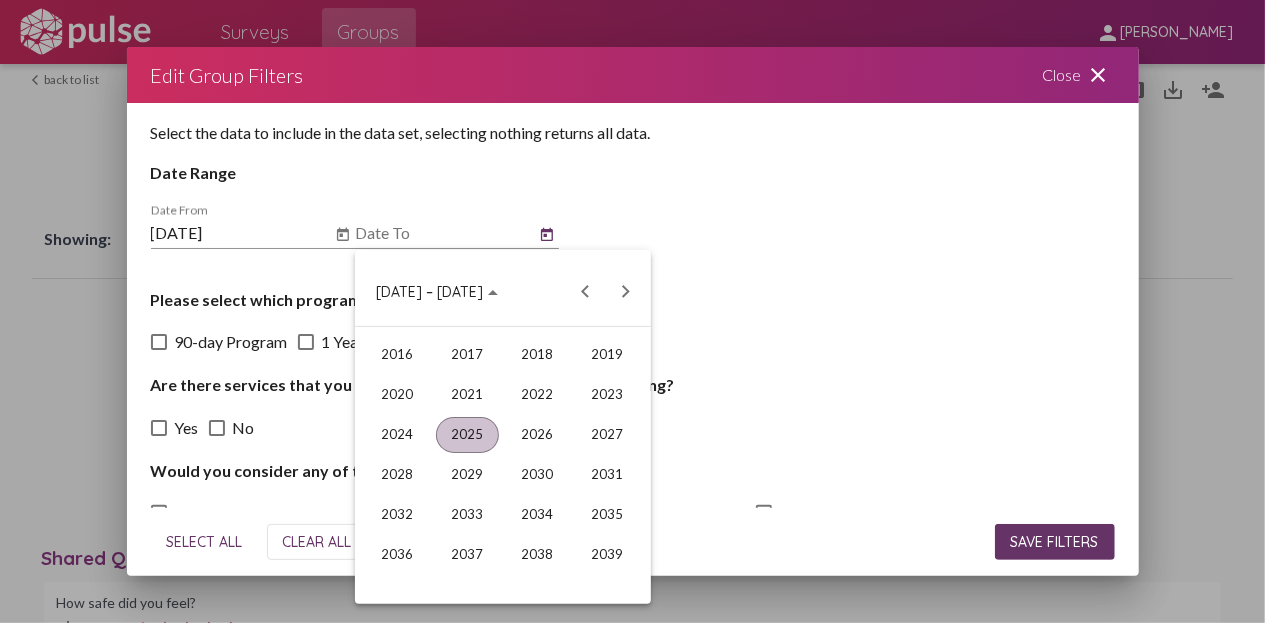click on "2025" at bounding box center [467, 435] 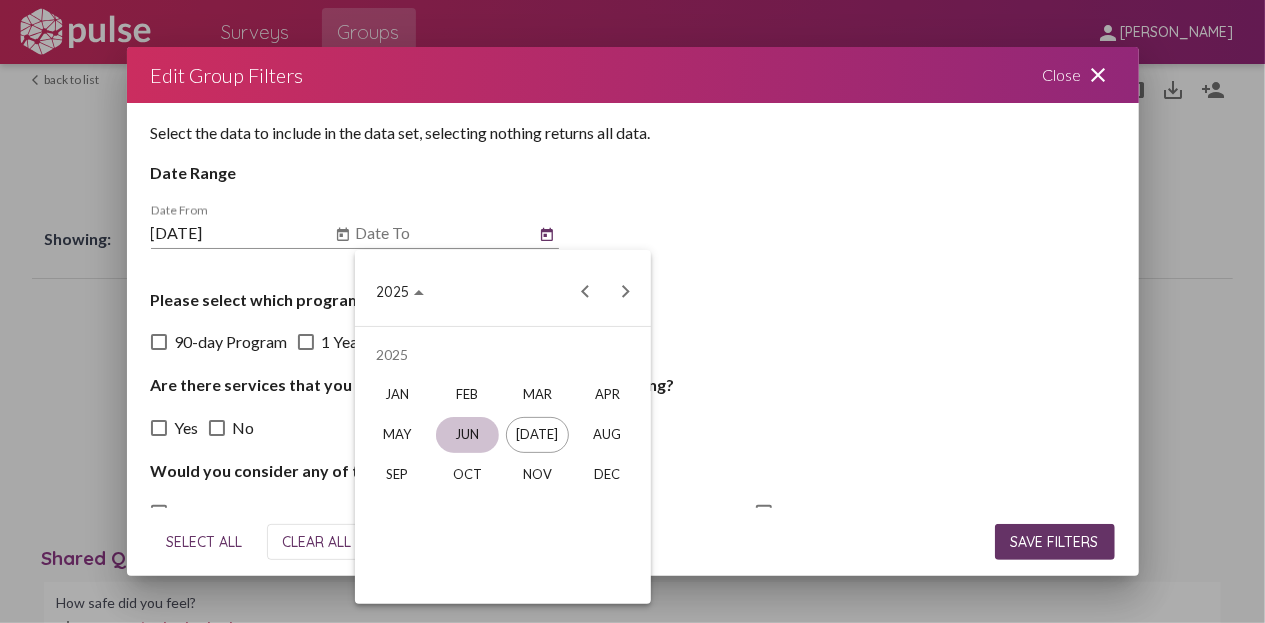 click on "JUN" at bounding box center (467, 435) 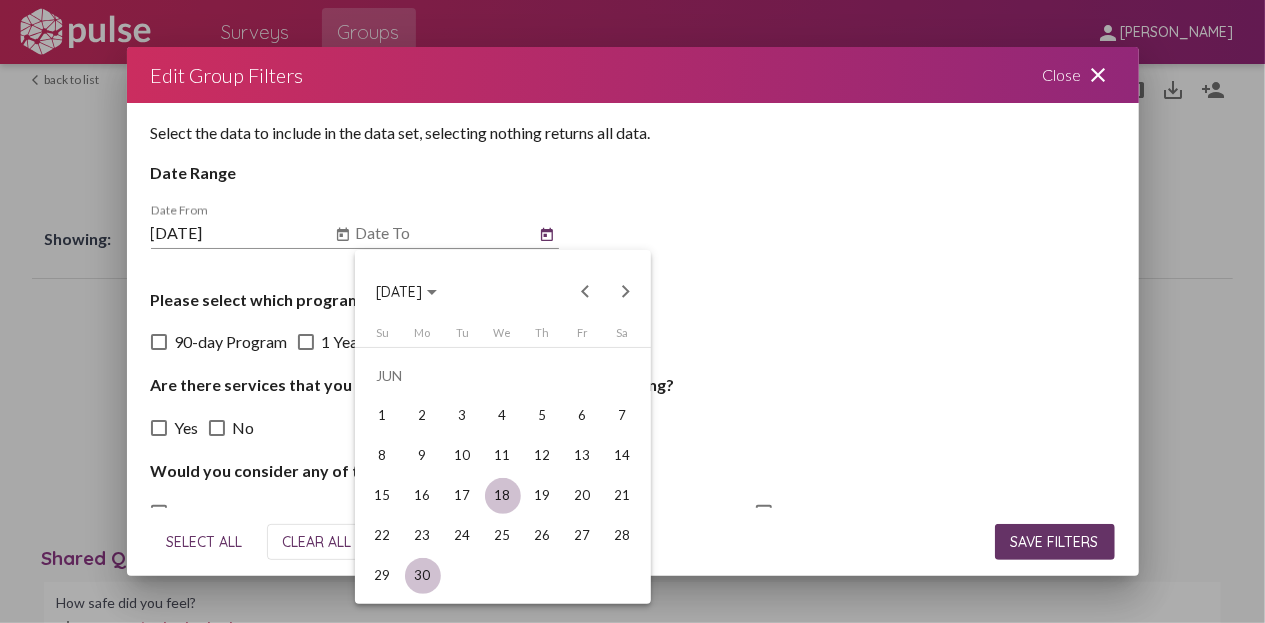 click on "30" at bounding box center [423, 576] 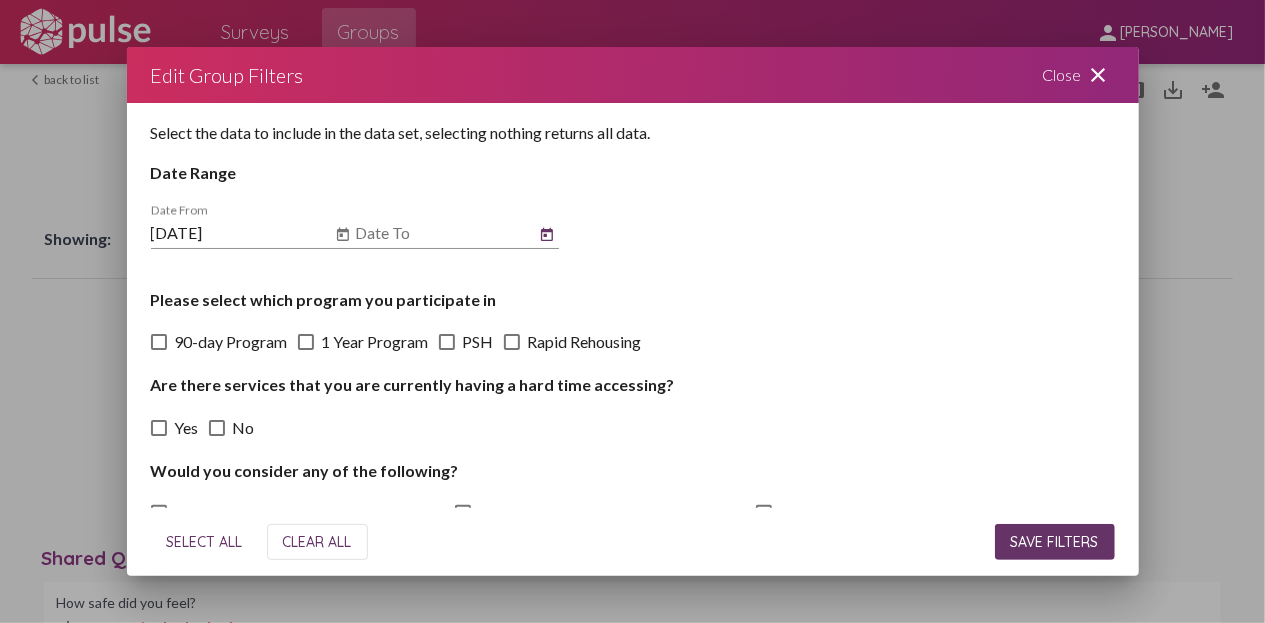 type on "6/30/2025" 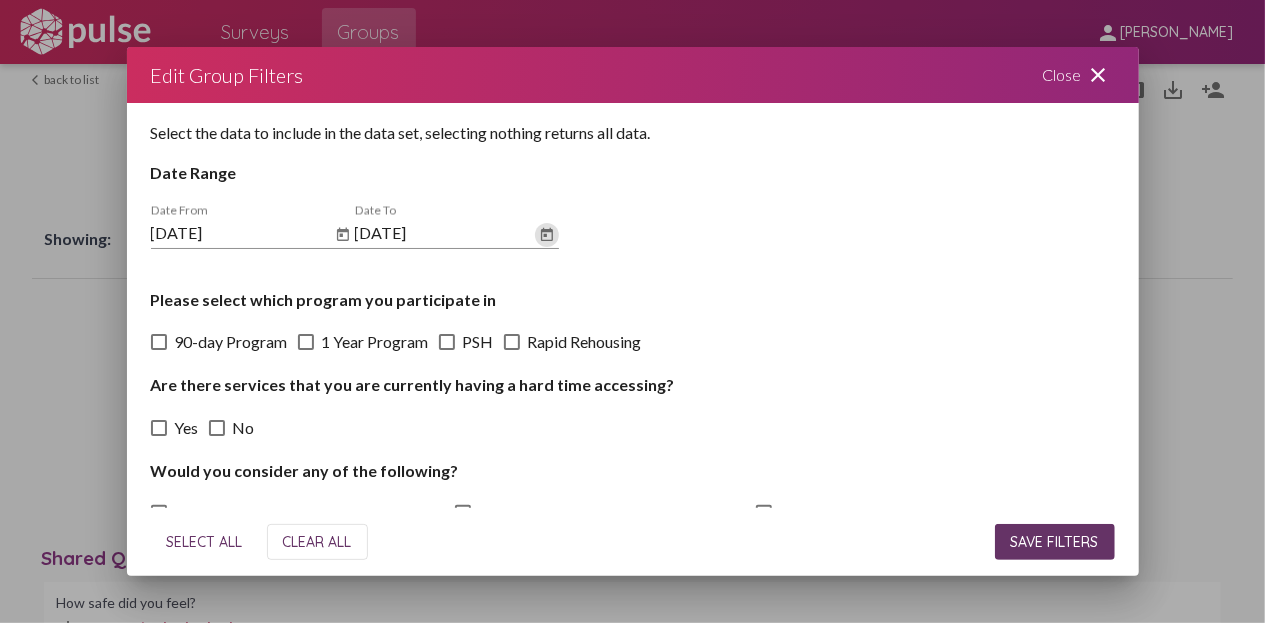 click on "Please select which program you participate in" at bounding box center [633, 299] 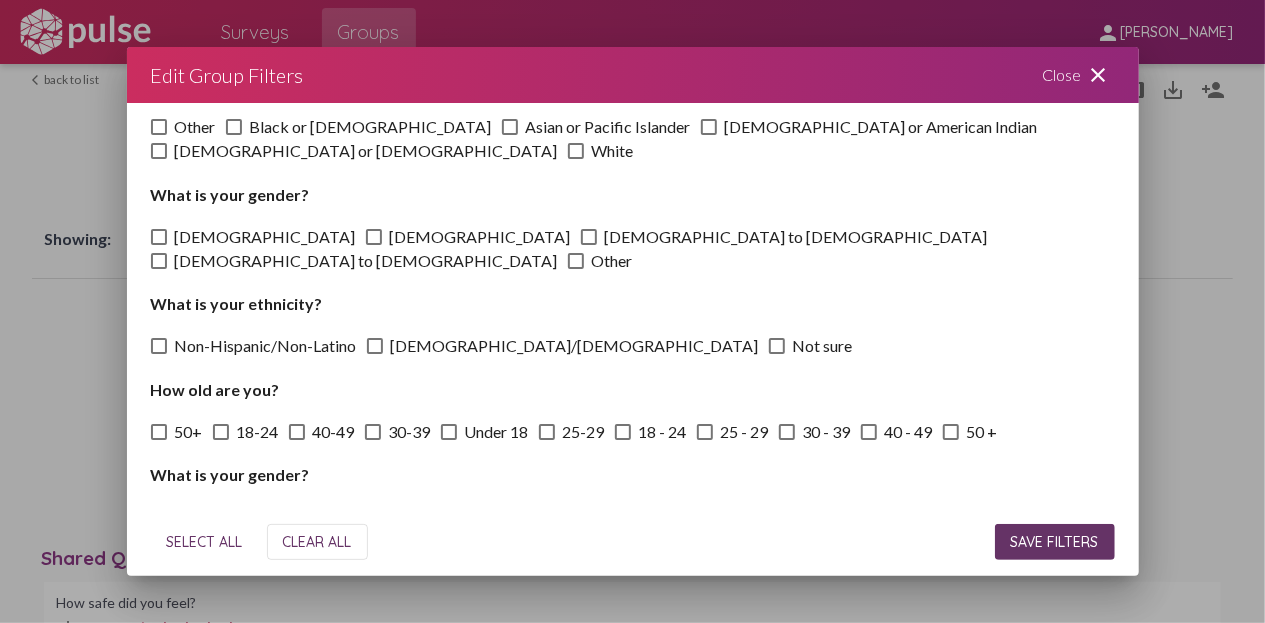 scroll, scrollTop: 872, scrollLeft: 0, axis: vertical 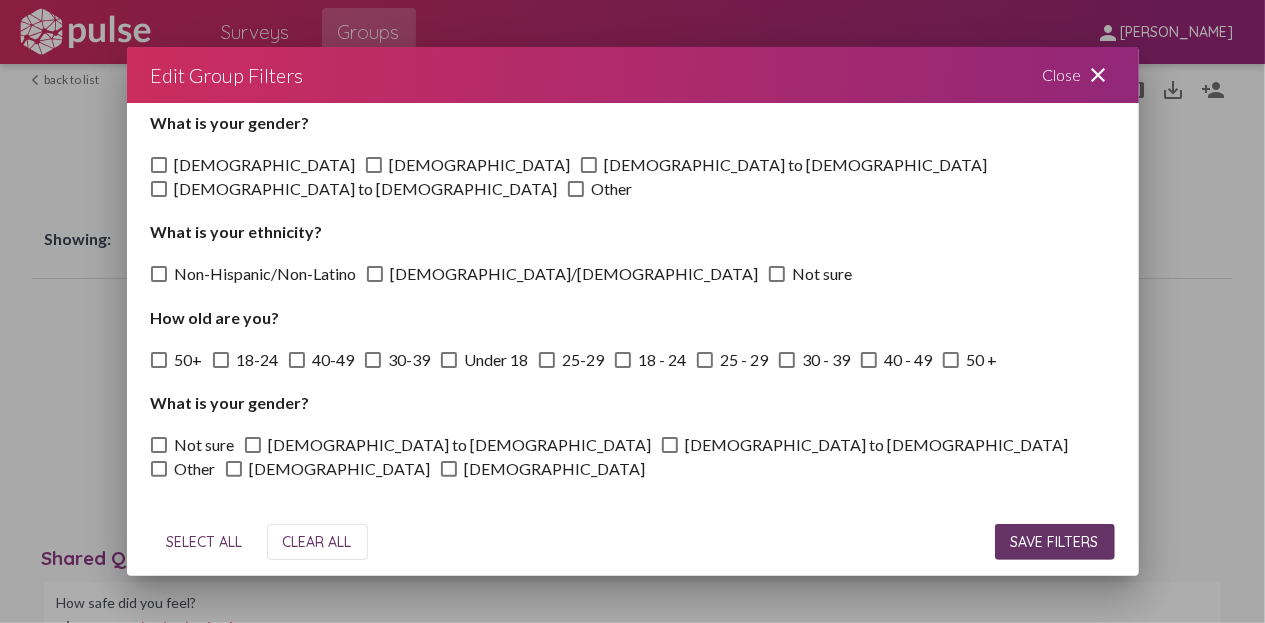 click on "SELECT ALL" at bounding box center [205, 542] 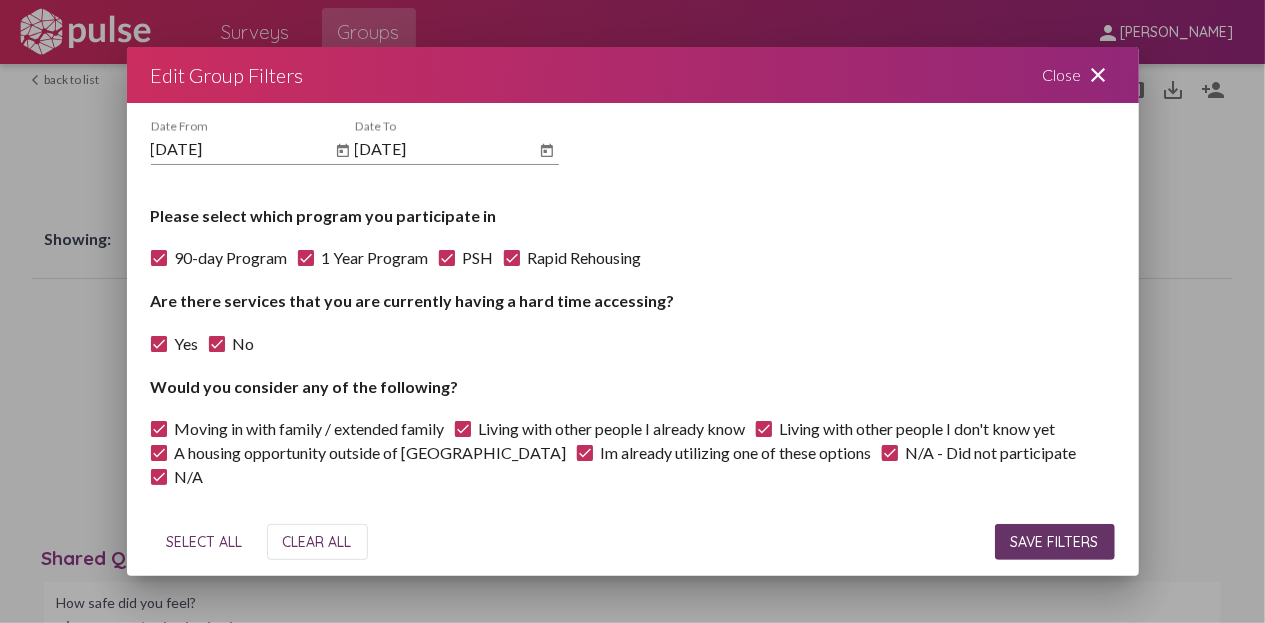 scroll, scrollTop: 0, scrollLeft: 0, axis: both 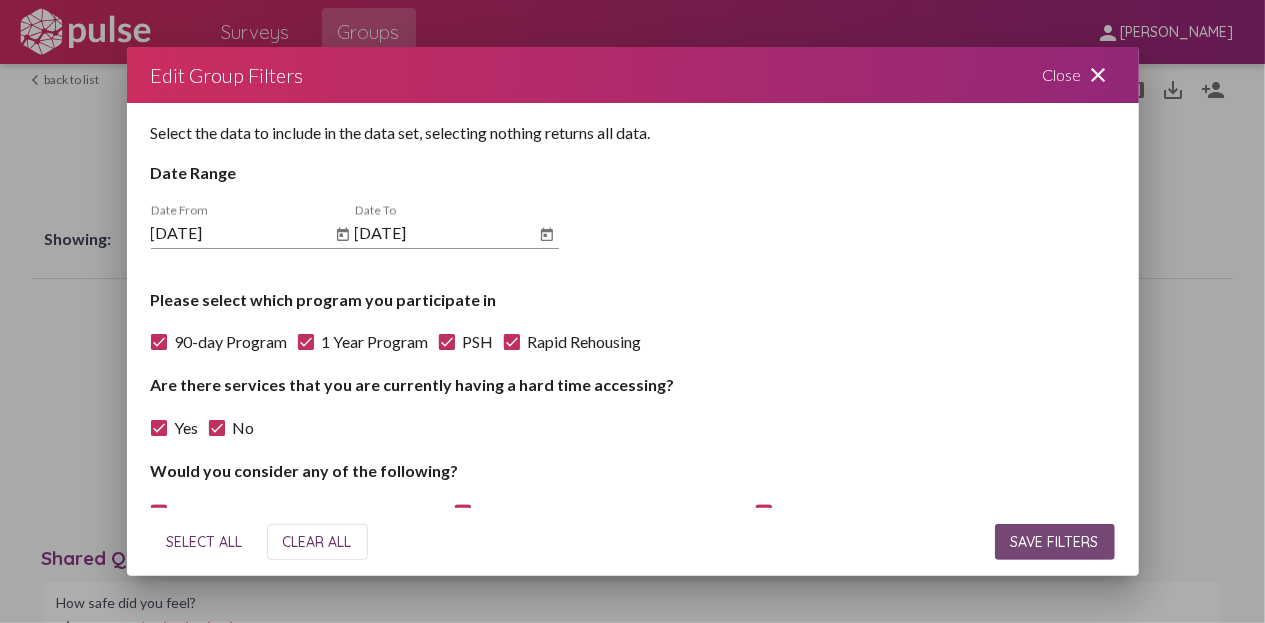 click on "SAVE FILTERS" at bounding box center (1055, 542) 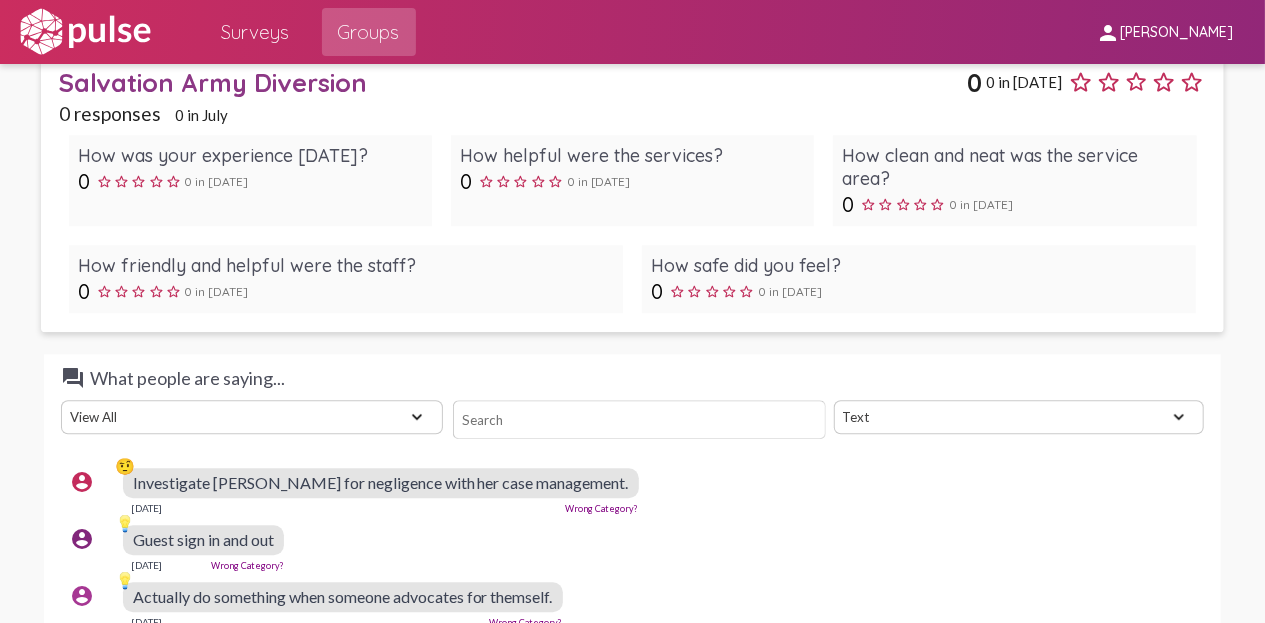 scroll, scrollTop: 2792, scrollLeft: 0, axis: vertical 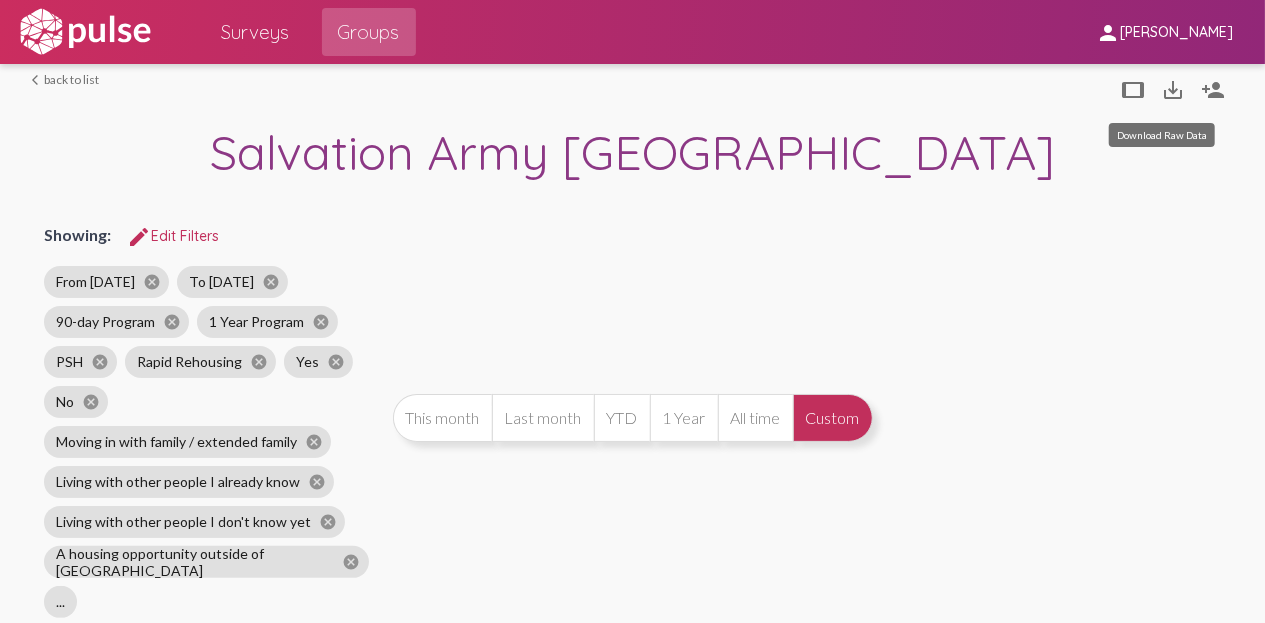 click on "save_alt" 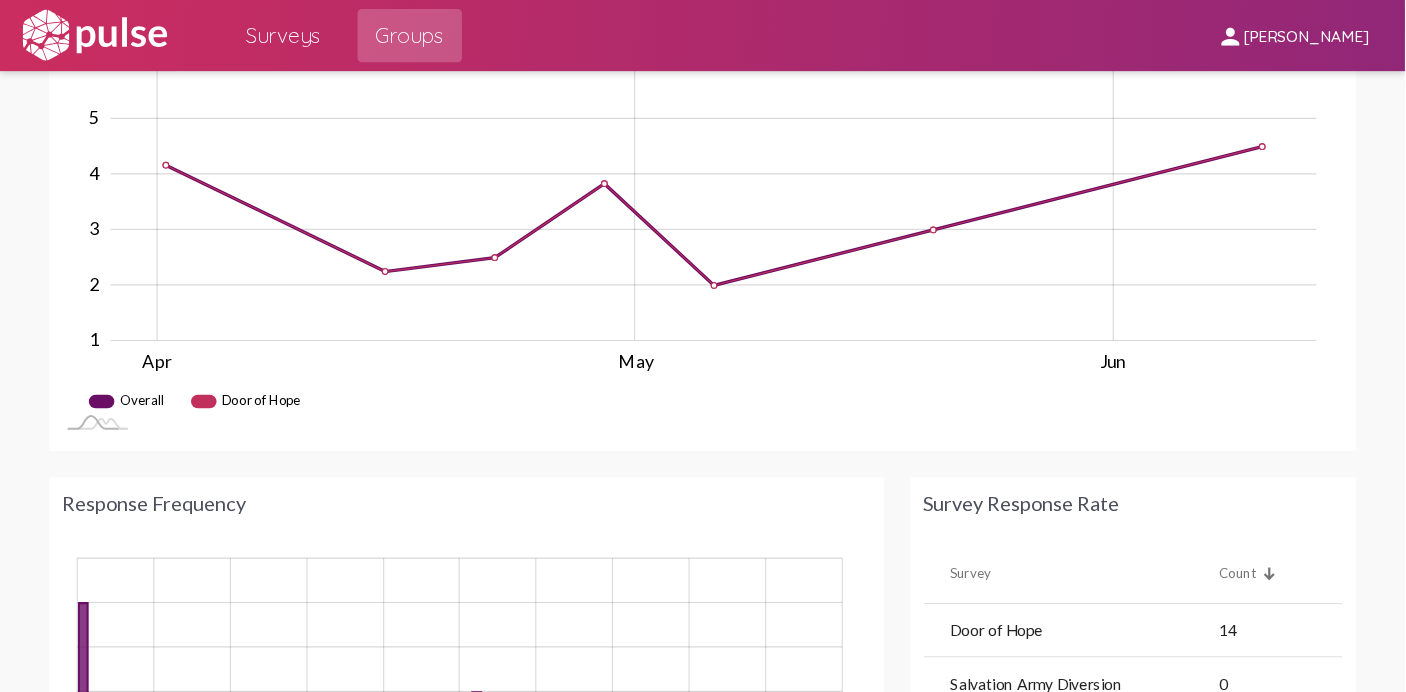 scroll, scrollTop: 1400, scrollLeft: 0, axis: vertical 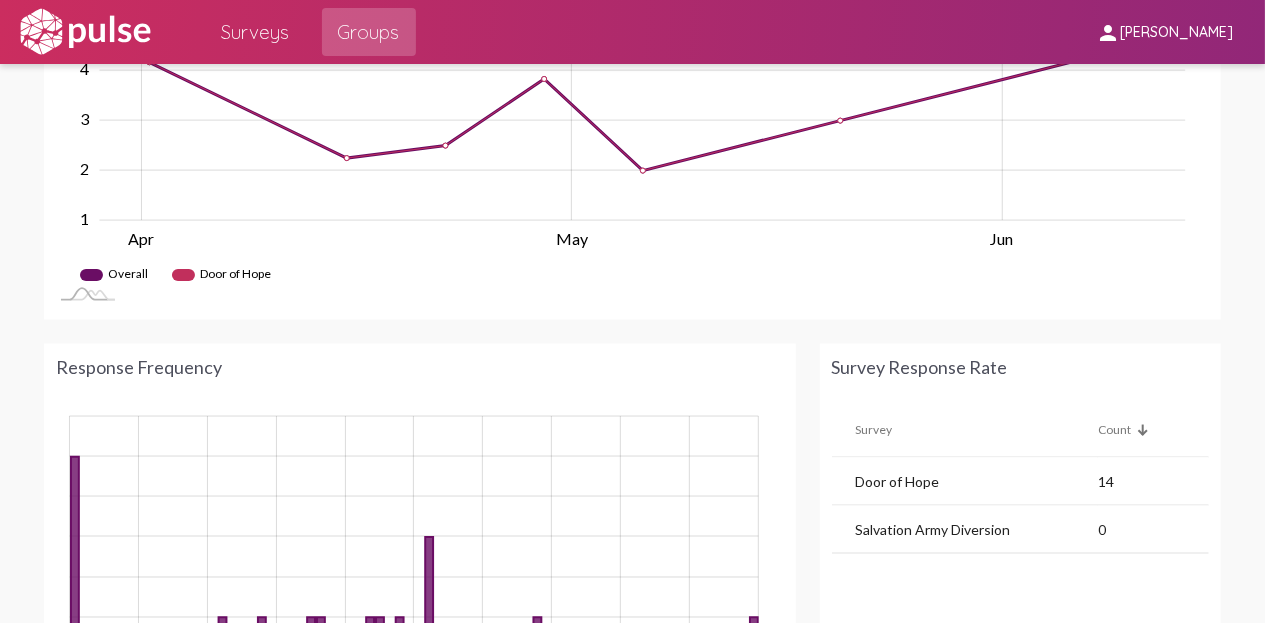 click 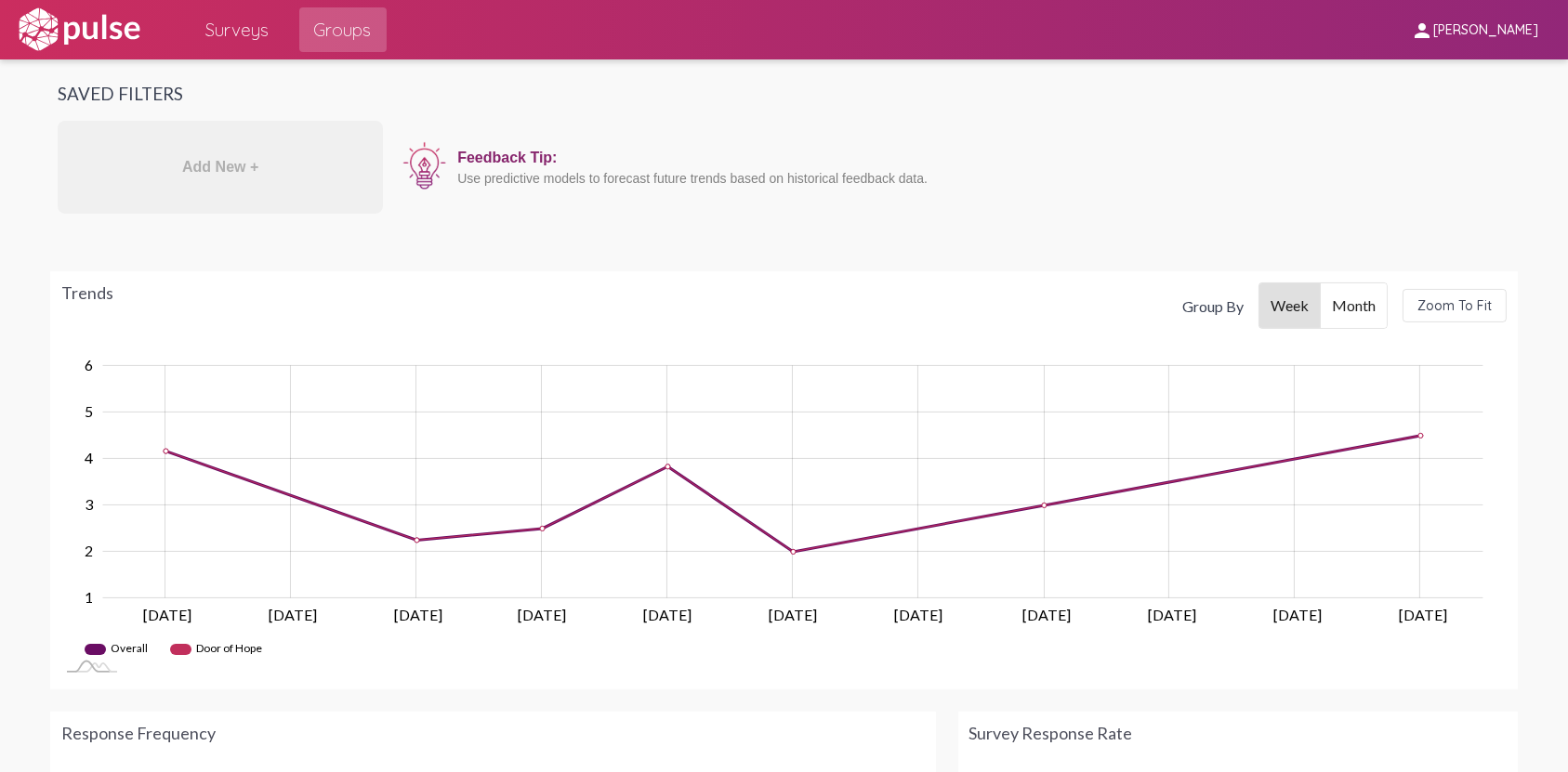 scroll, scrollTop: 555, scrollLeft: 0, axis: vertical 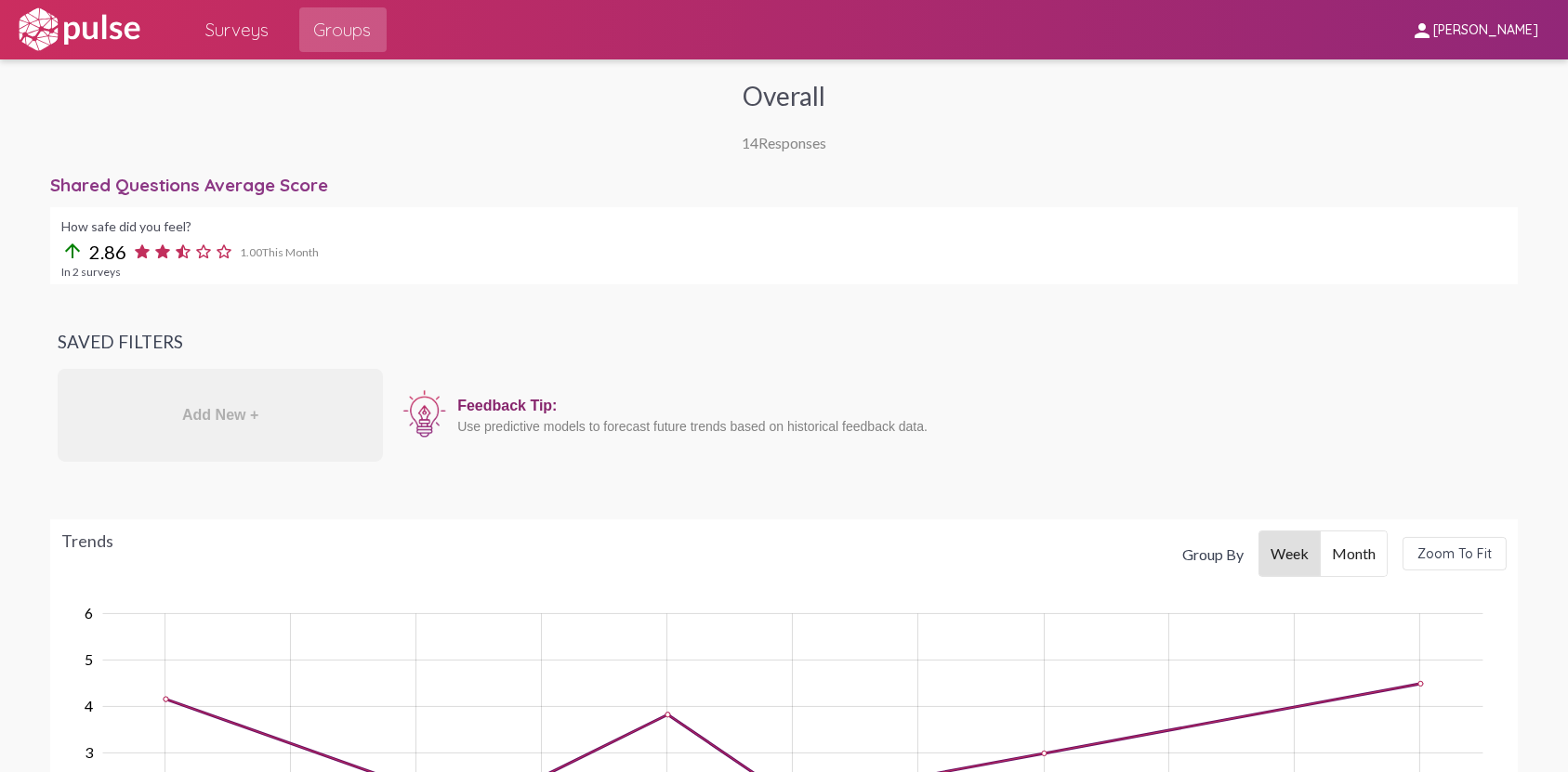 click on "How safe did you feel?" 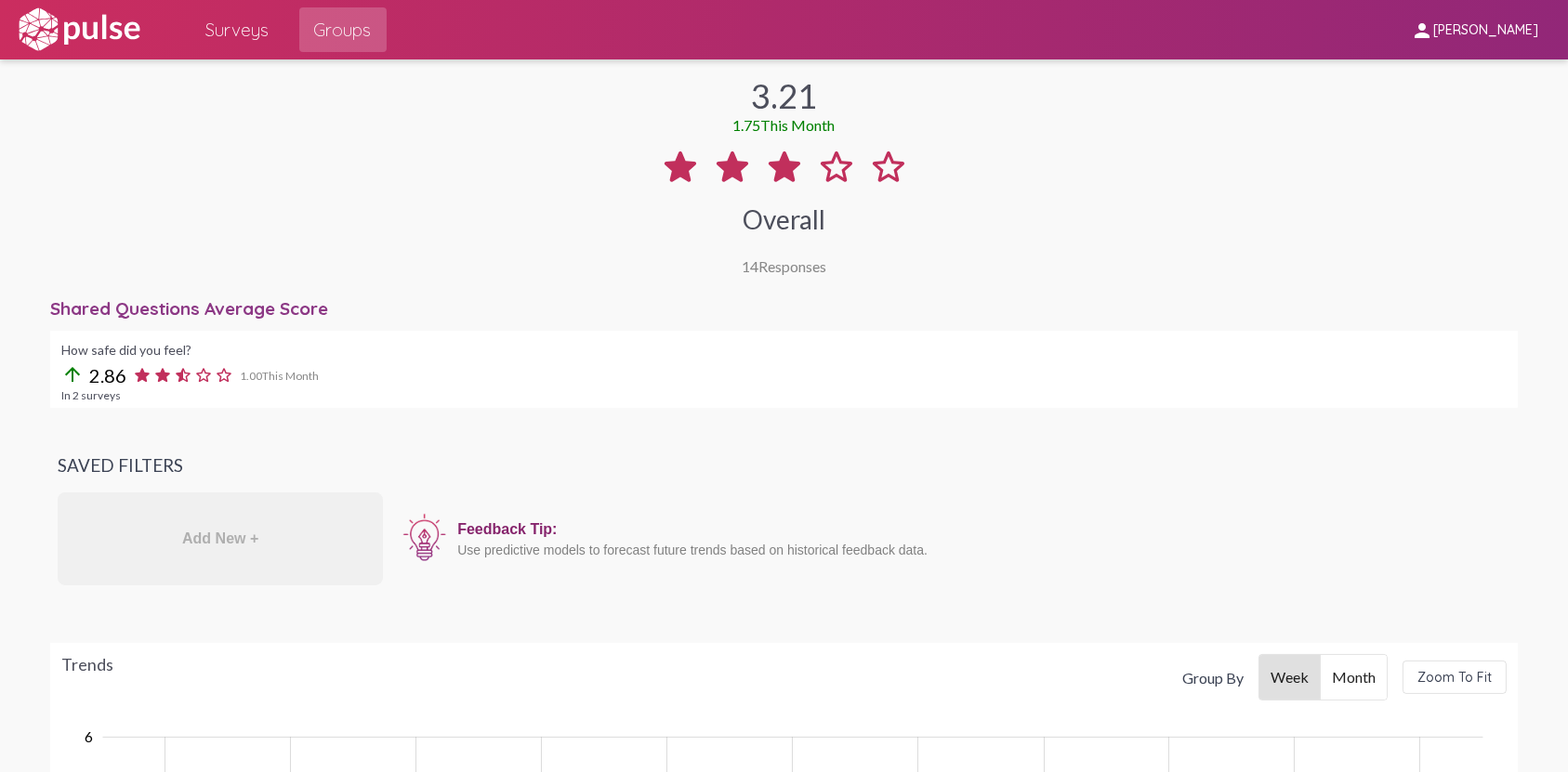 click on "14  Responses" 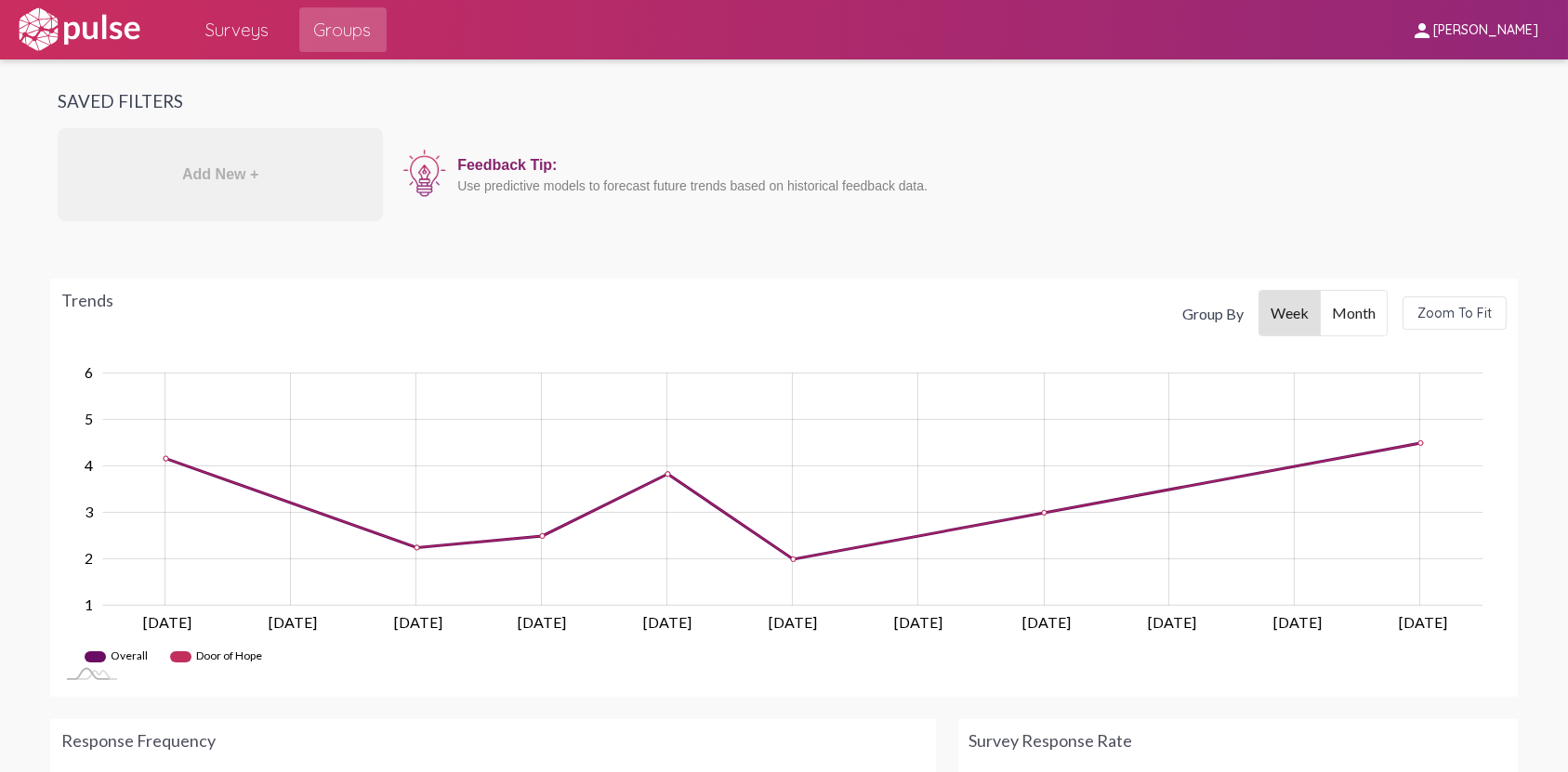 scroll, scrollTop: 803, scrollLeft: 0, axis: vertical 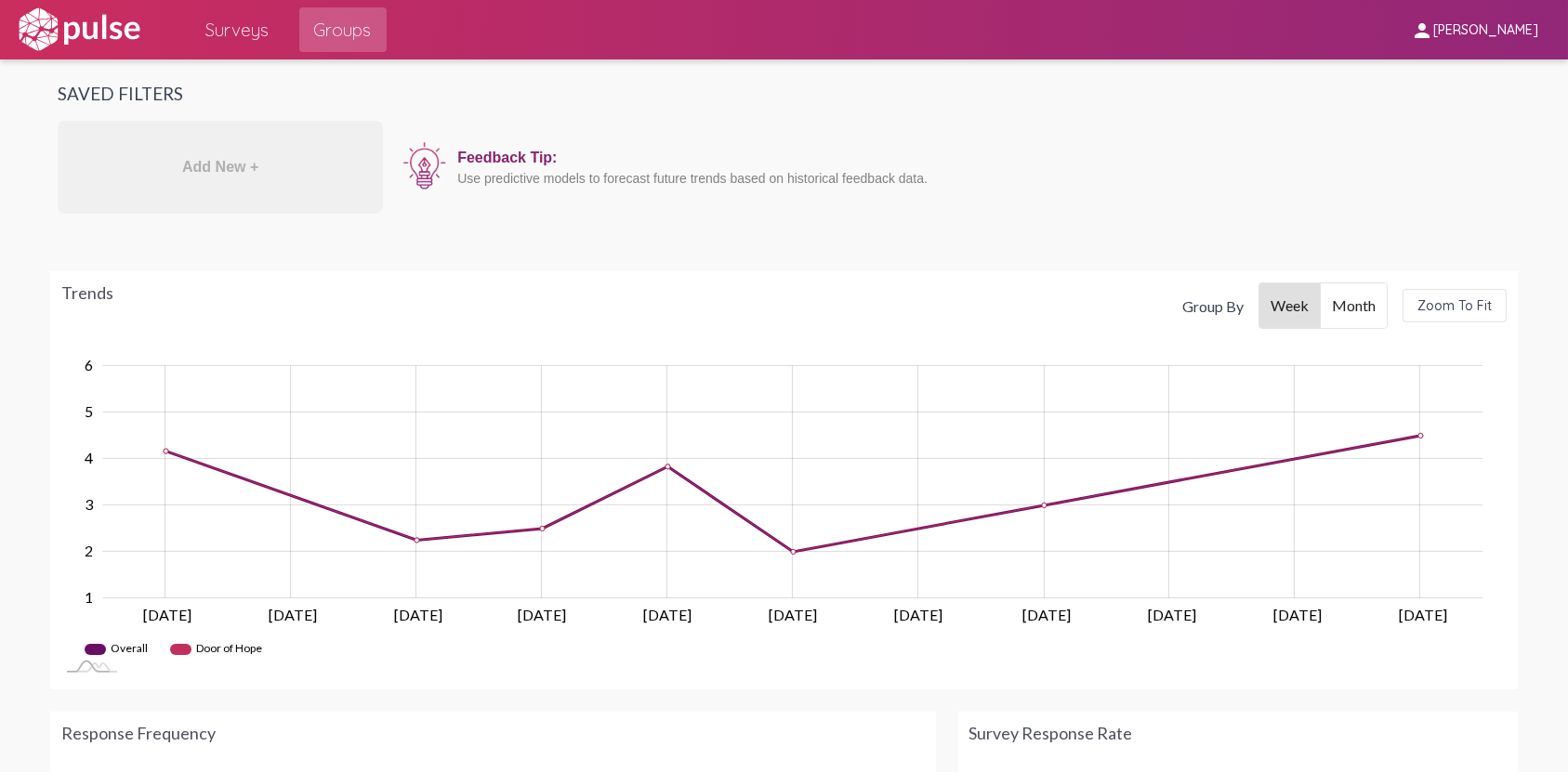 click on "Month" at bounding box center [1353, 306] 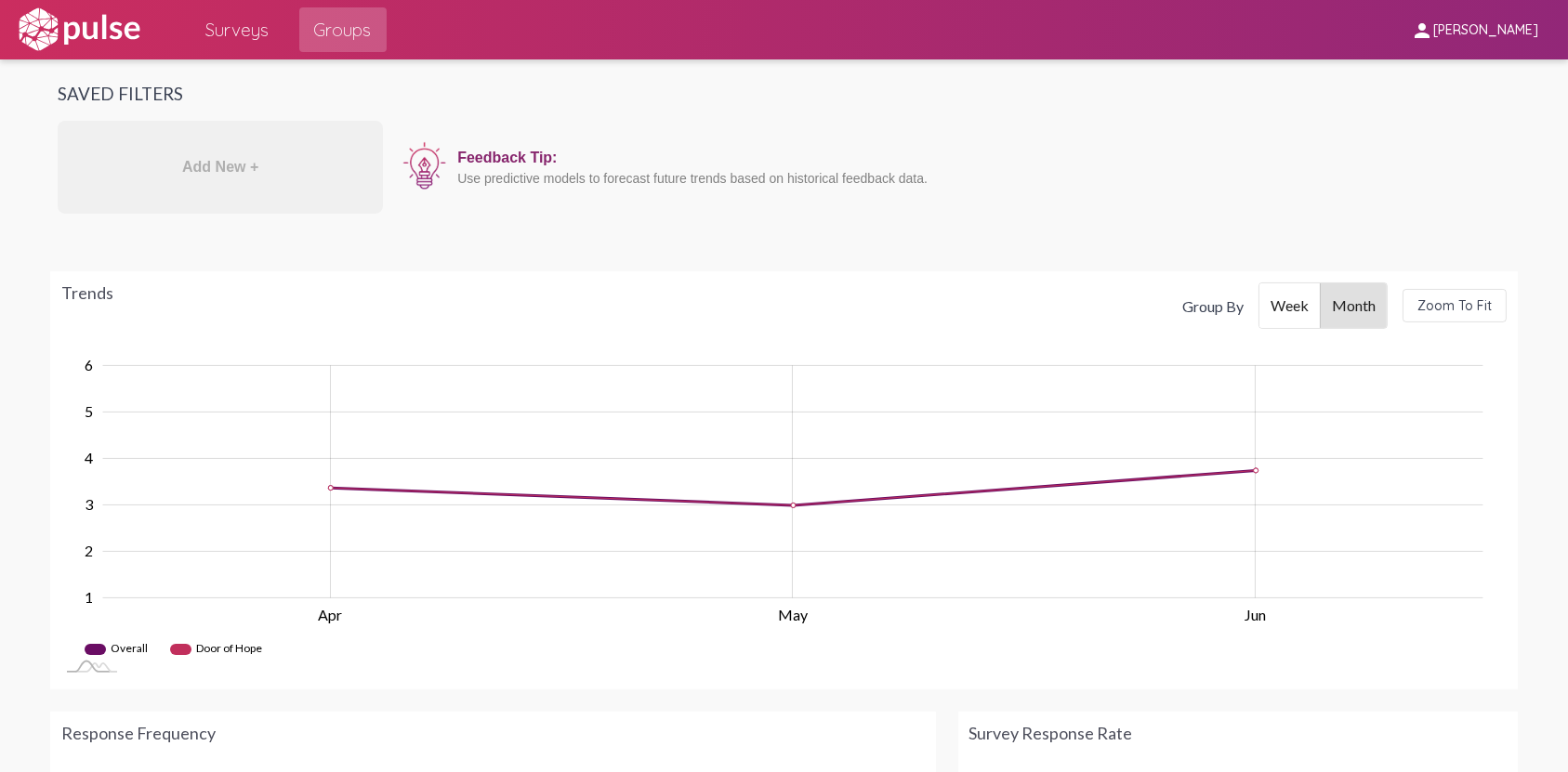 click on "Zoom To Fit" 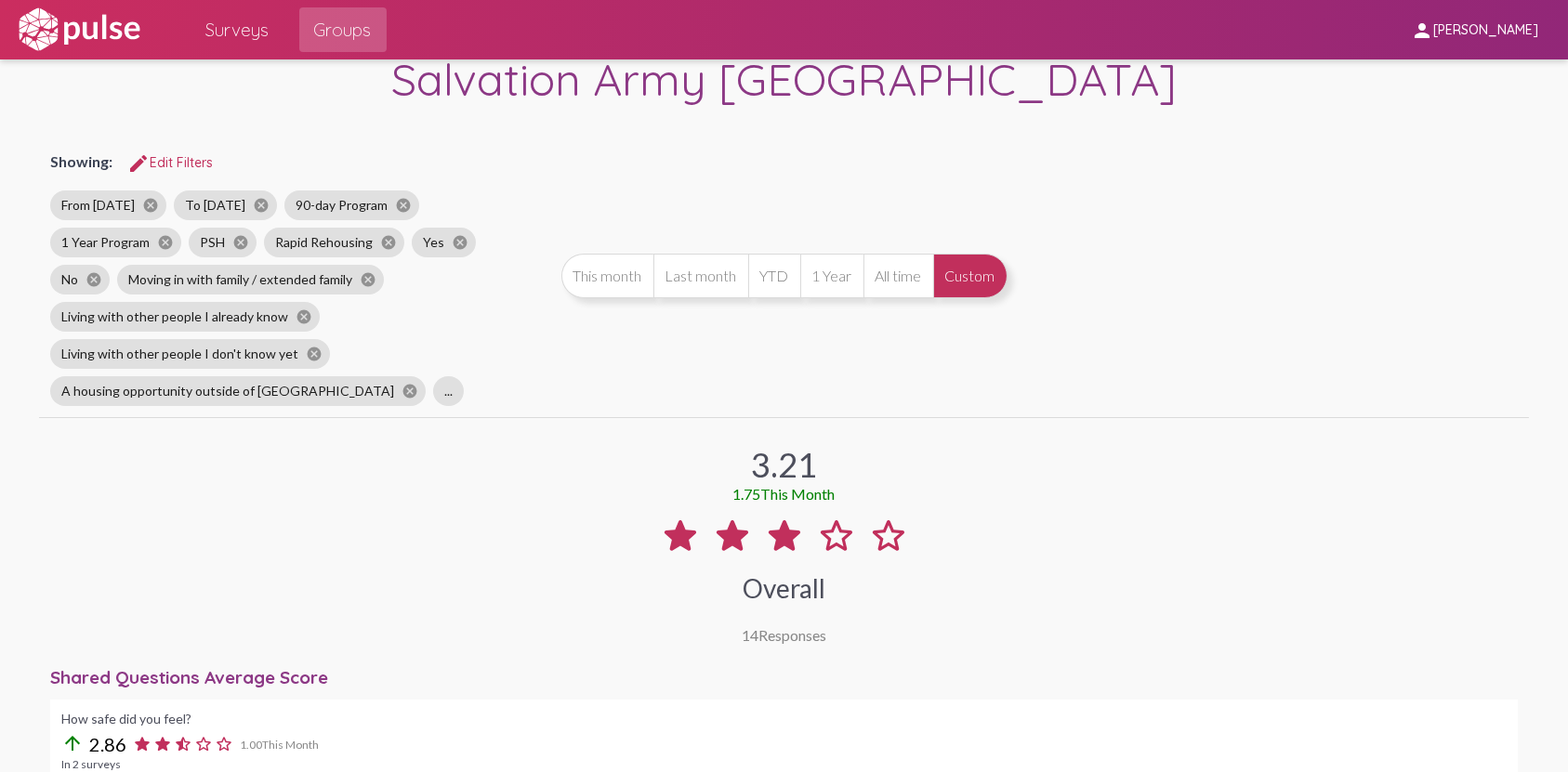scroll, scrollTop: 0, scrollLeft: 0, axis: both 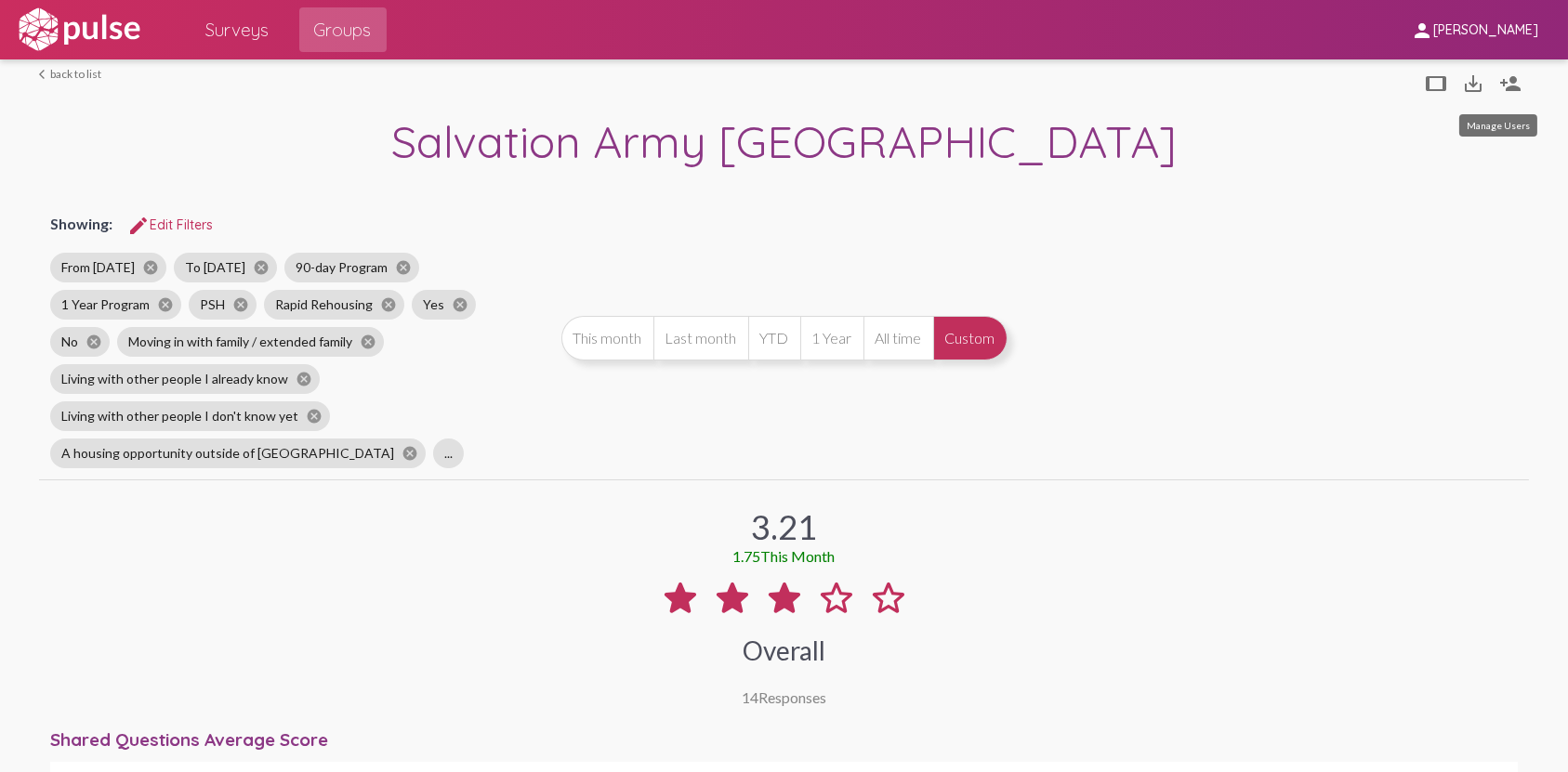 click on "person_add" 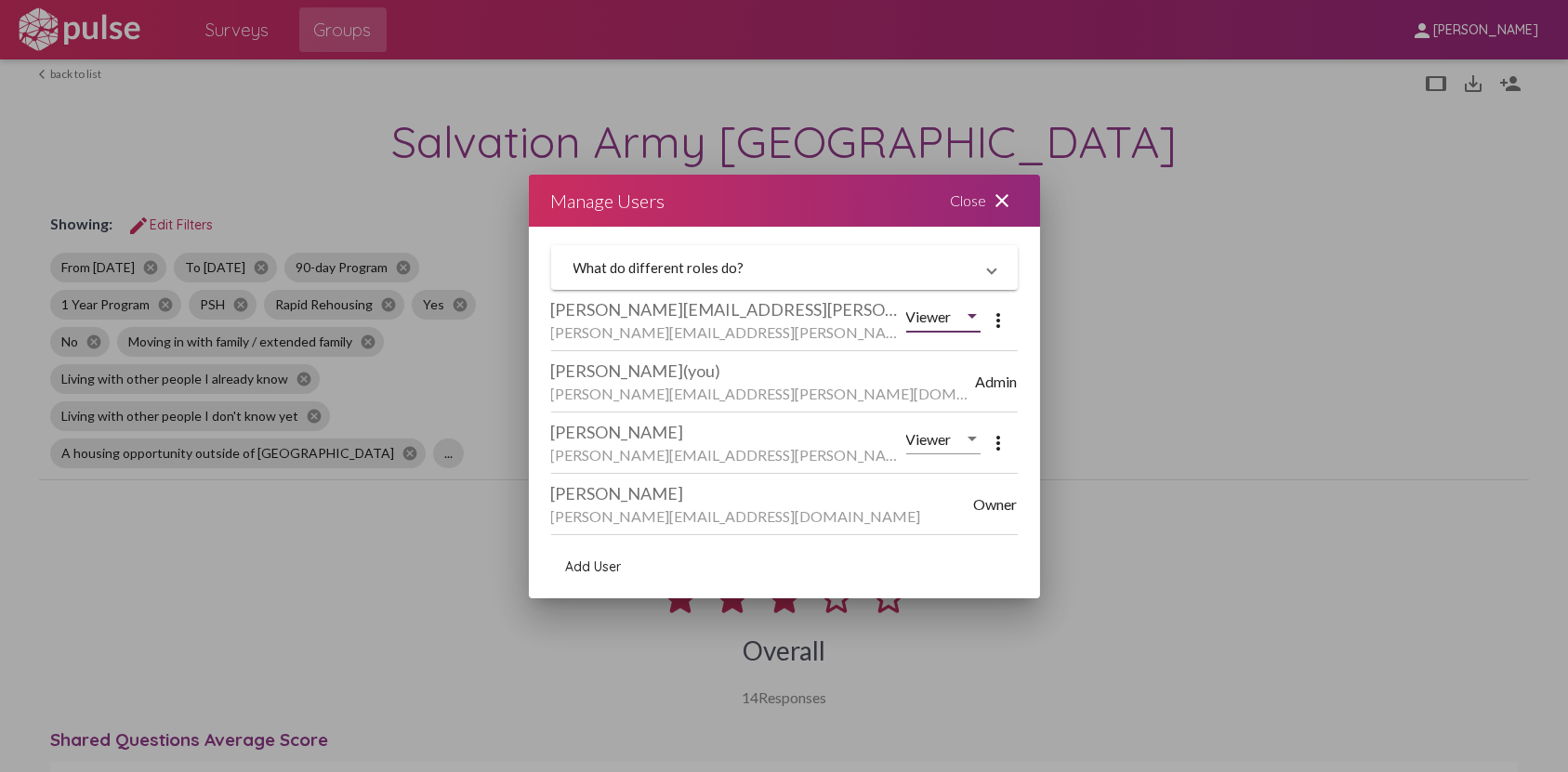 click at bounding box center [972, 317] 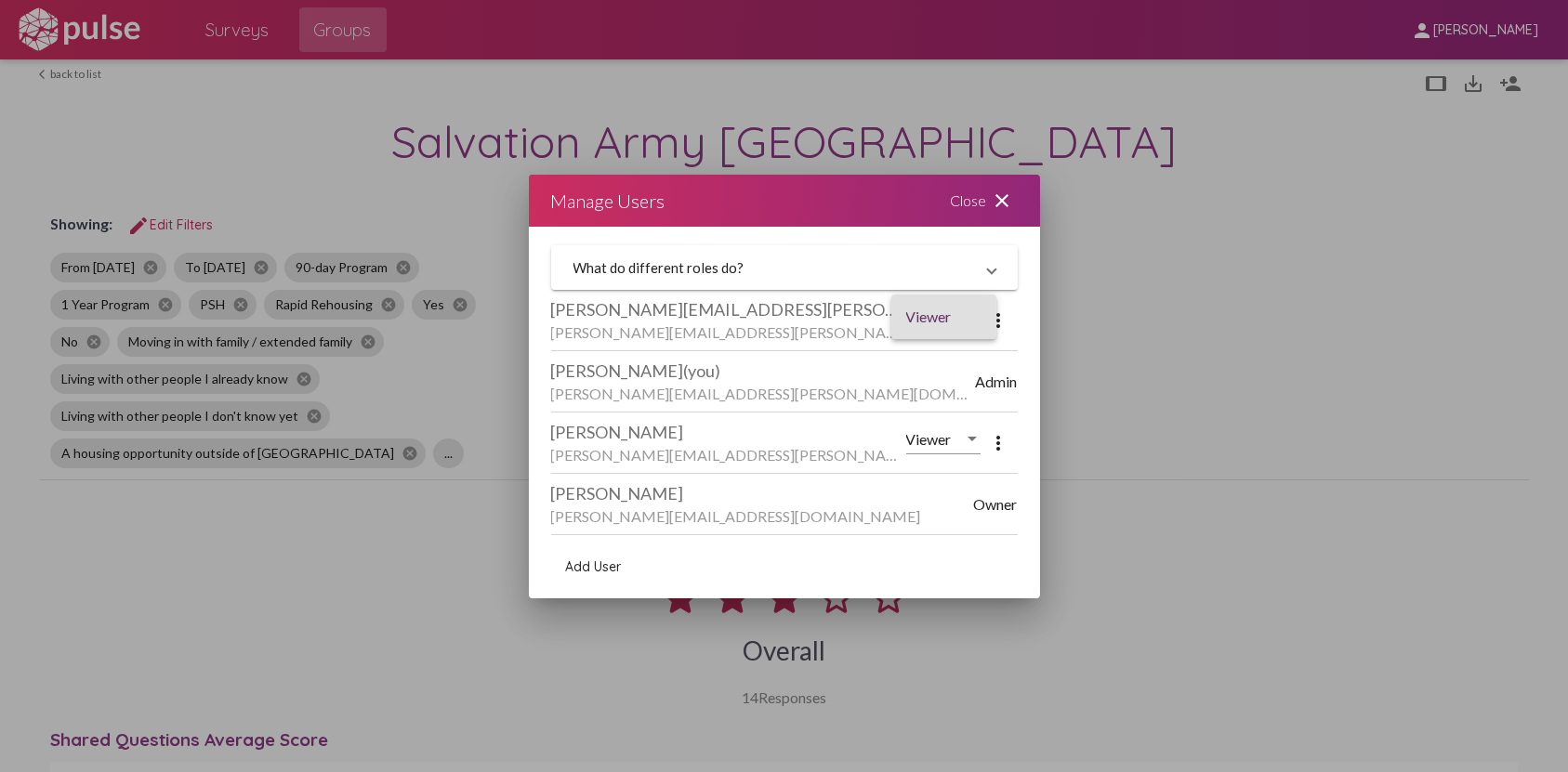 click on "Viewer" at bounding box center (943, 317) 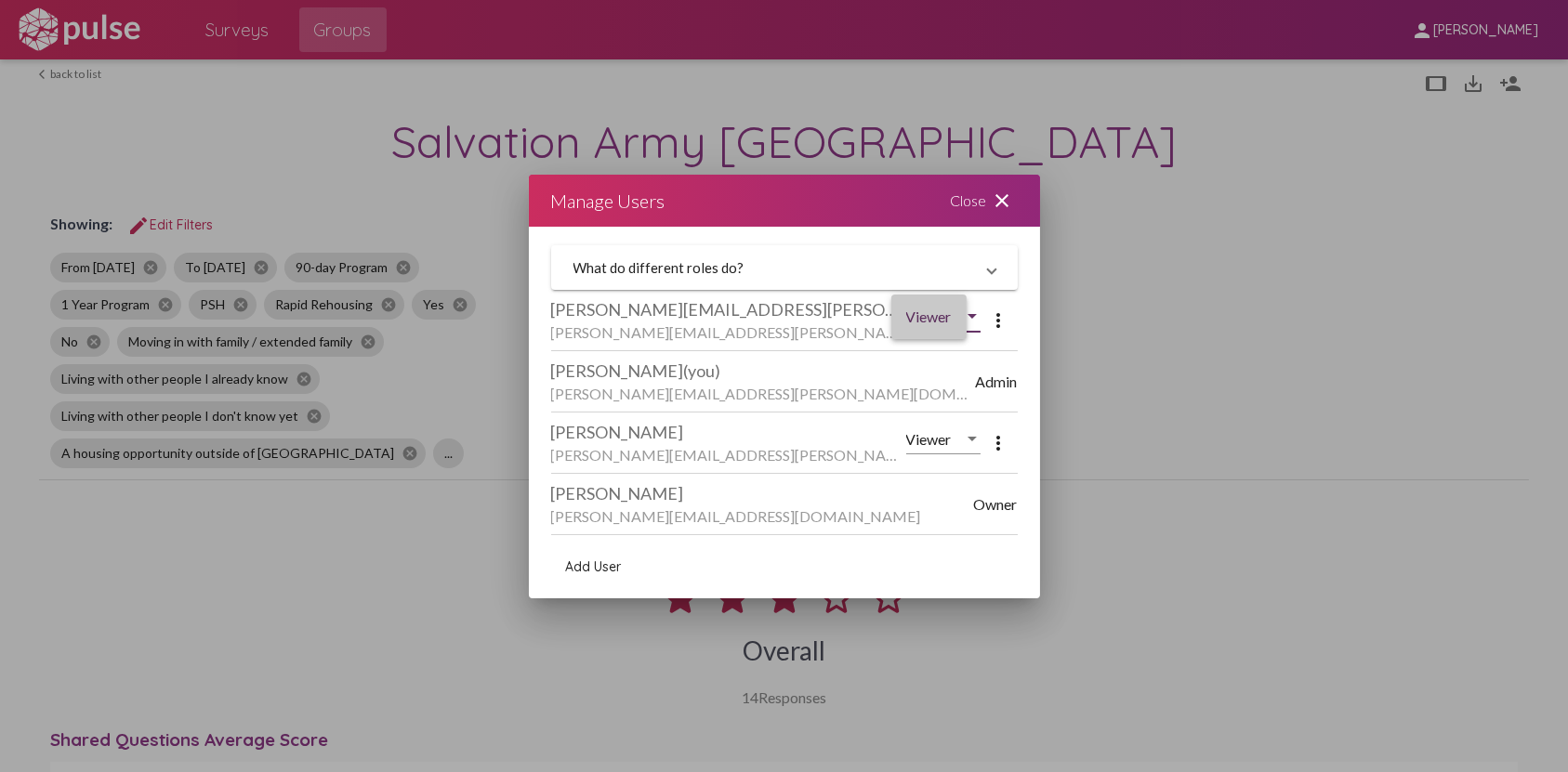 click at bounding box center [972, 316] 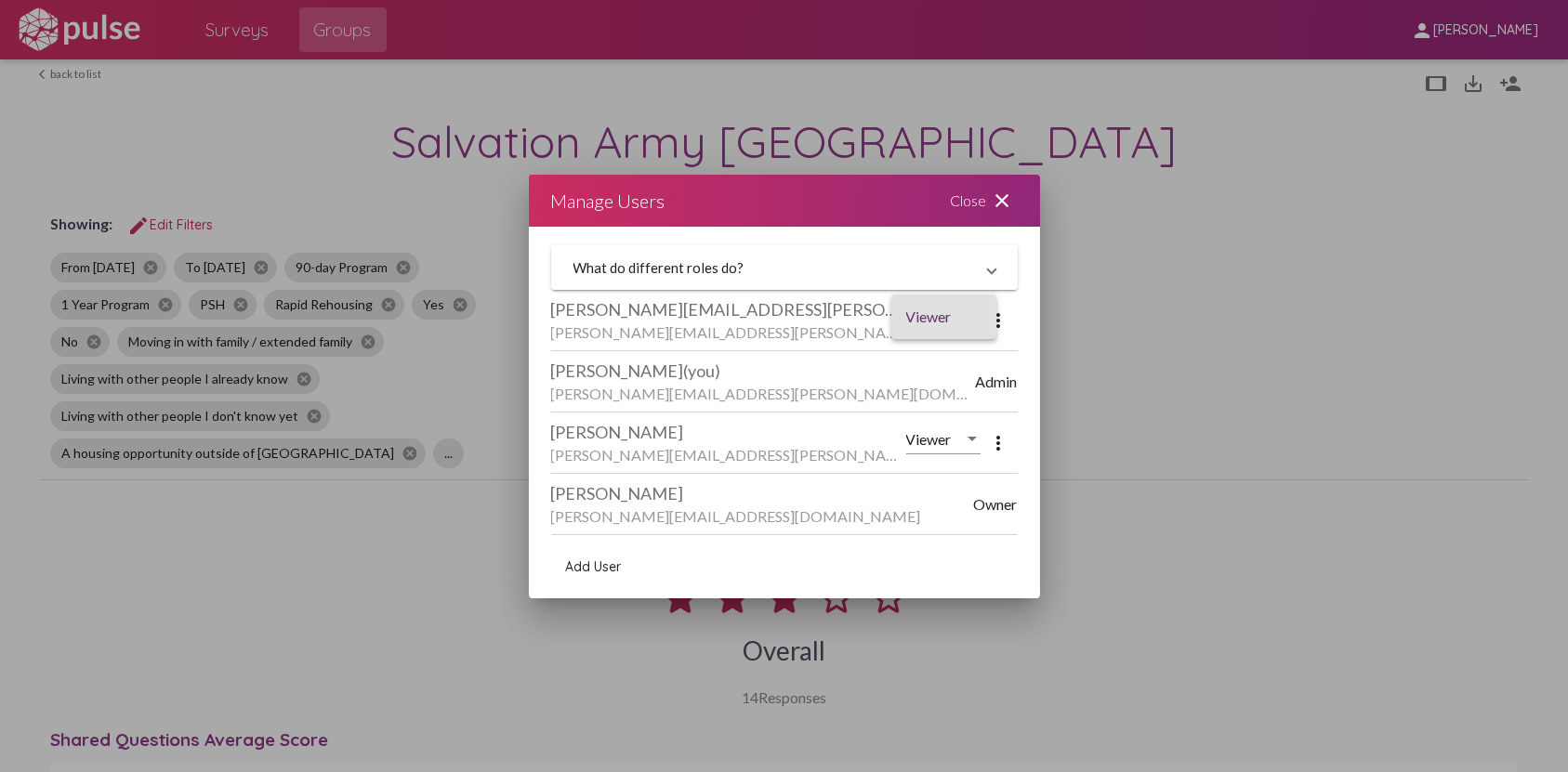 click at bounding box center (784, 386) 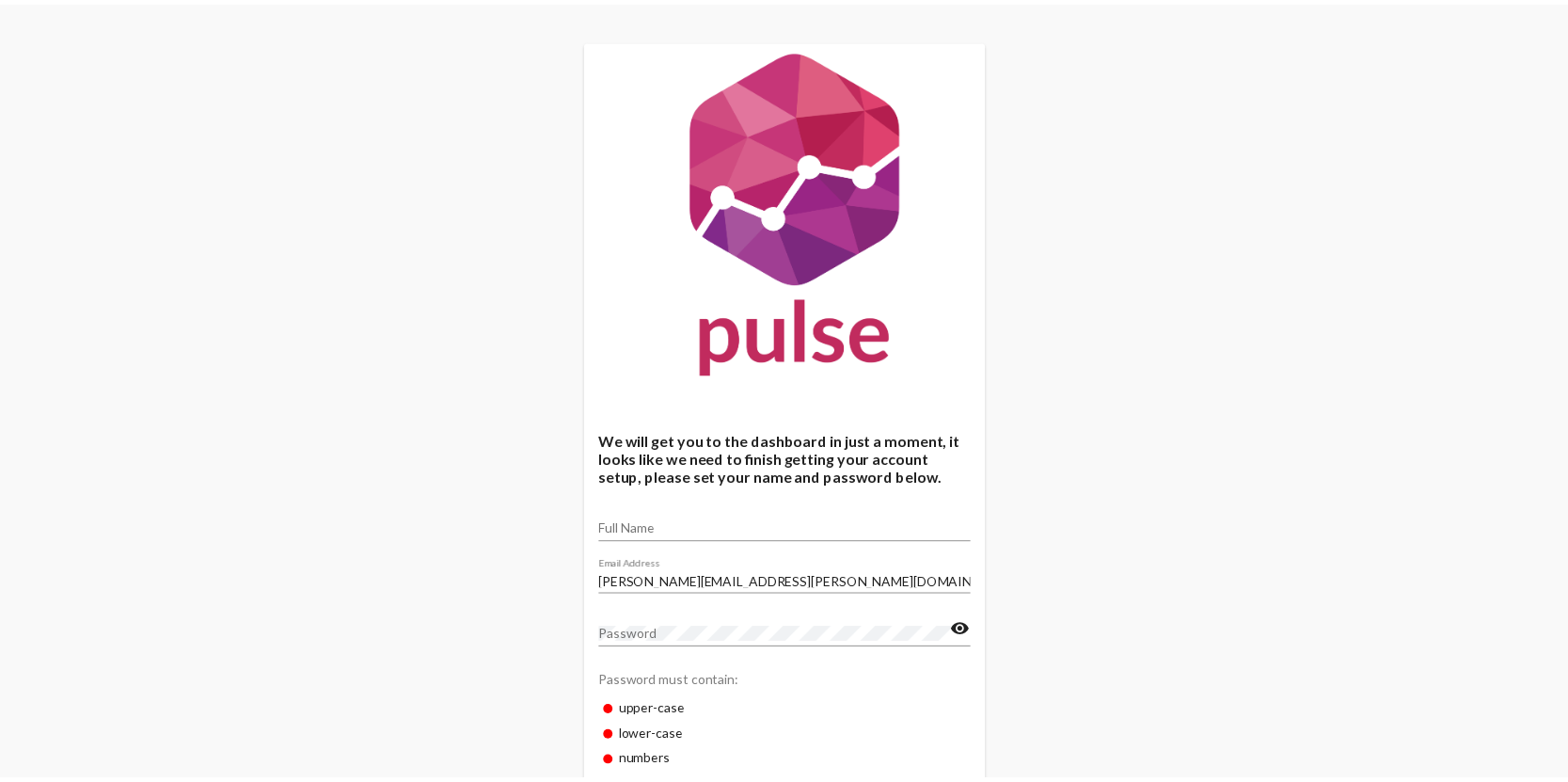 scroll, scrollTop: 0, scrollLeft: 0, axis: both 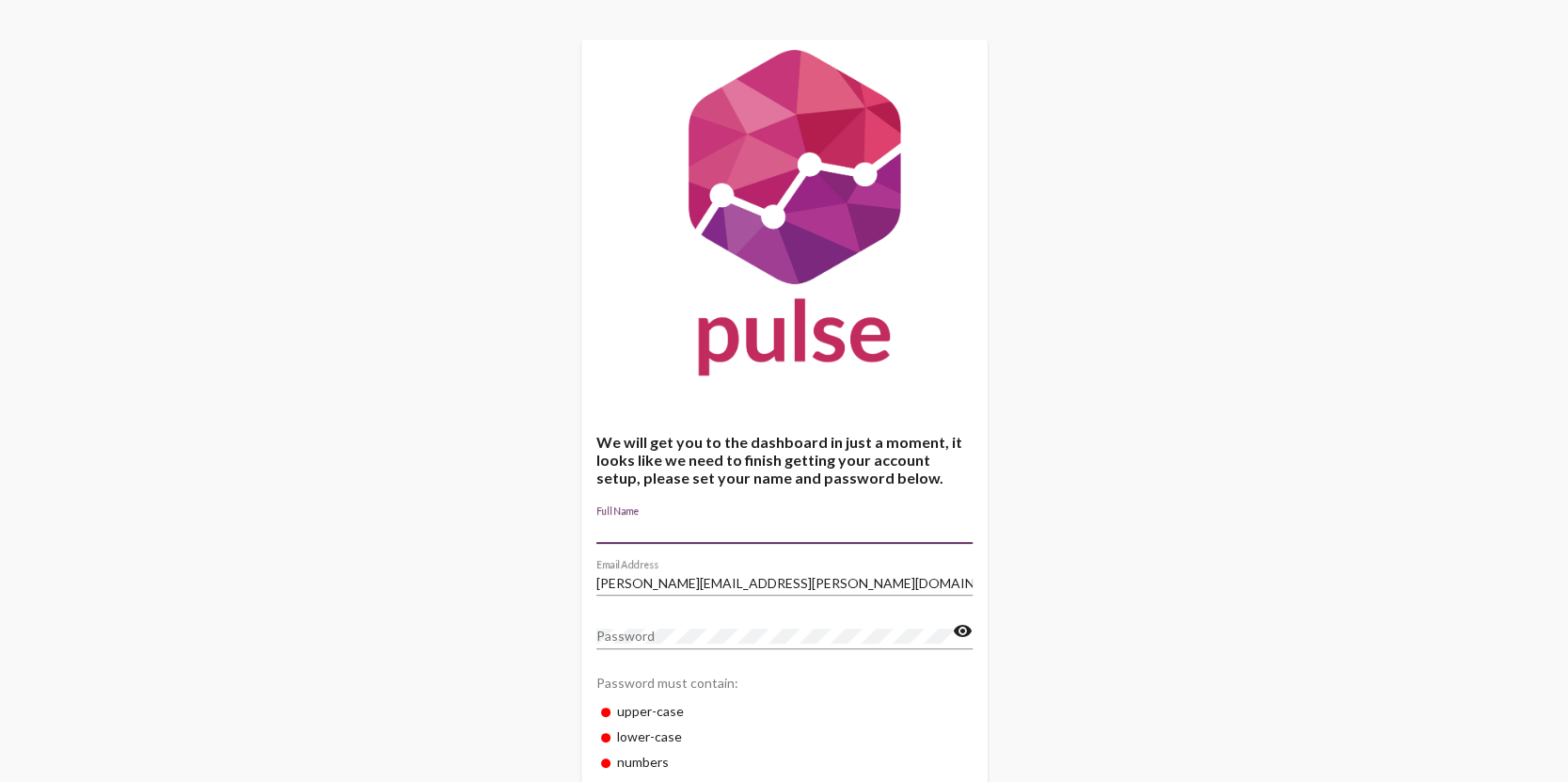 click on "Full Name" at bounding box center (784, 530) 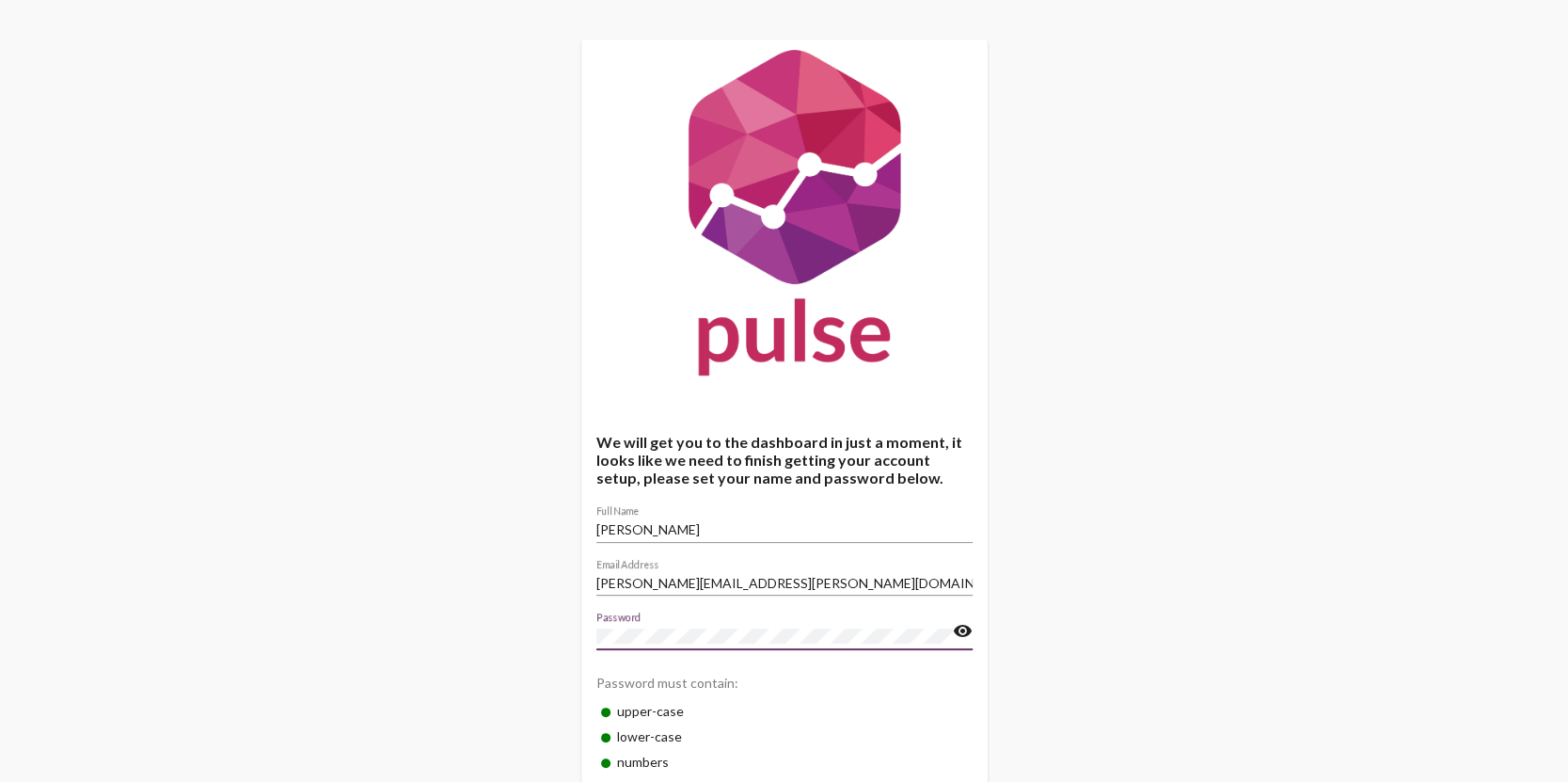 click on "visibility" 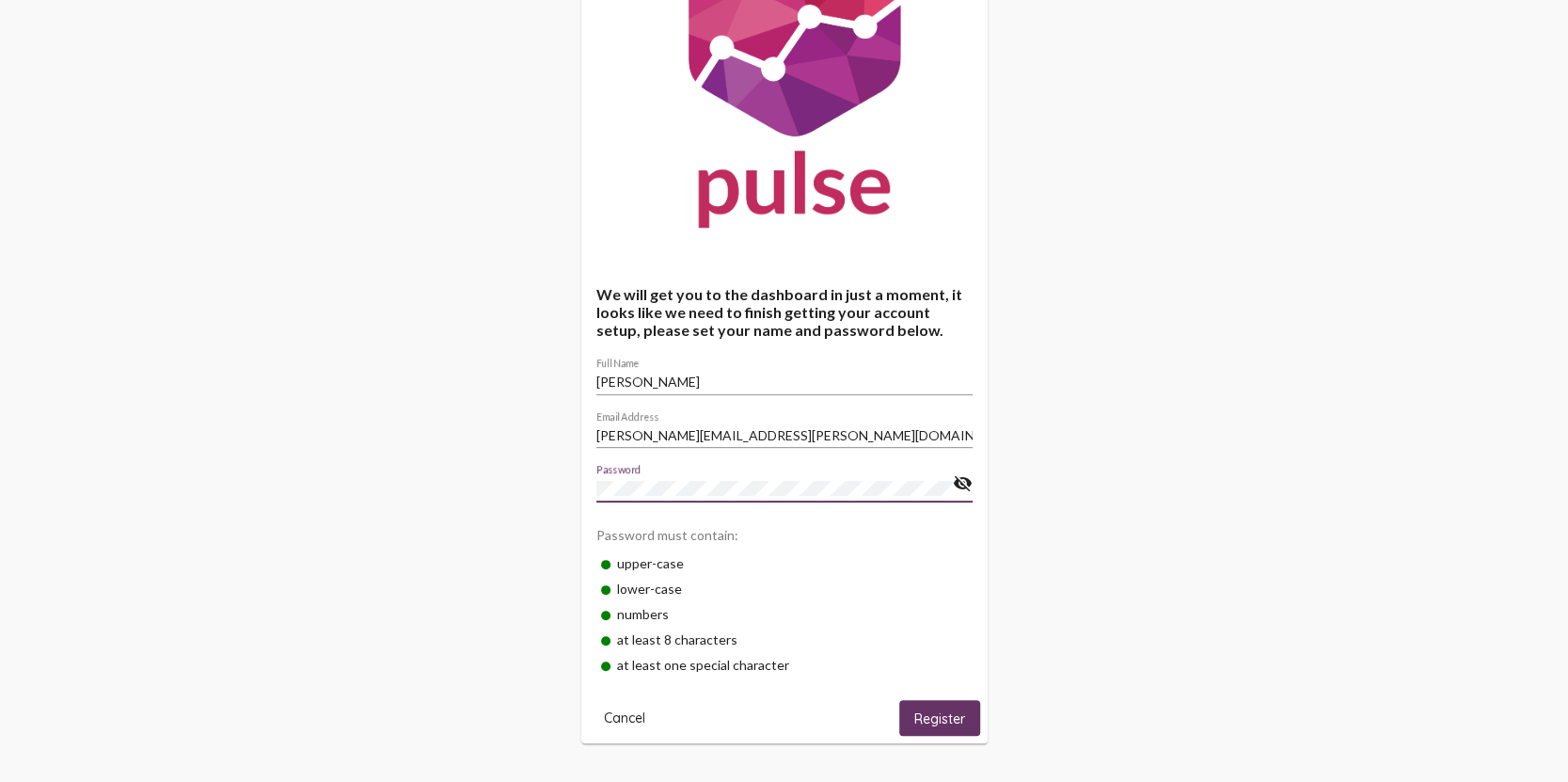 scroll, scrollTop: 151, scrollLeft: 0, axis: vertical 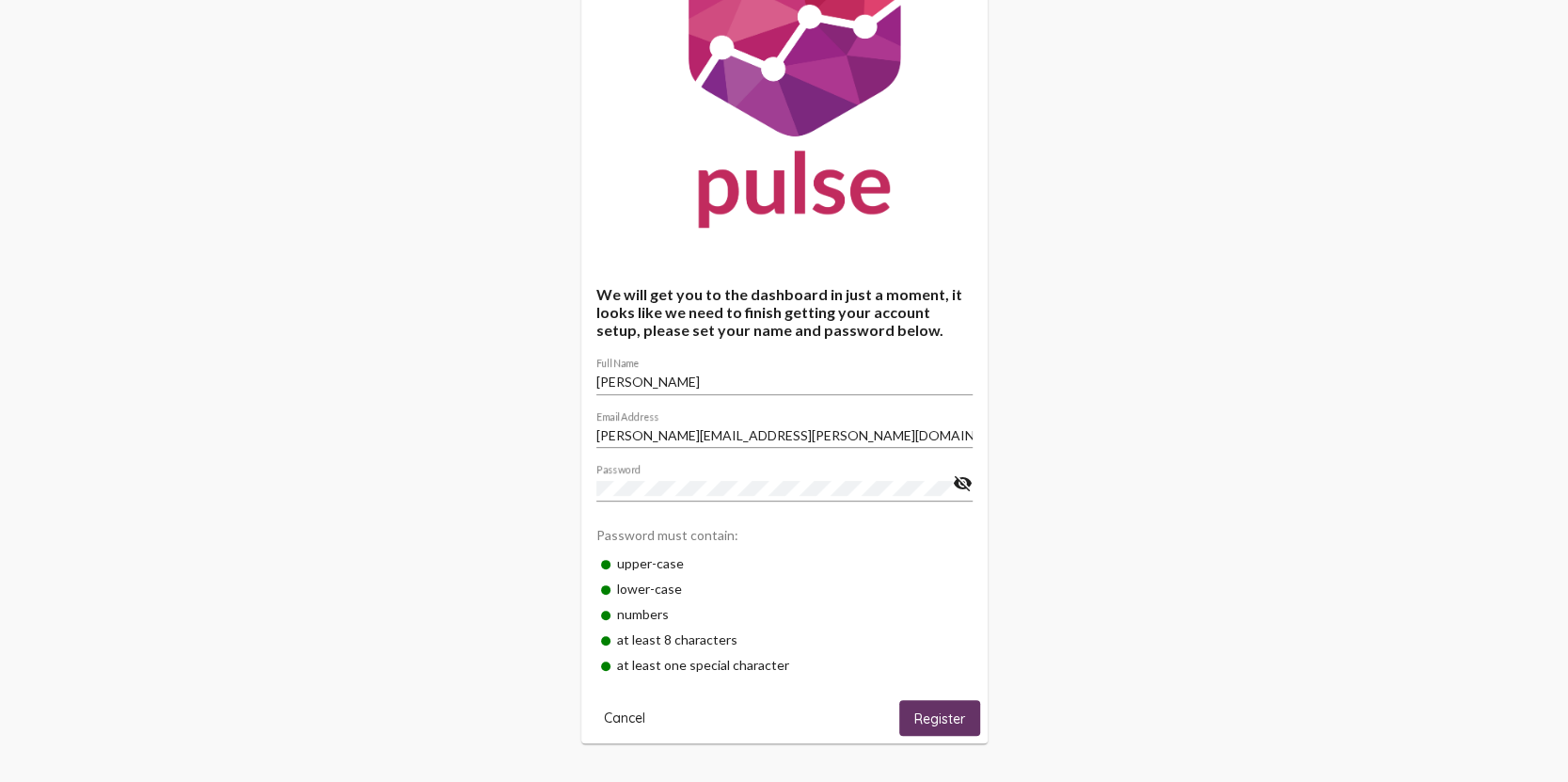 click on "Register" 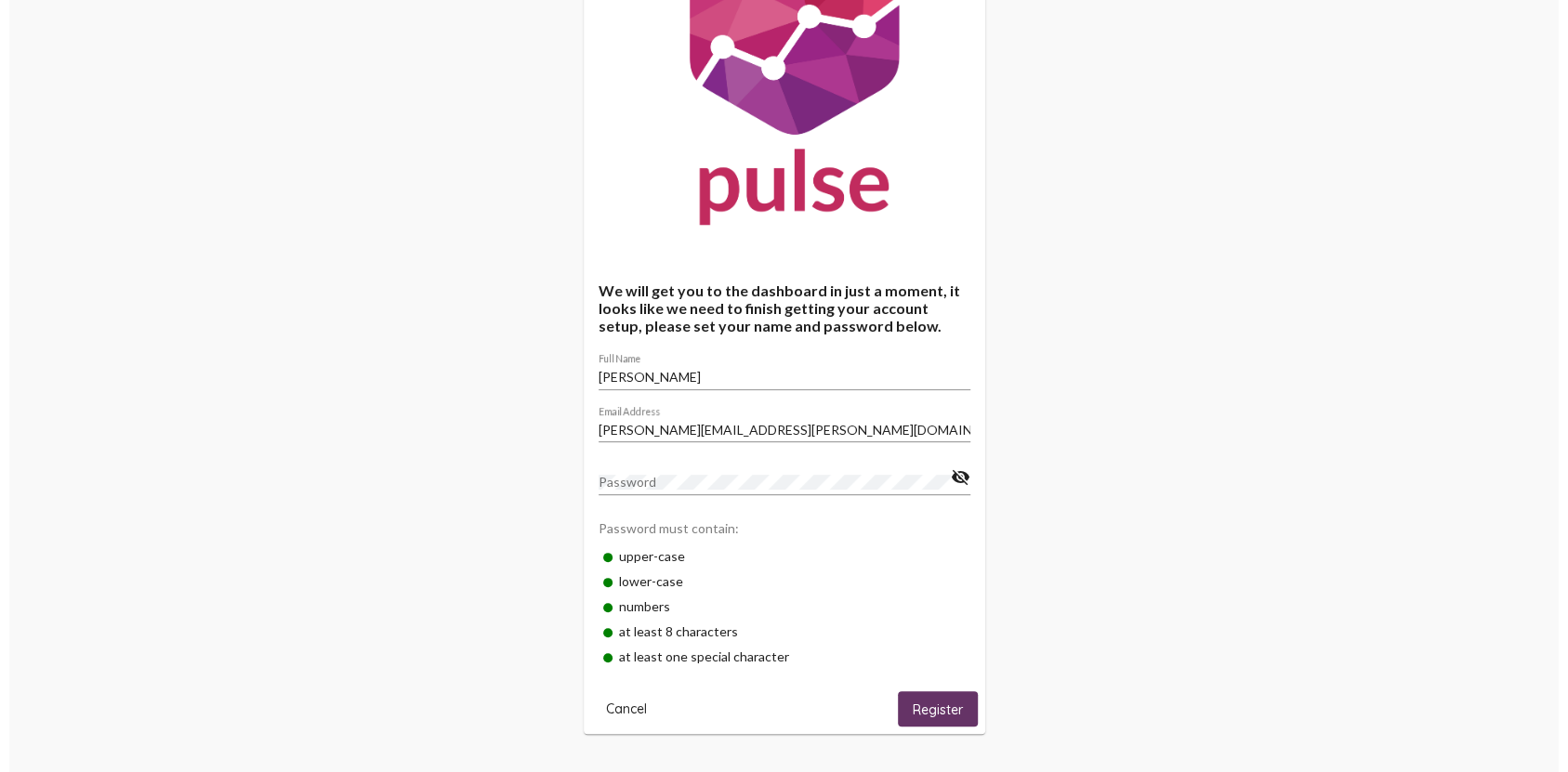 scroll, scrollTop: 0, scrollLeft: 0, axis: both 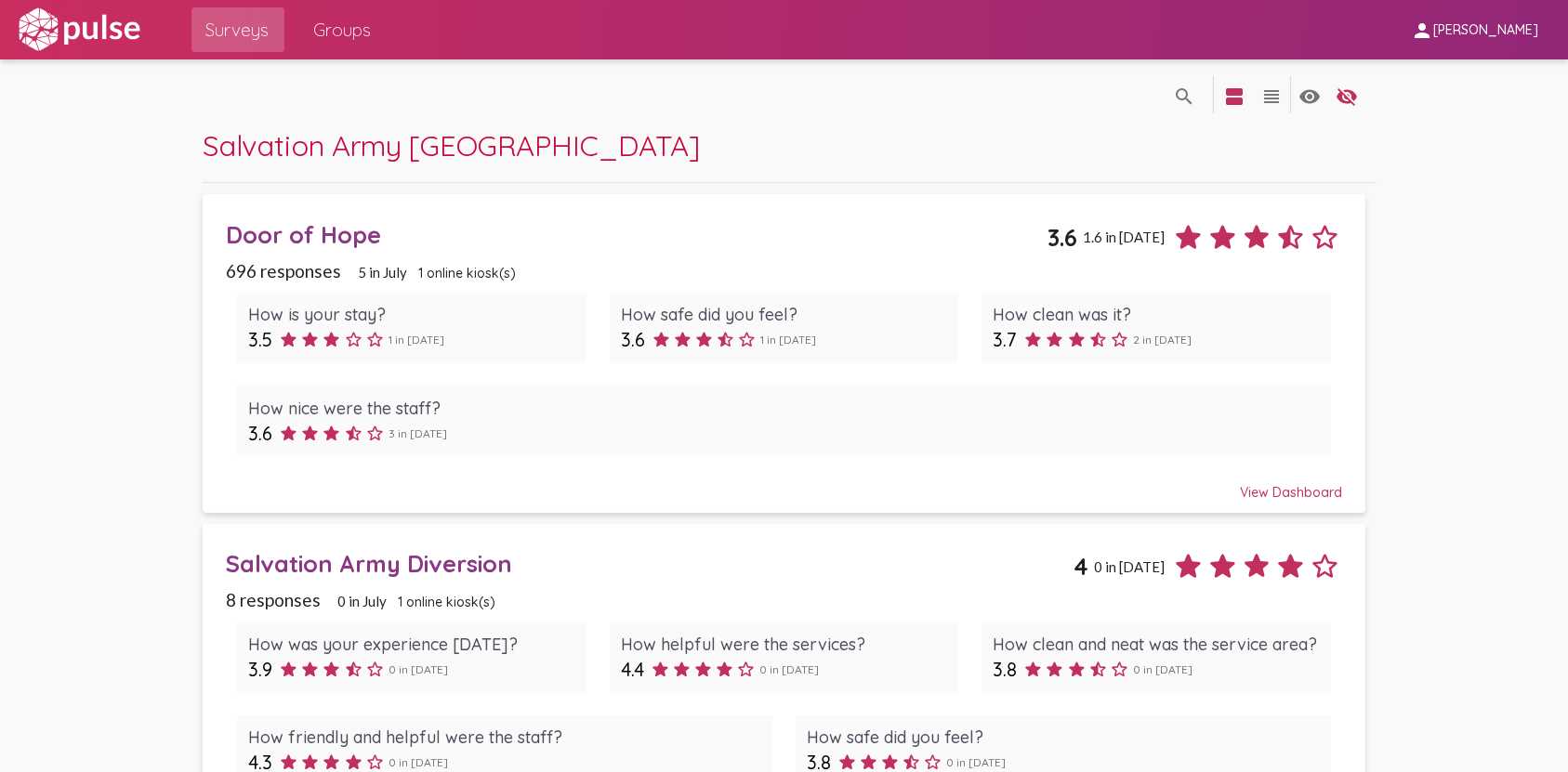 click on "[PERSON_NAME]" 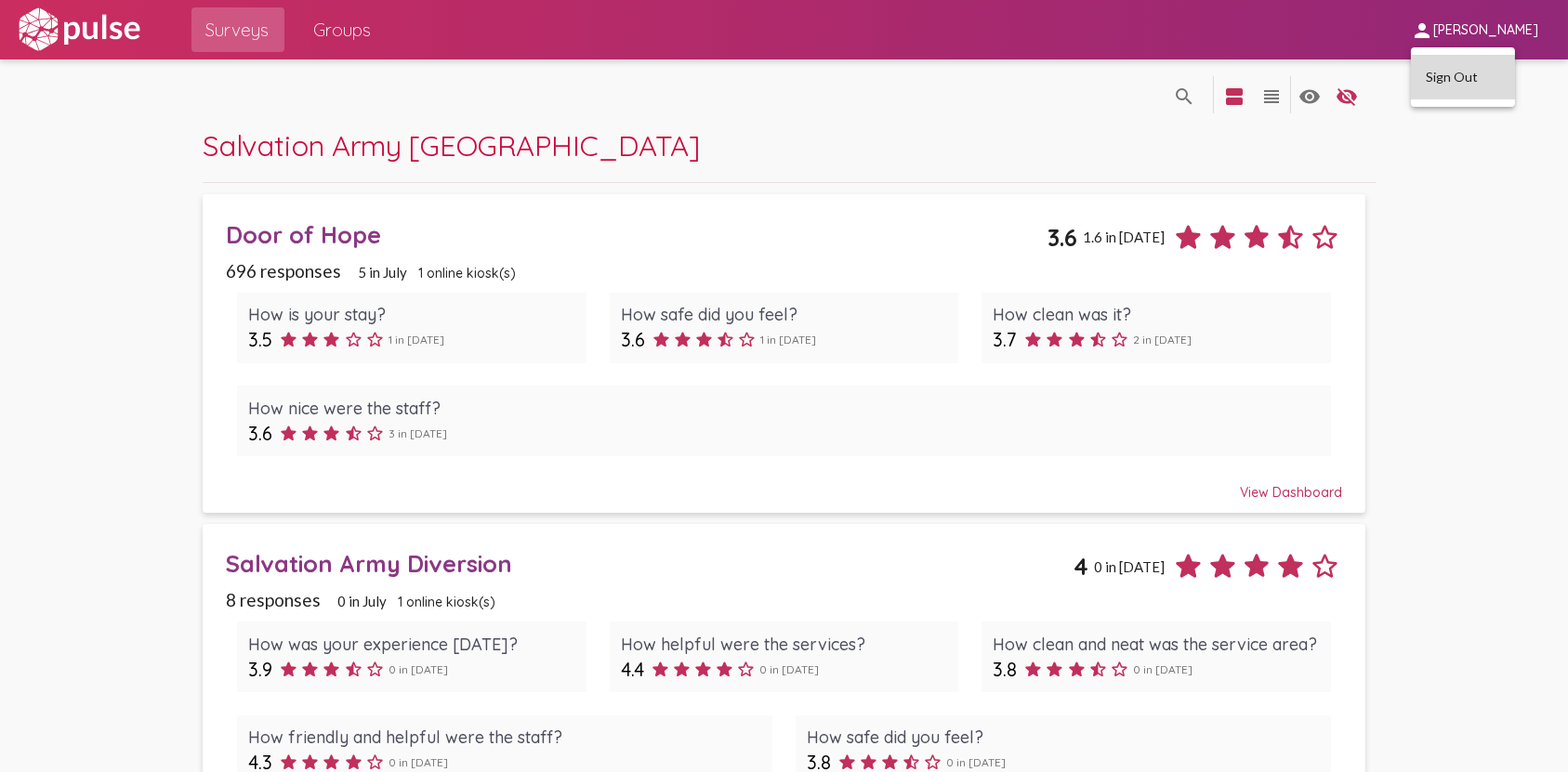 click on "Sign Out" at bounding box center (1463, 77) 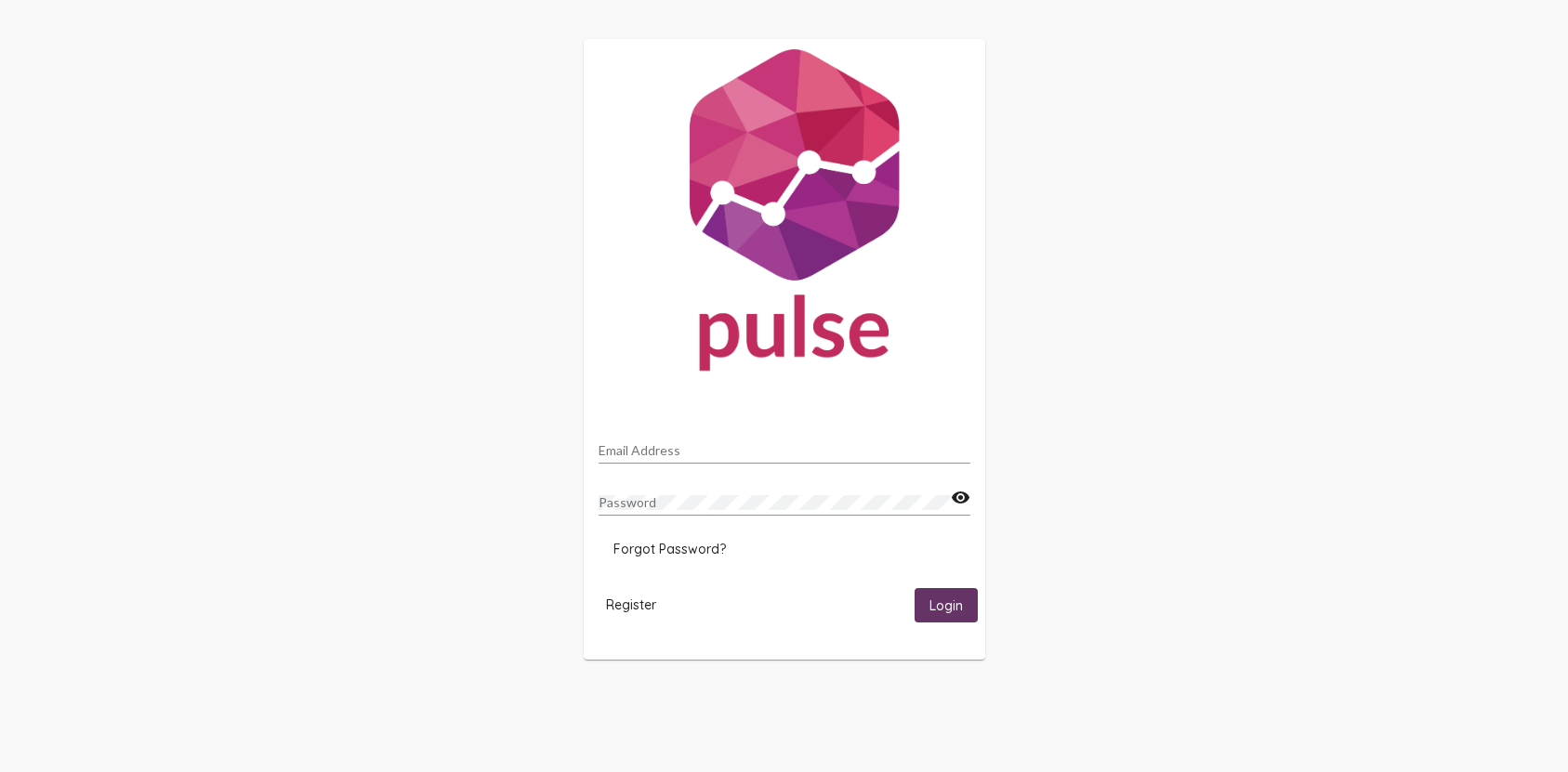 scroll, scrollTop: 0, scrollLeft: 0, axis: both 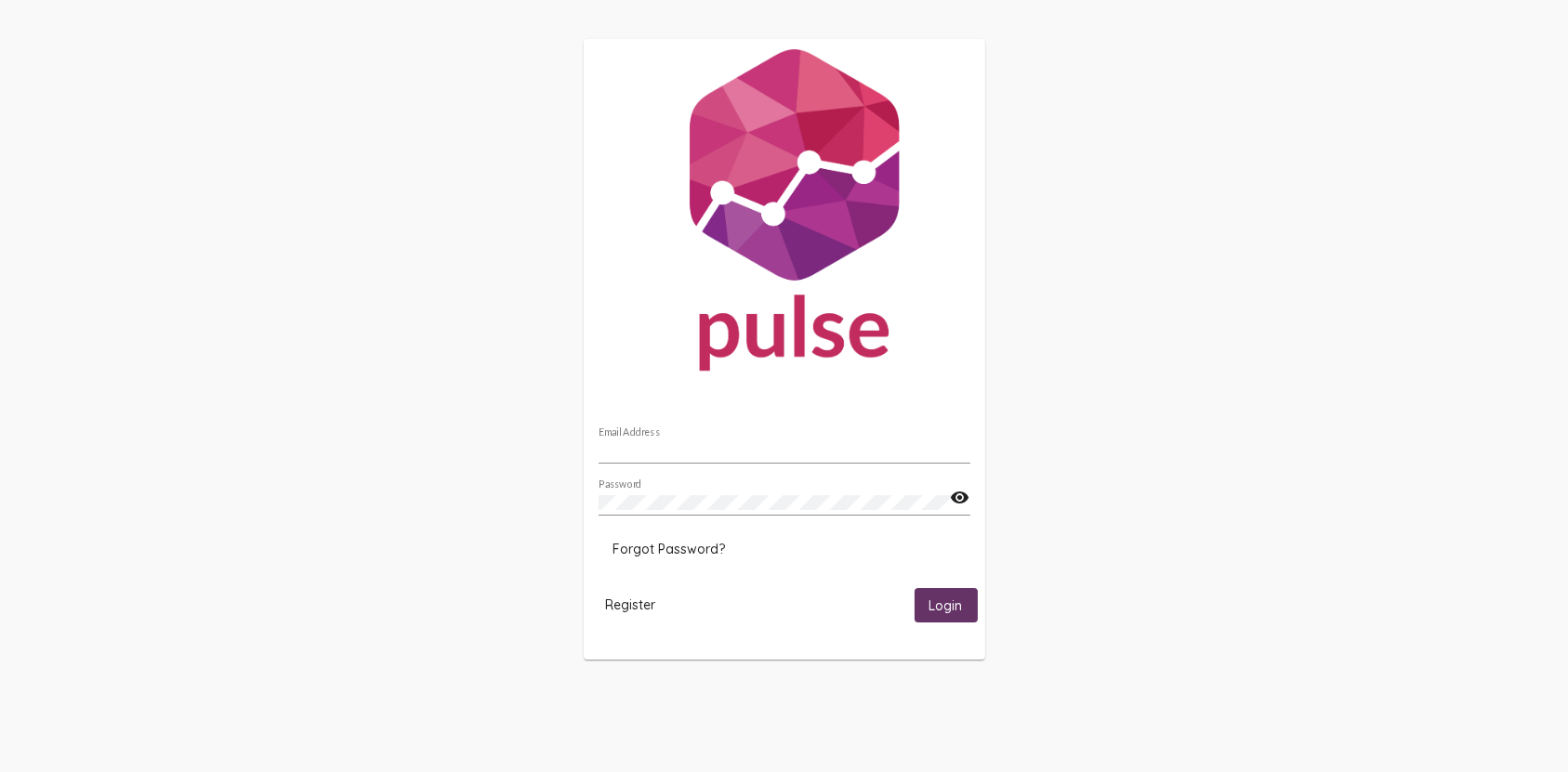 type on "[PERSON_NAME][EMAIL_ADDRESS][PERSON_NAME][DOMAIN_NAME]" 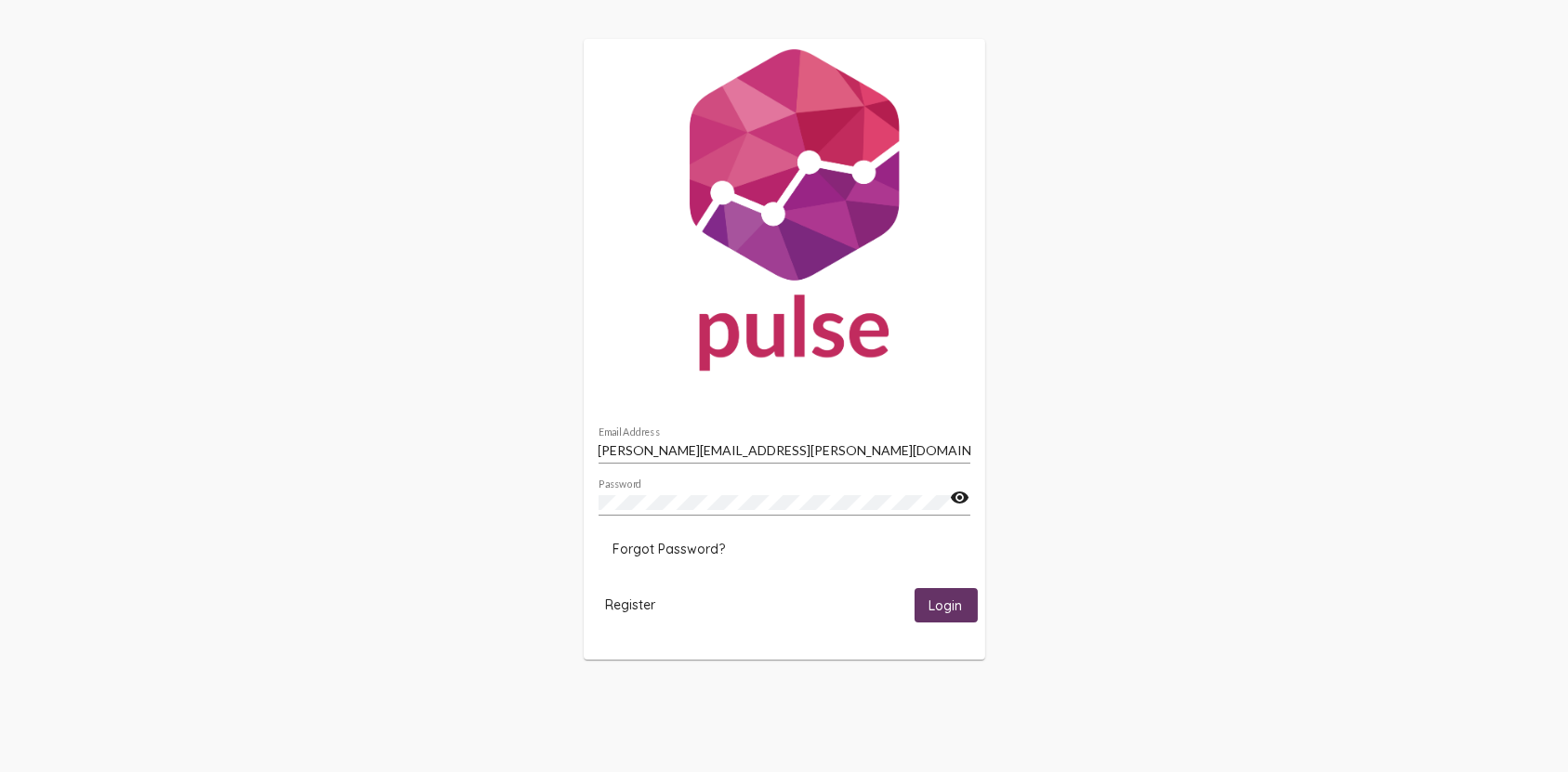 click on "Login" 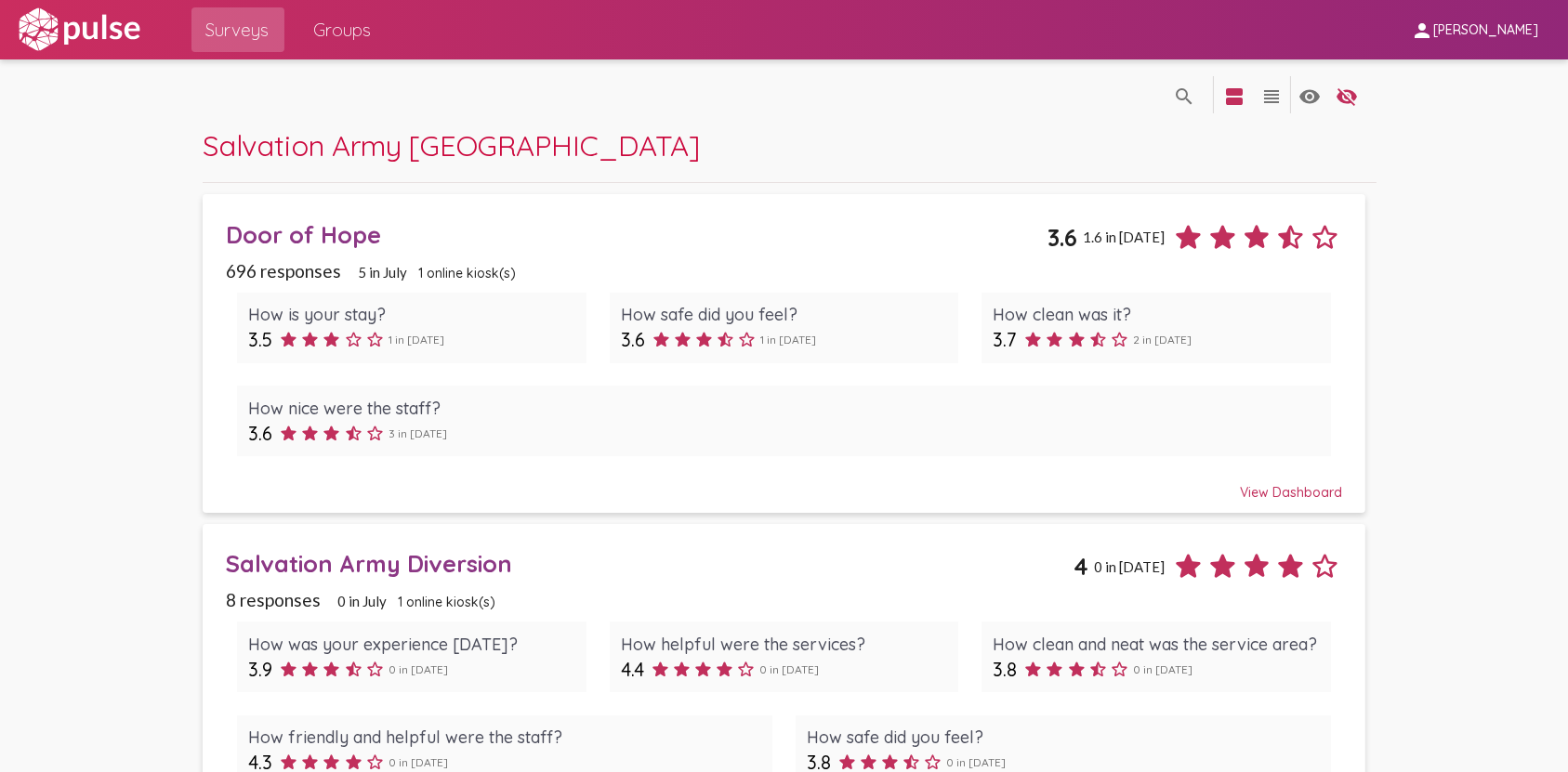 click on "[PERSON_NAME]" 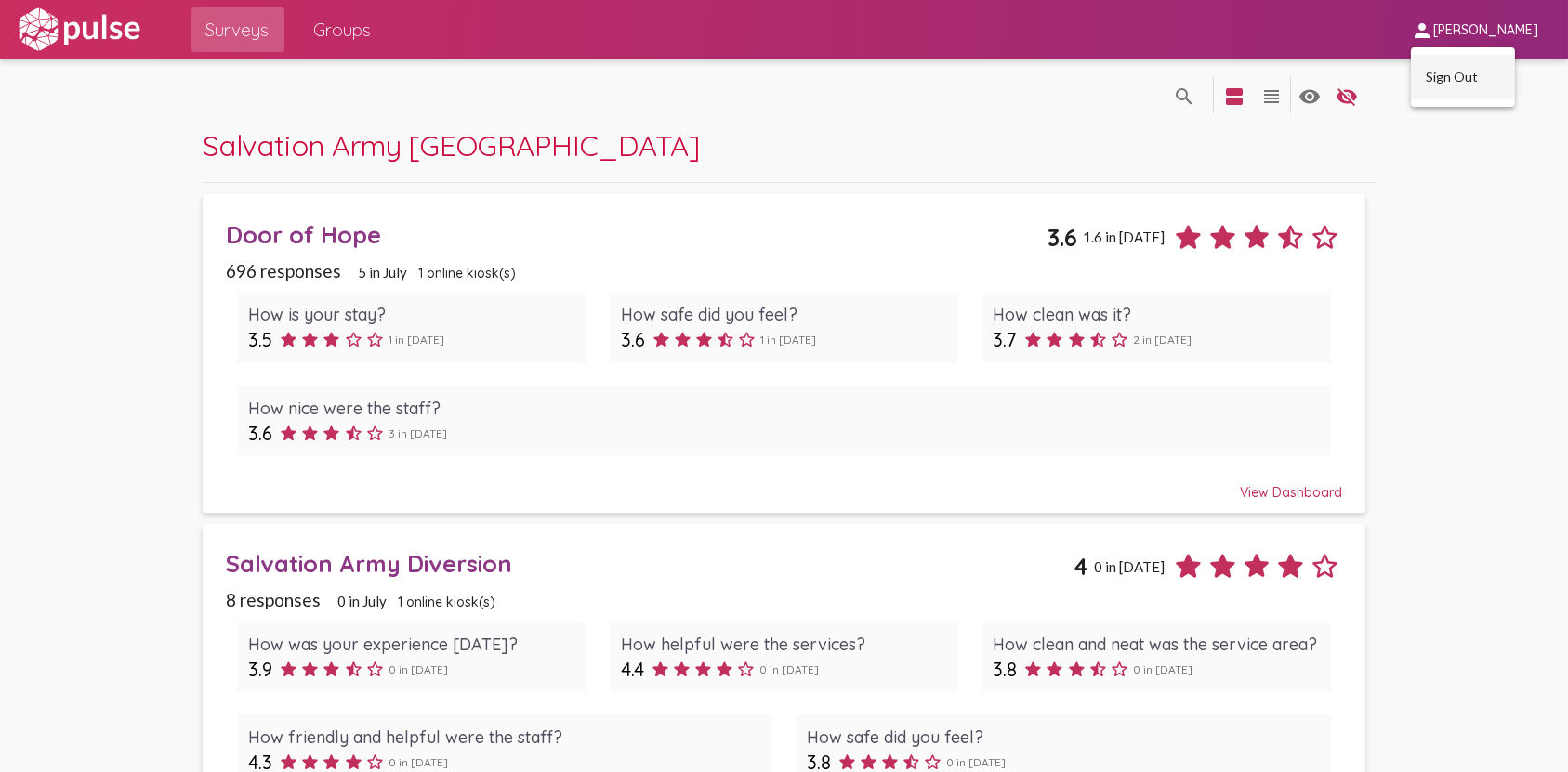 click on "Sign Out" at bounding box center (1463, 77) 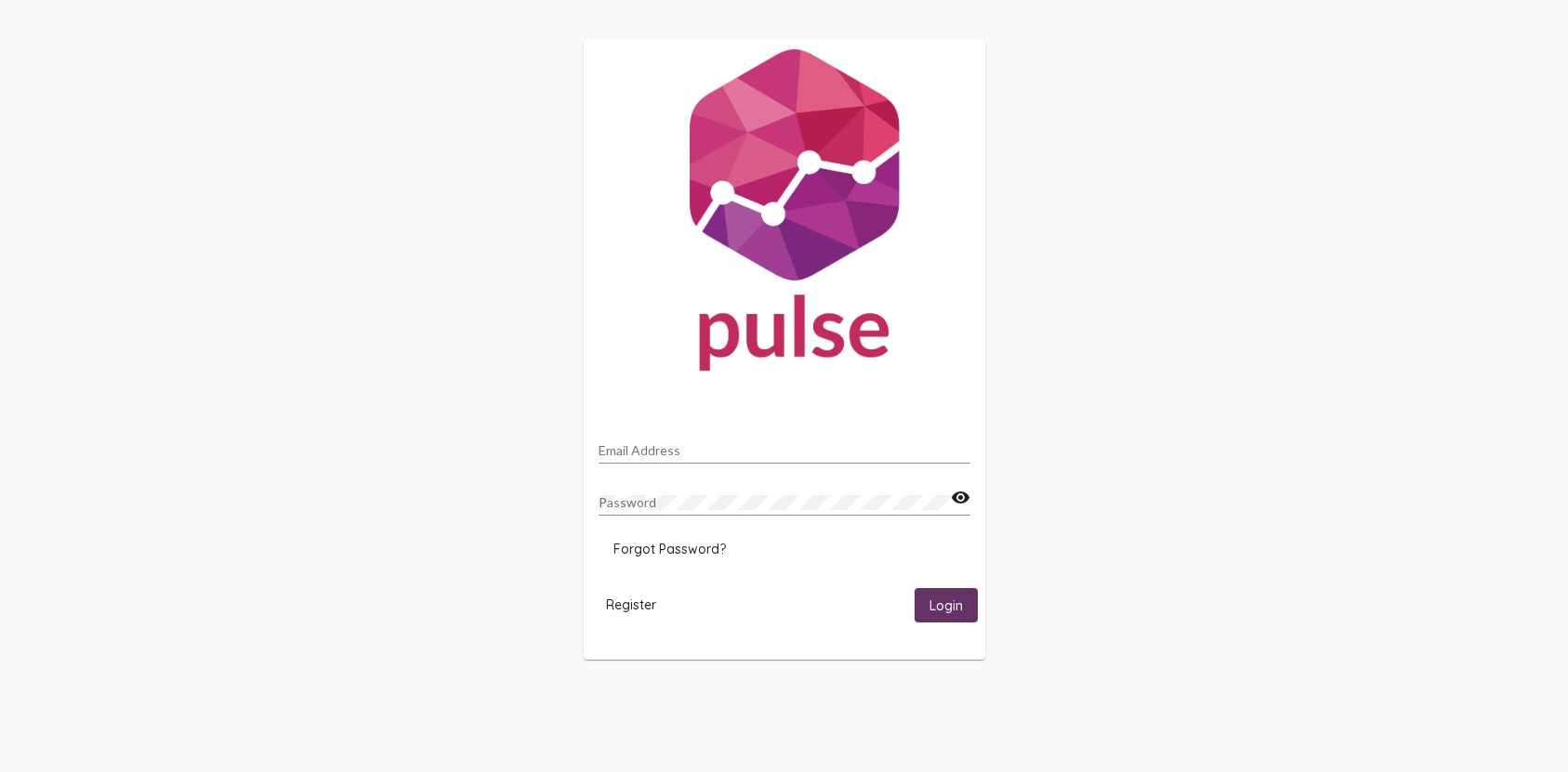 scroll, scrollTop: 0, scrollLeft: 0, axis: both 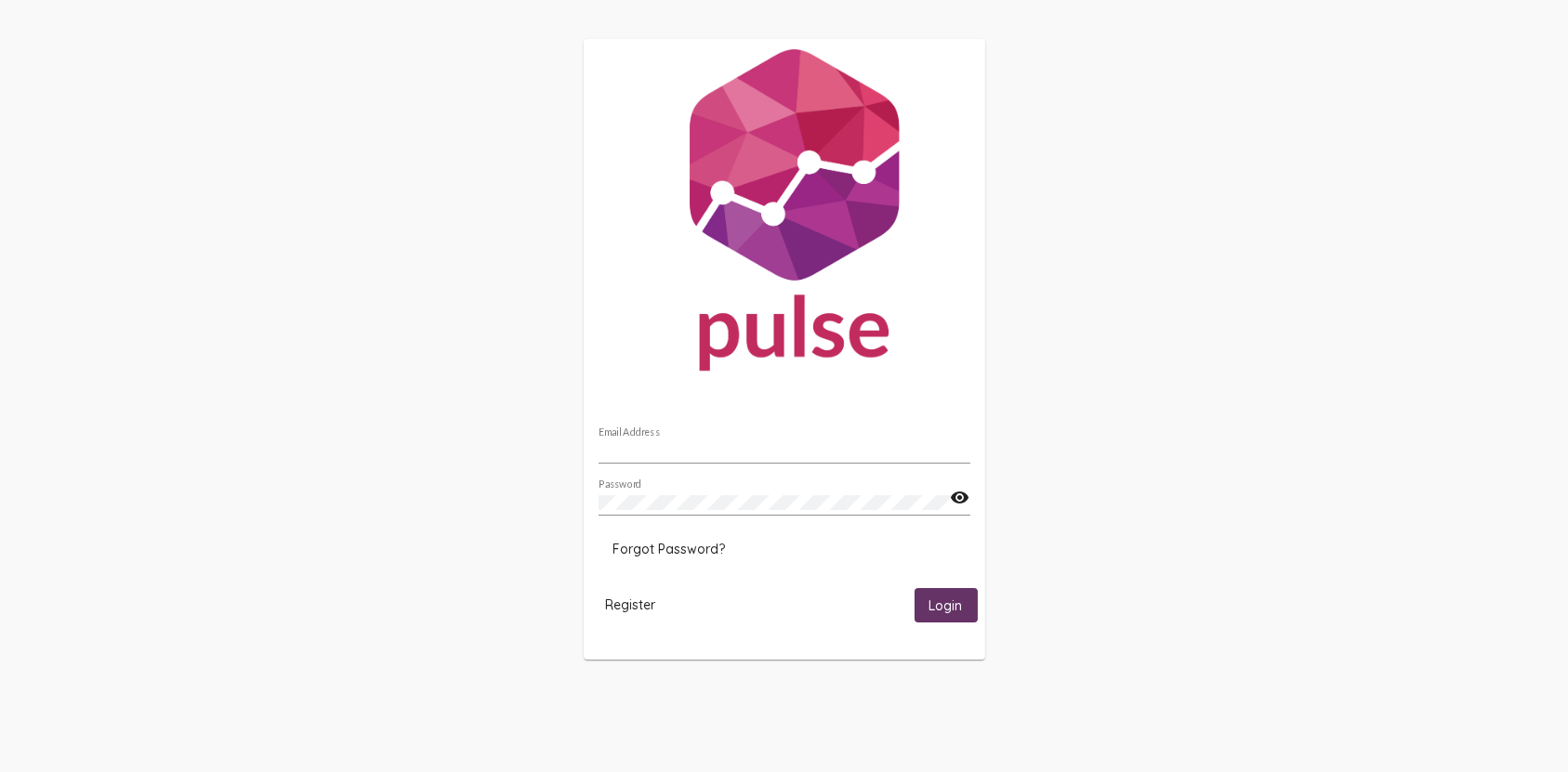 type on "[PERSON_NAME][EMAIL_ADDRESS][PERSON_NAME][DOMAIN_NAME]" 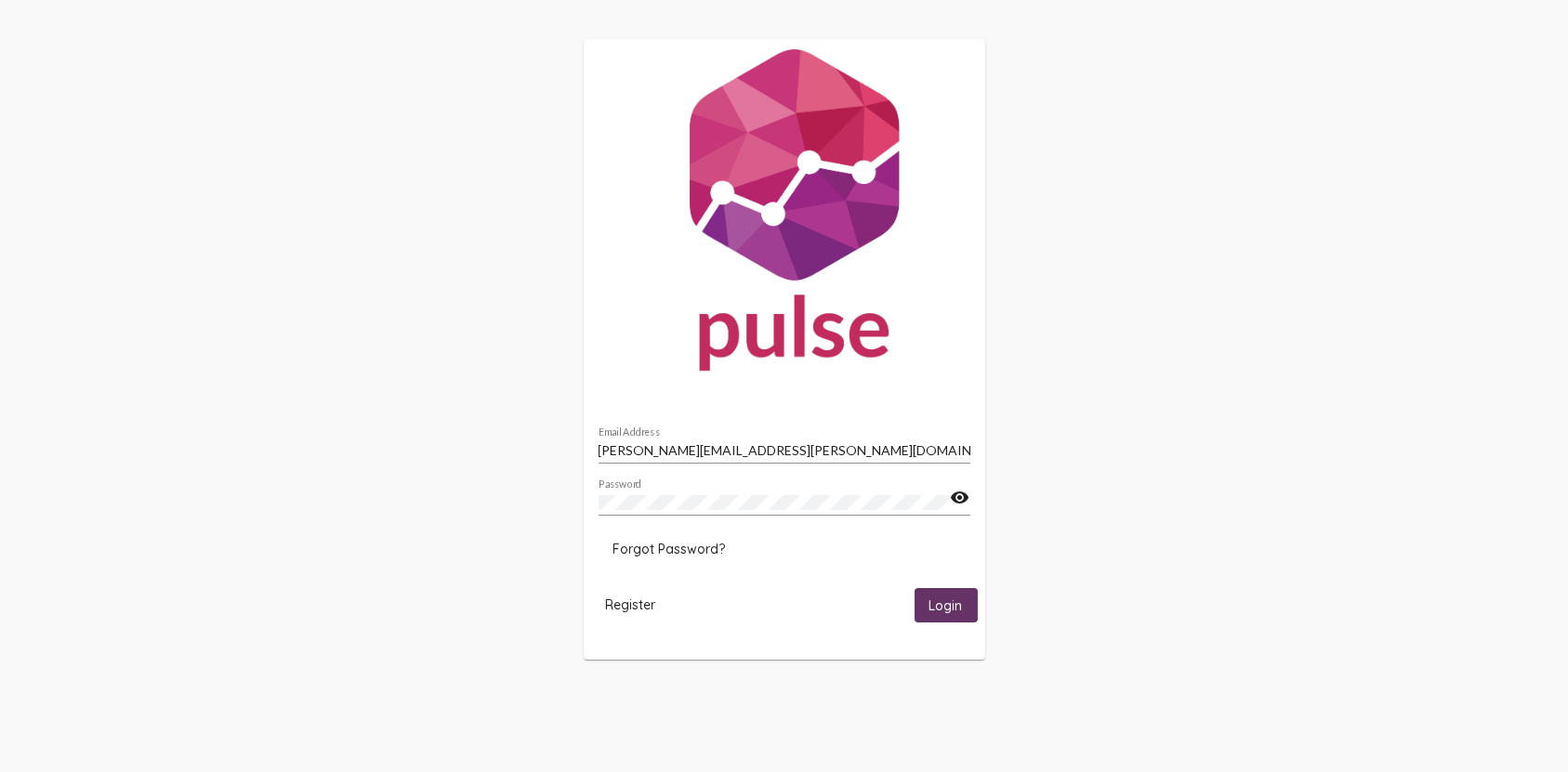 click on "Login" 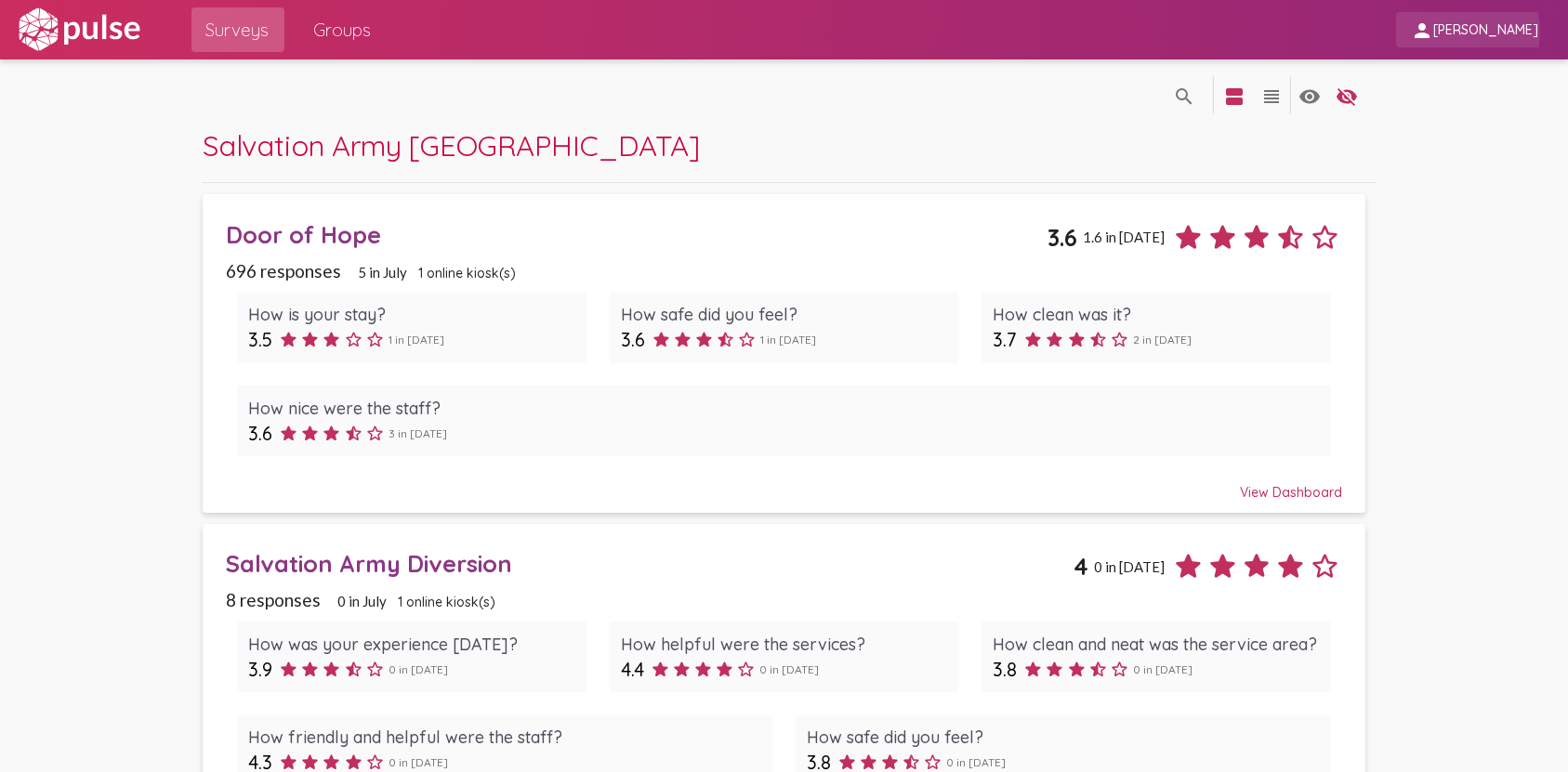 click on "[PERSON_NAME]" 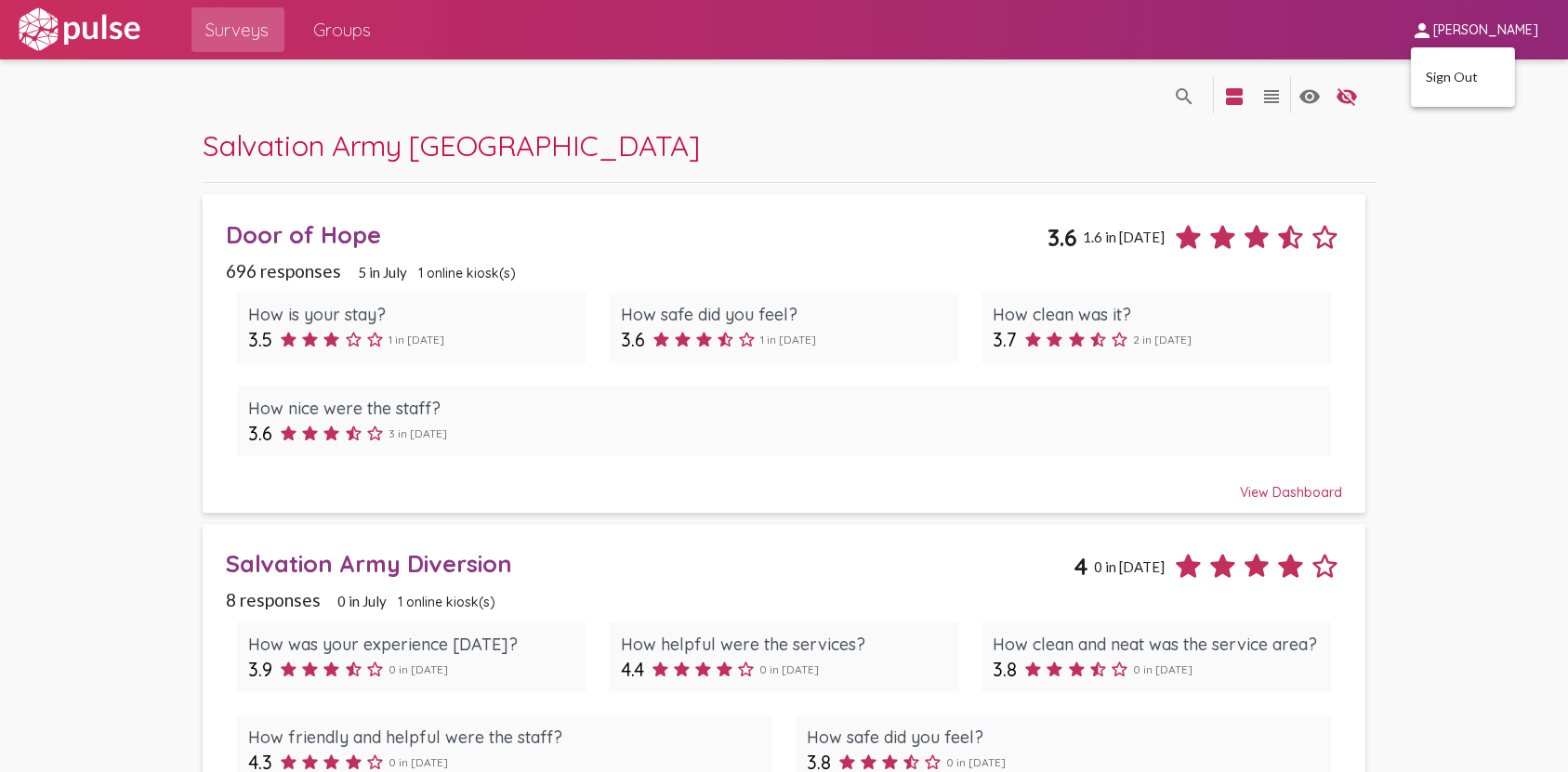 click at bounding box center (784, 386) 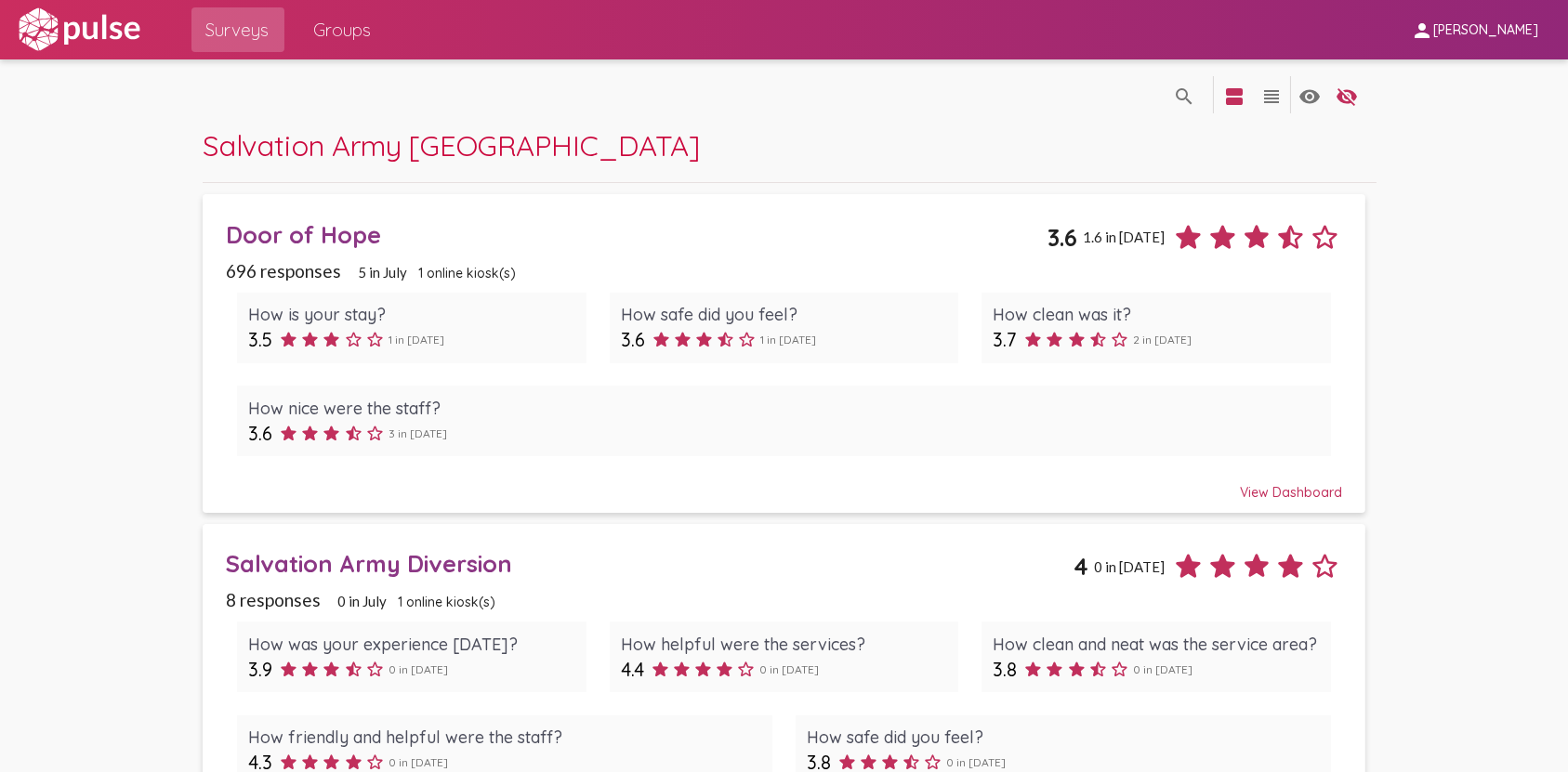 click on "Groups" 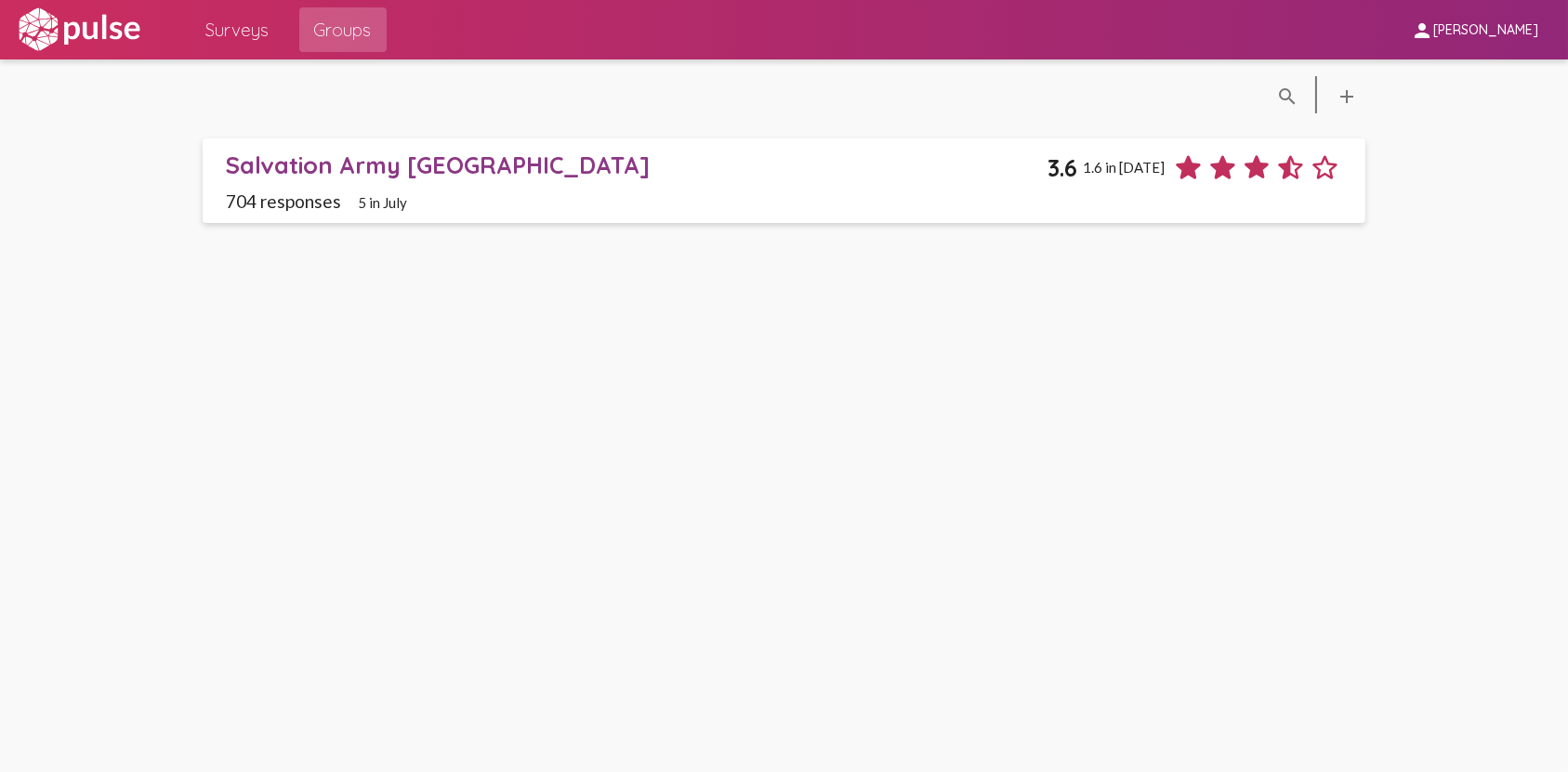 click on "Salvation Army San Diego" 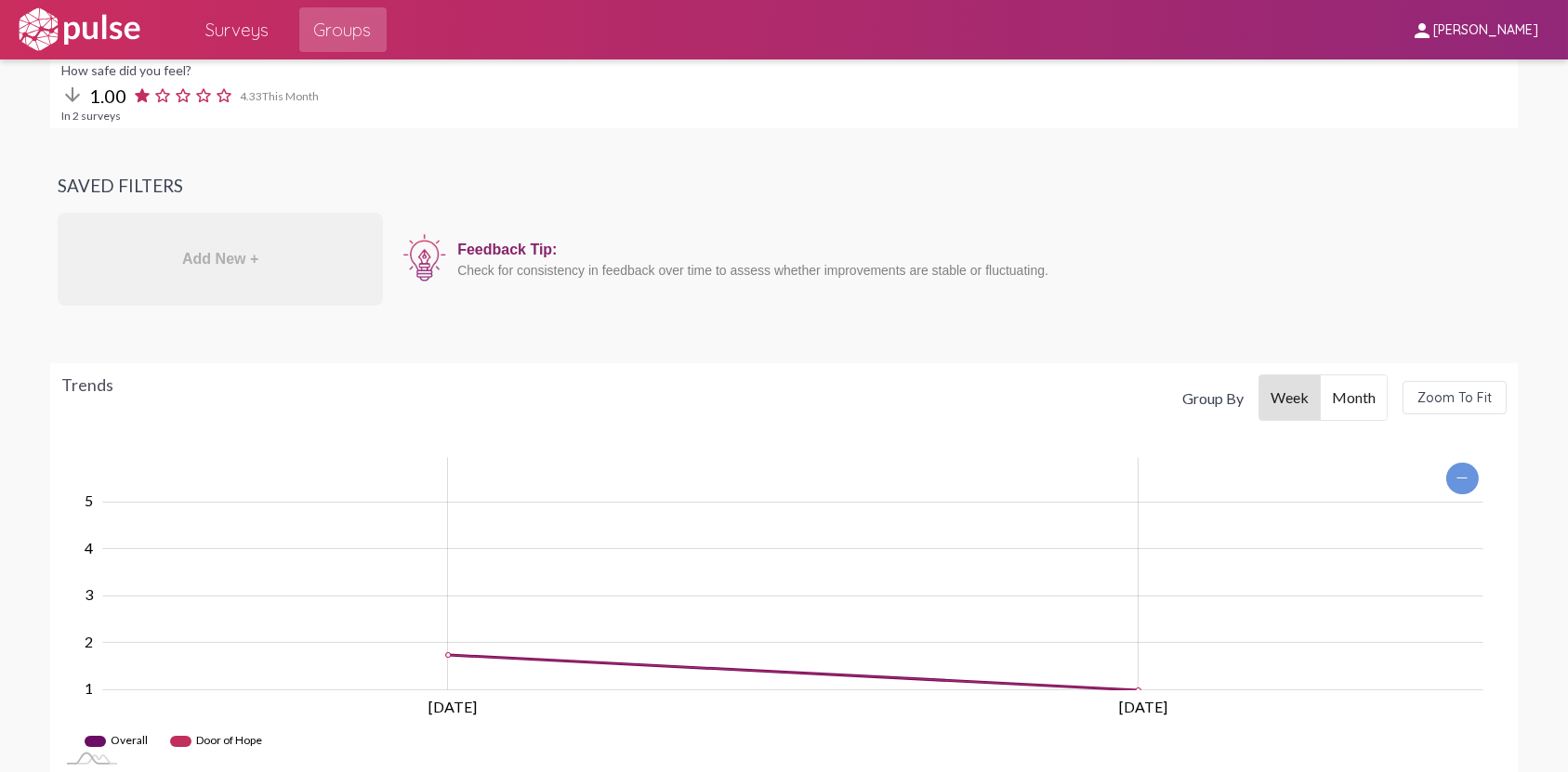 scroll, scrollTop: 0, scrollLeft: 0, axis: both 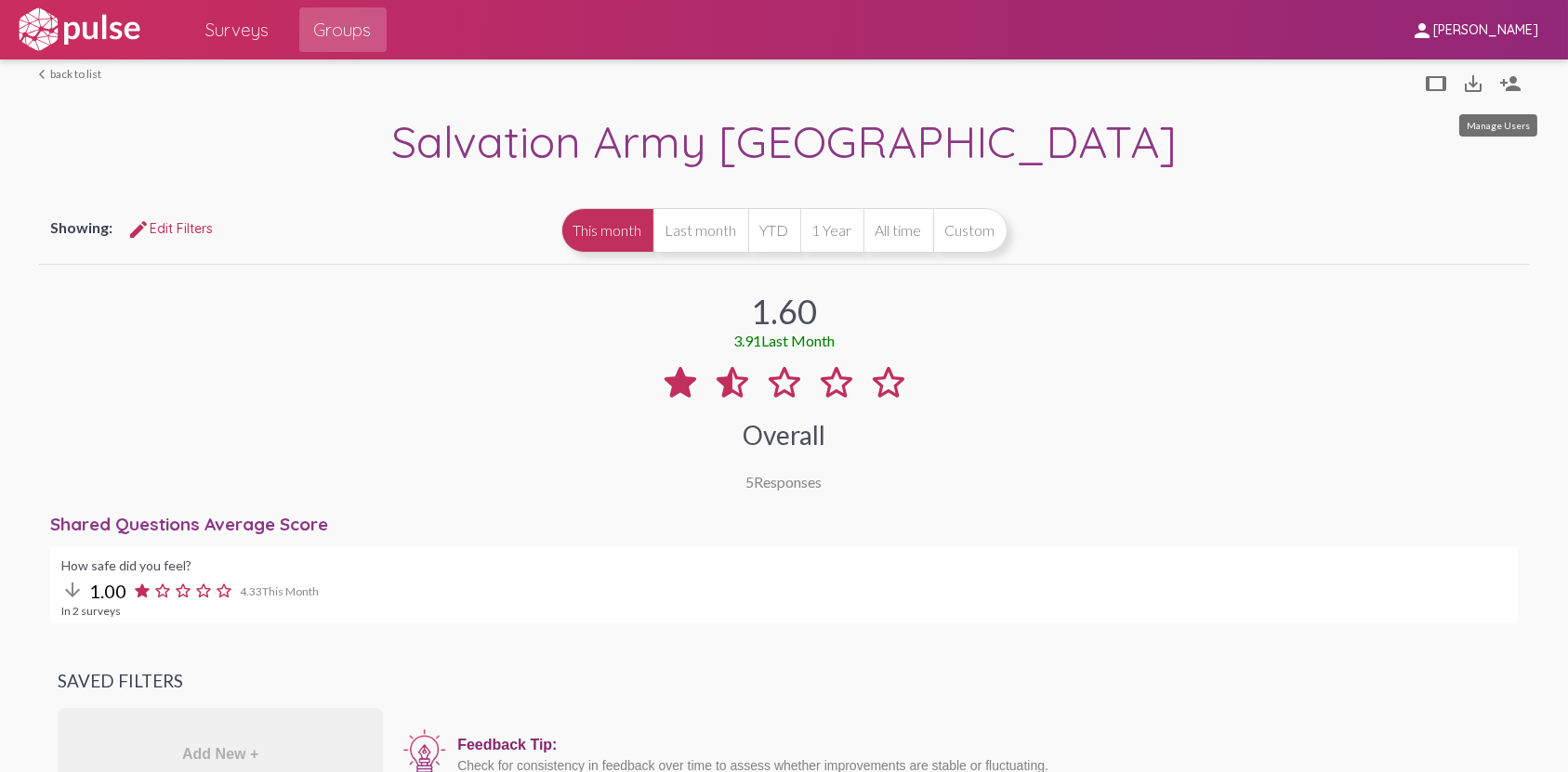 click on "person_add" 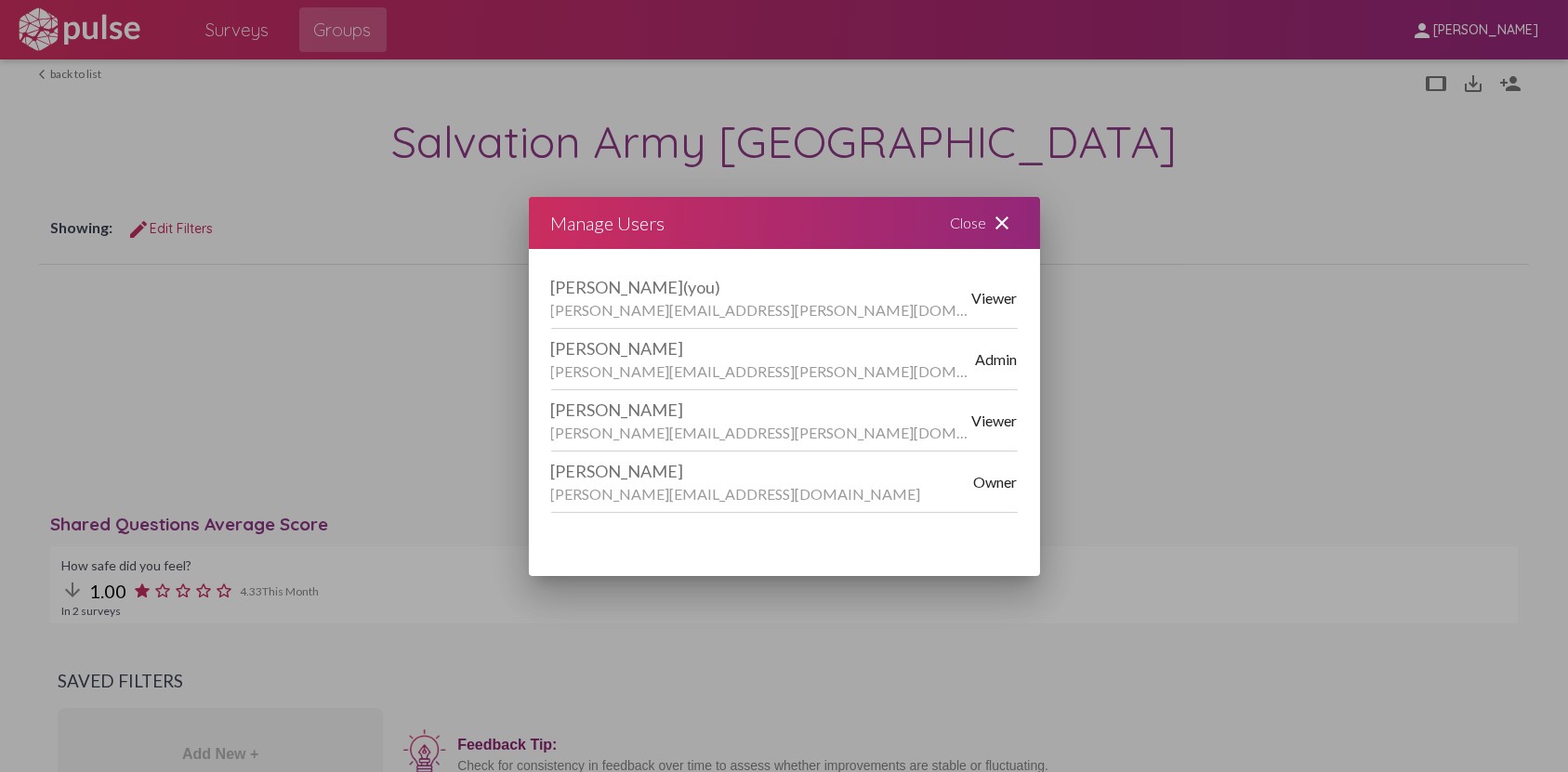 click on "Ashley Brown  (you) Ashley.Brown@usw.salvationarmy.org" at bounding box center (761, 297) 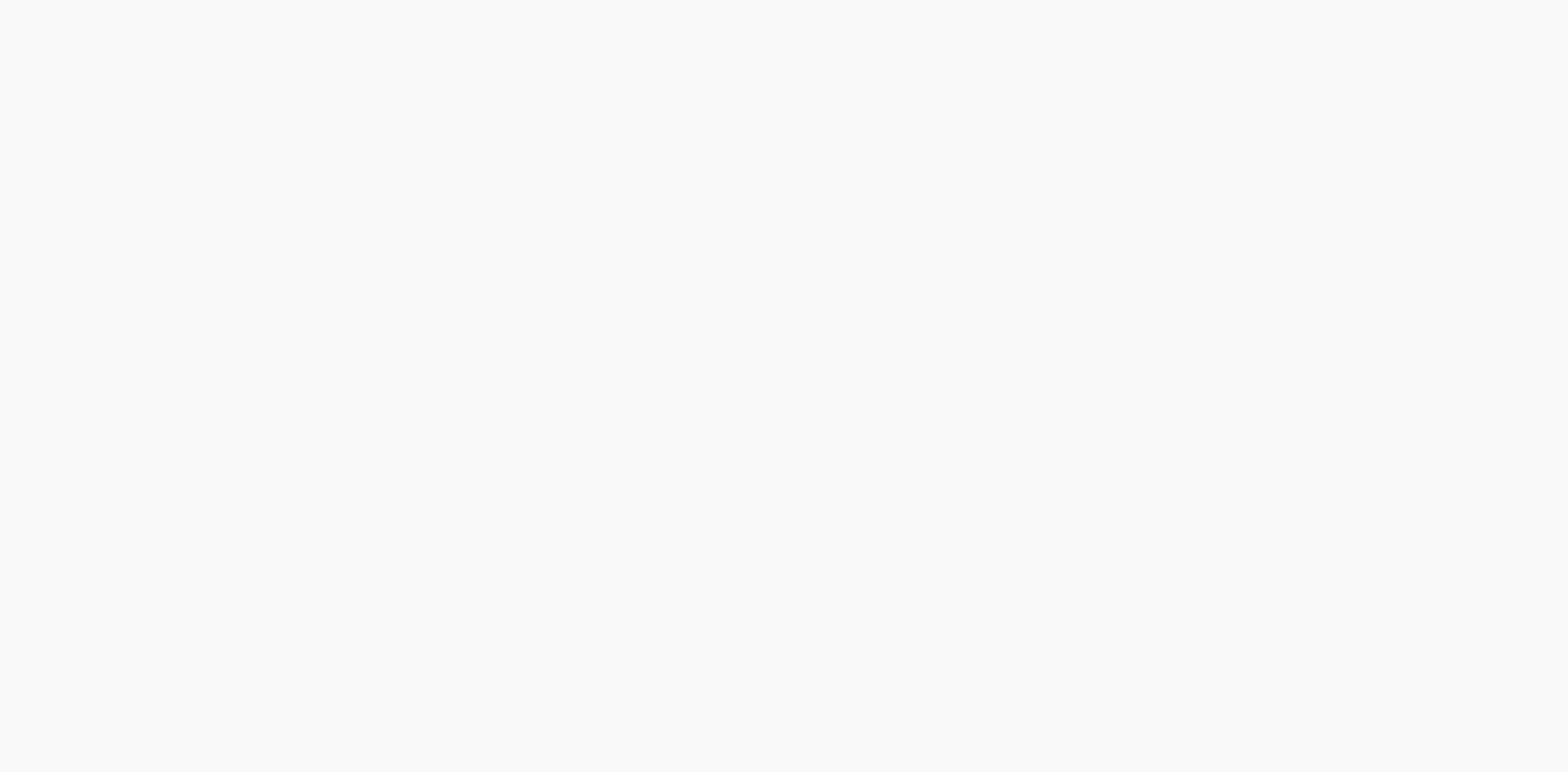 scroll, scrollTop: 0, scrollLeft: 0, axis: both 